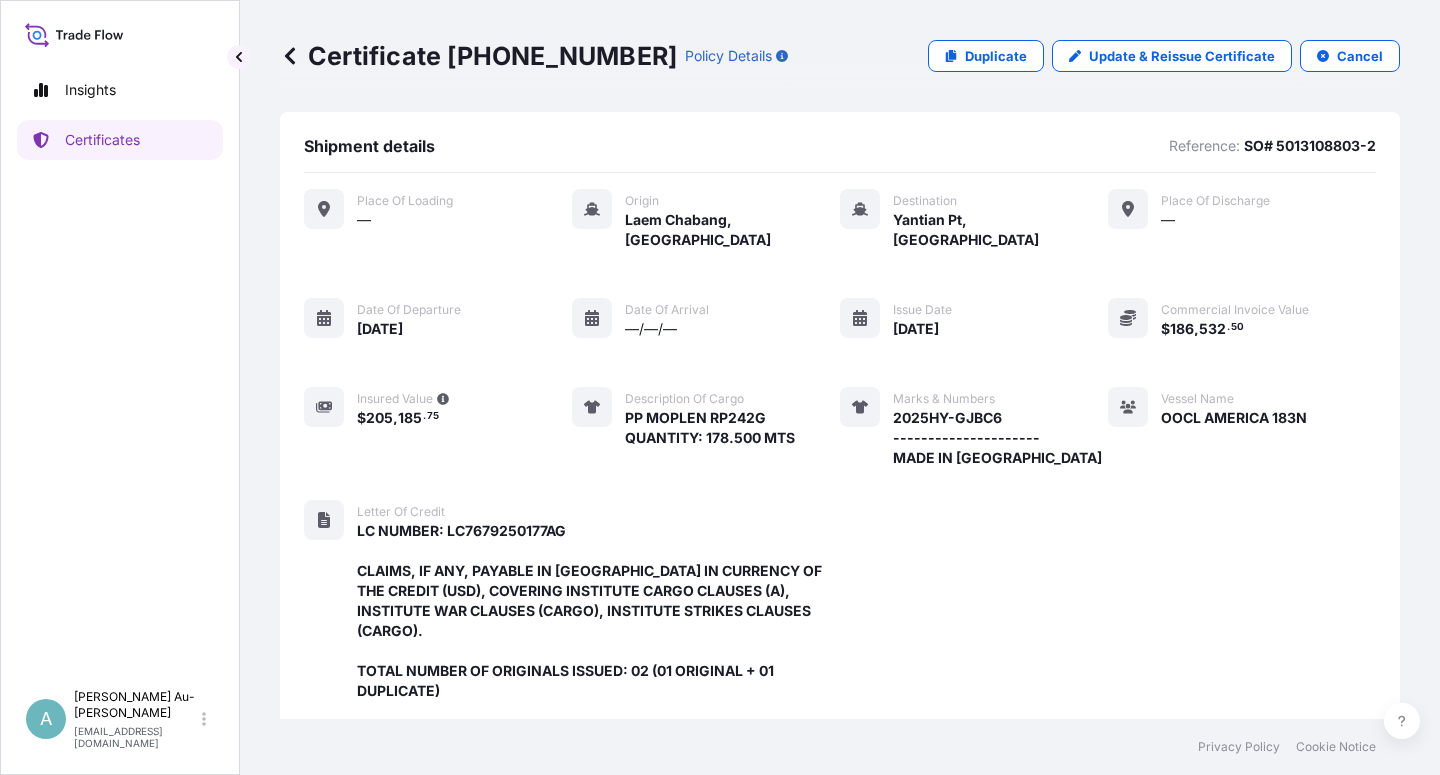 scroll, scrollTop: 0, scrollLeft: 0, axis: both 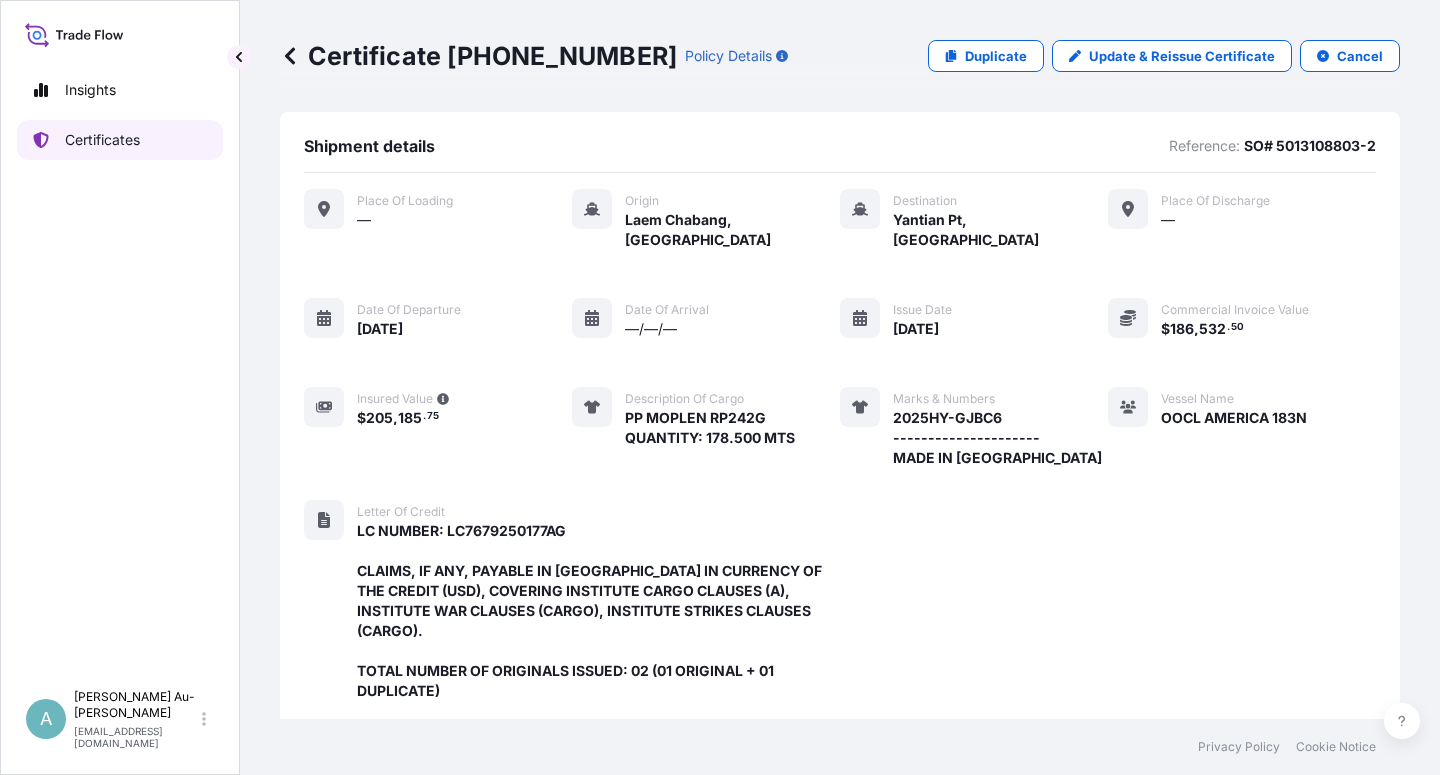 click on "Certificates" at bounding box center (120, 140) 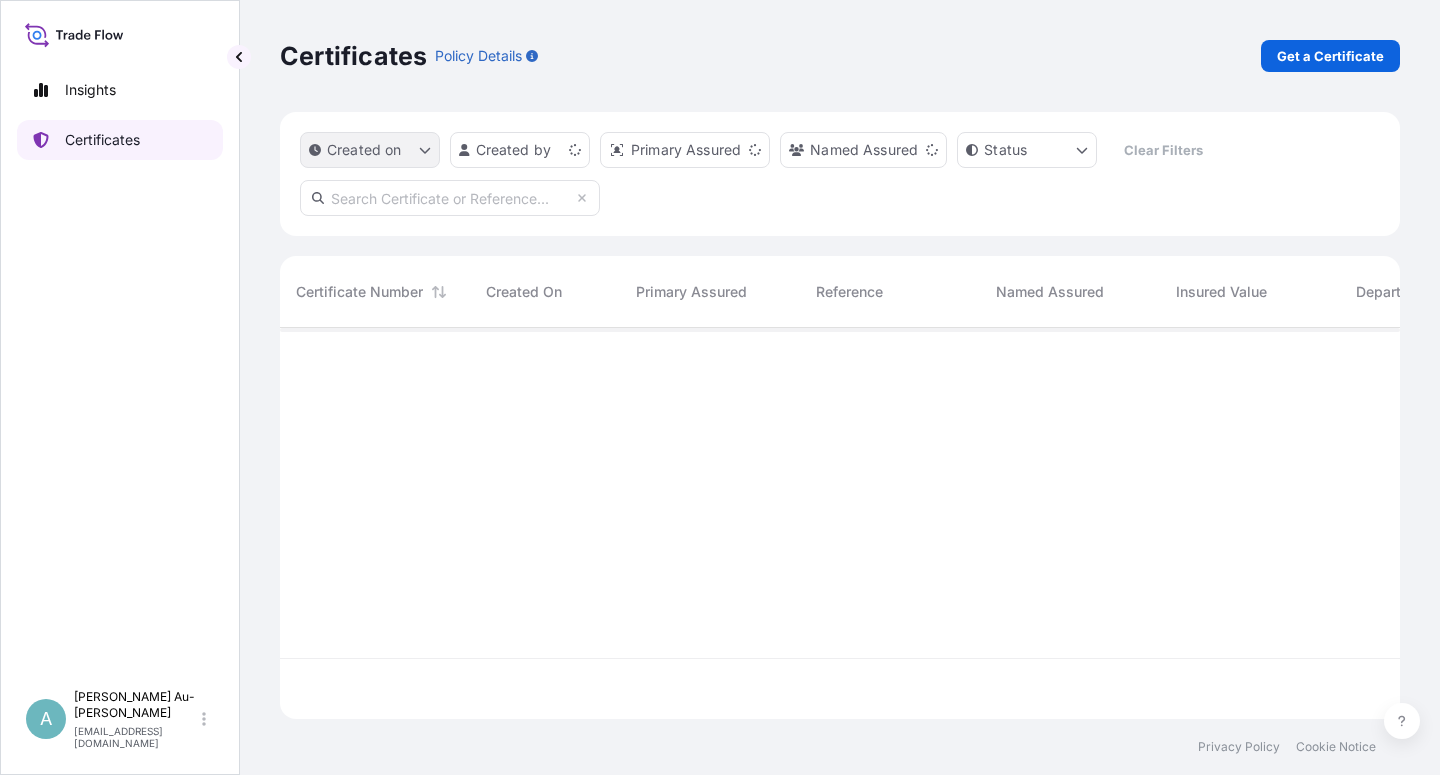 scroll, scrollTop: 18, scrollLeft: 18, axis: both 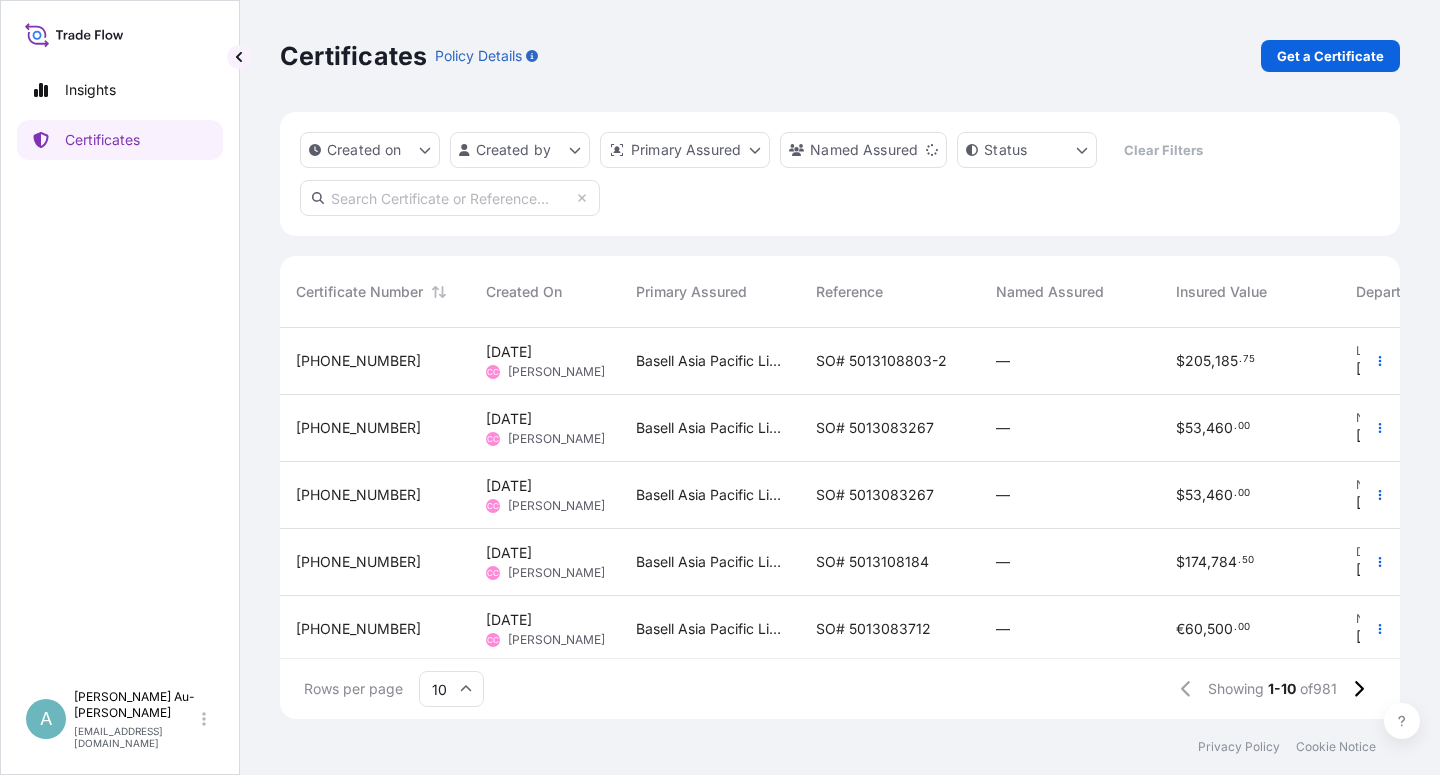 click at bounding box center [450, 198] 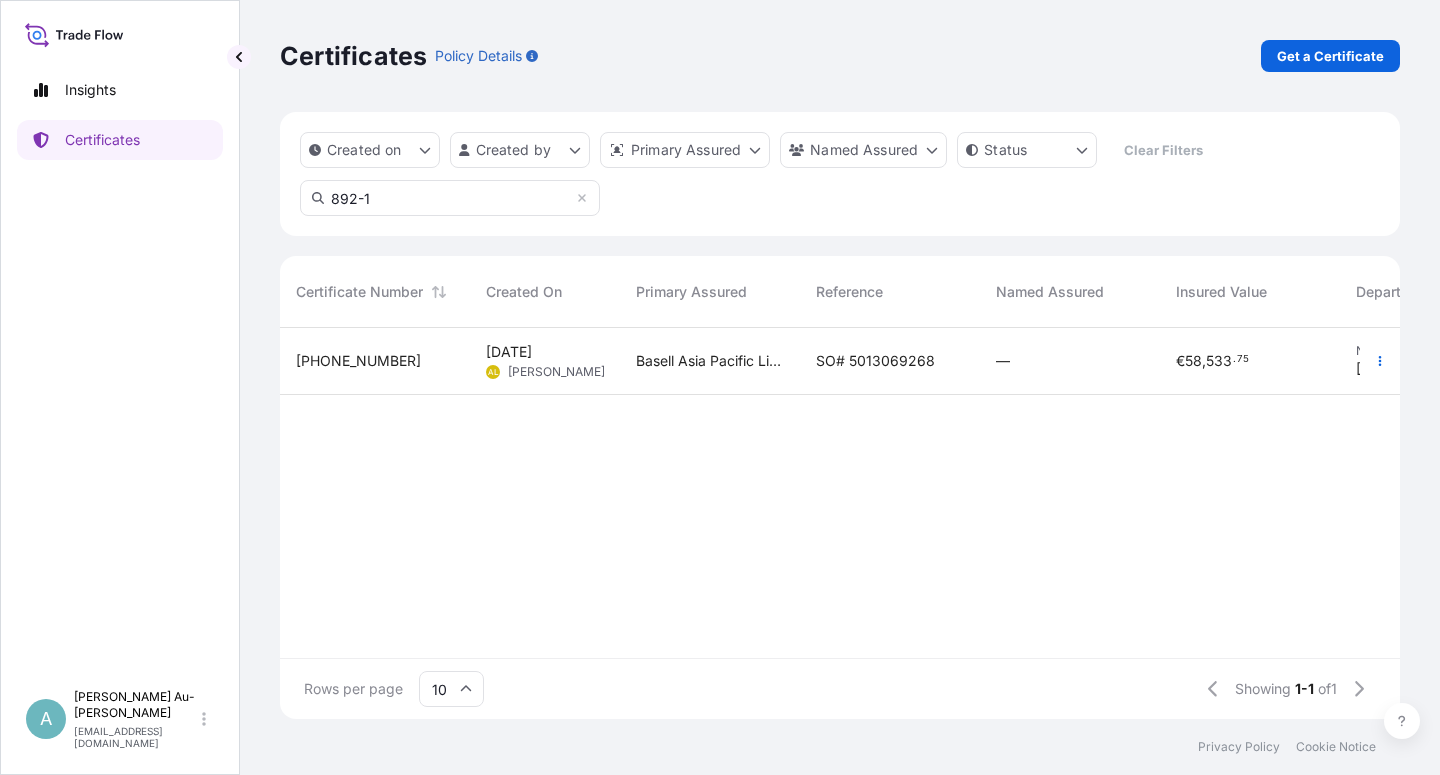 type on "892-1" 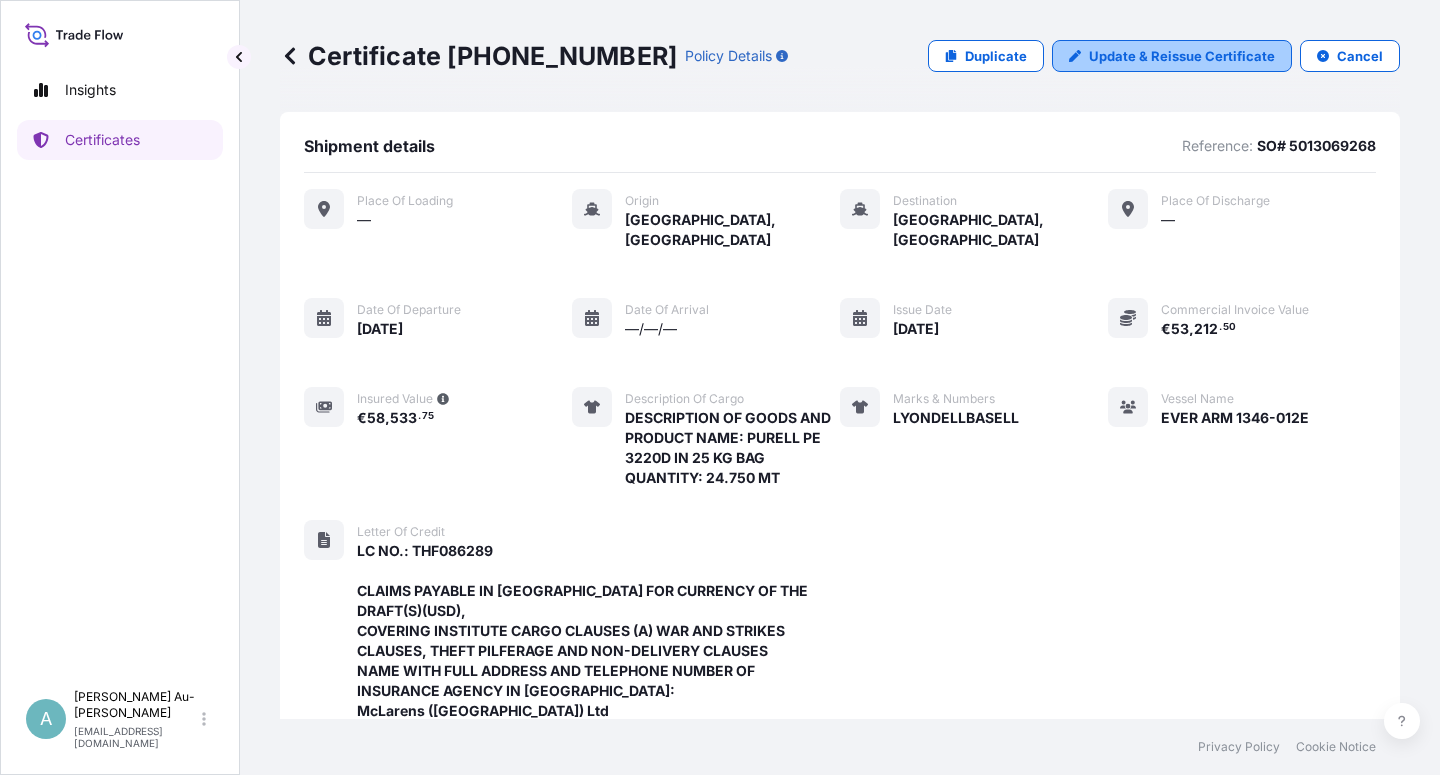 click on "Update & Reissue Certificate" at bounding box center [1182, 56] 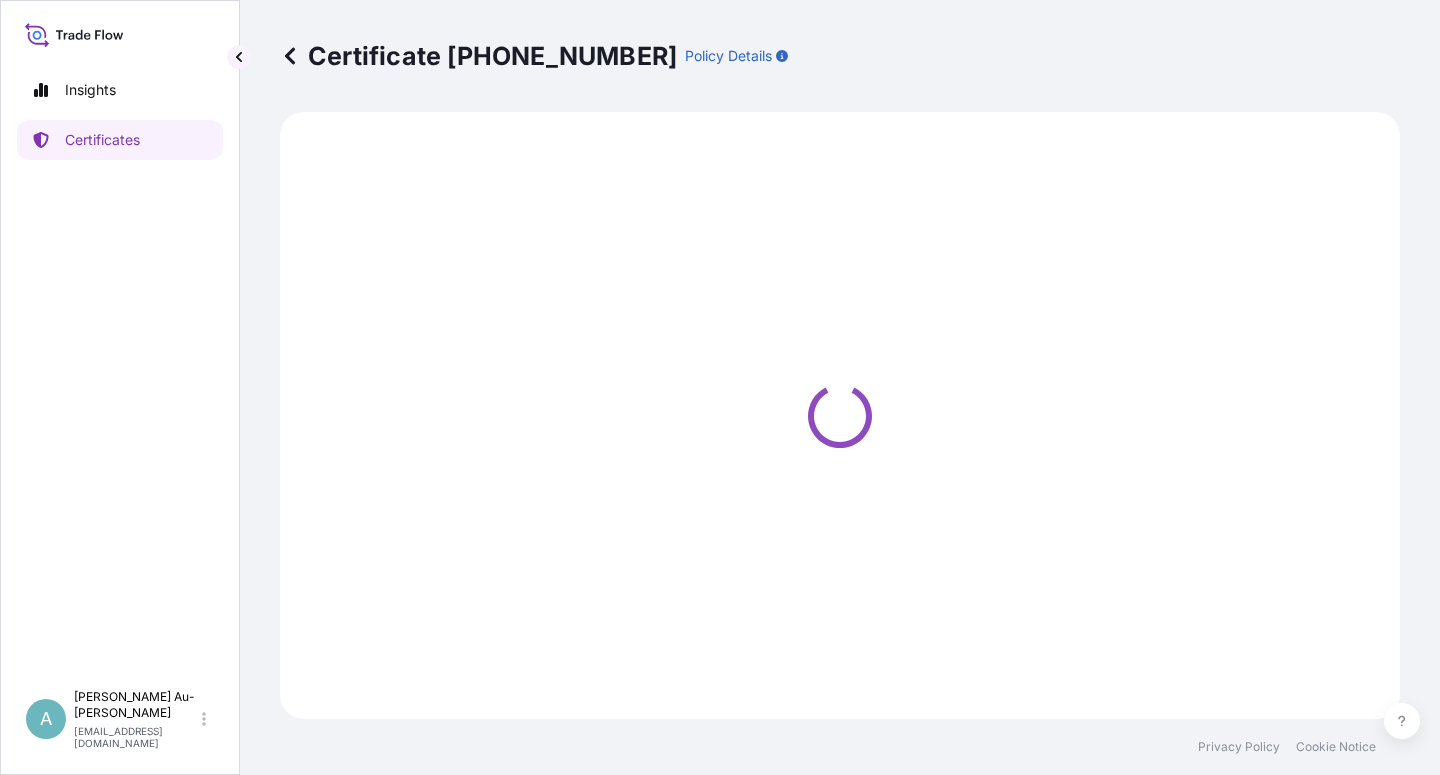 select on "Sea" 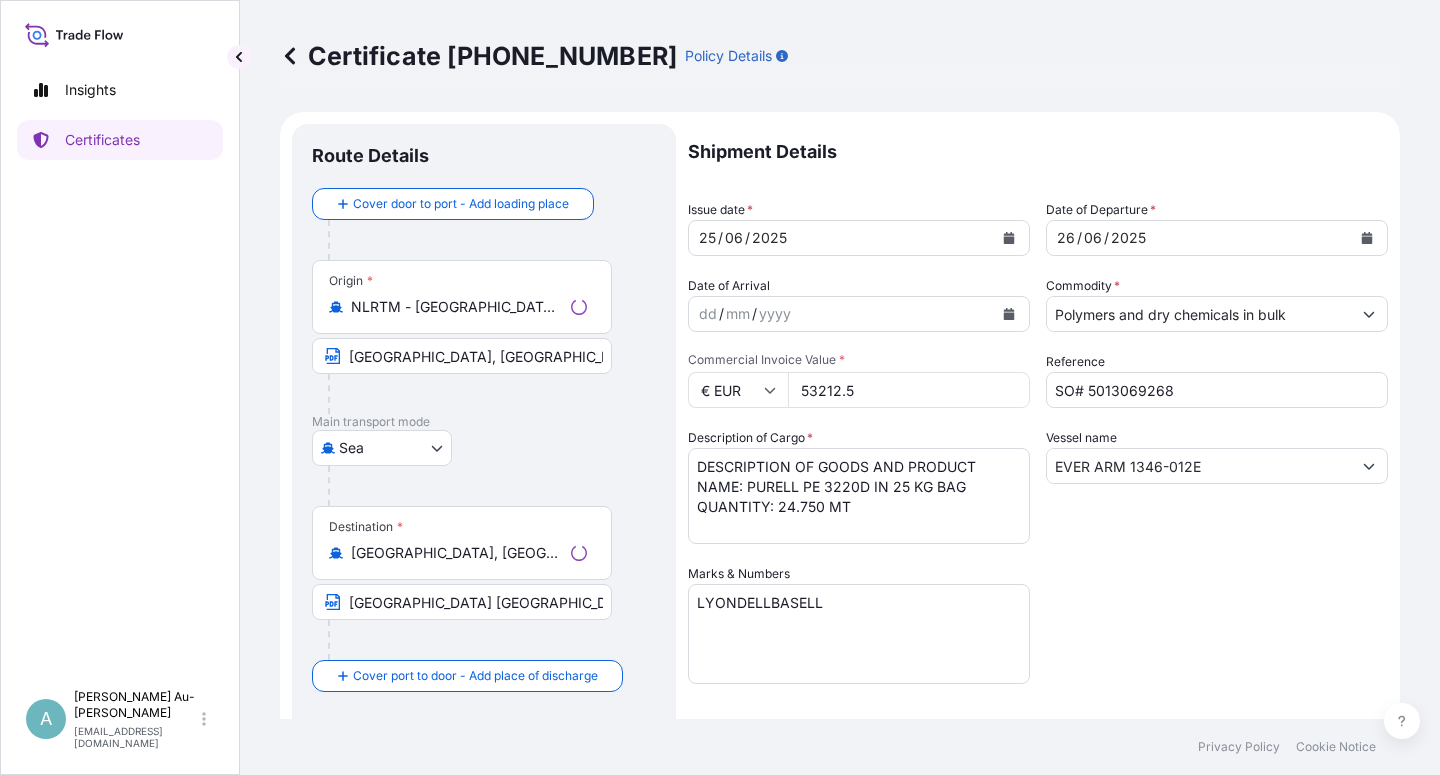 select on "32034" 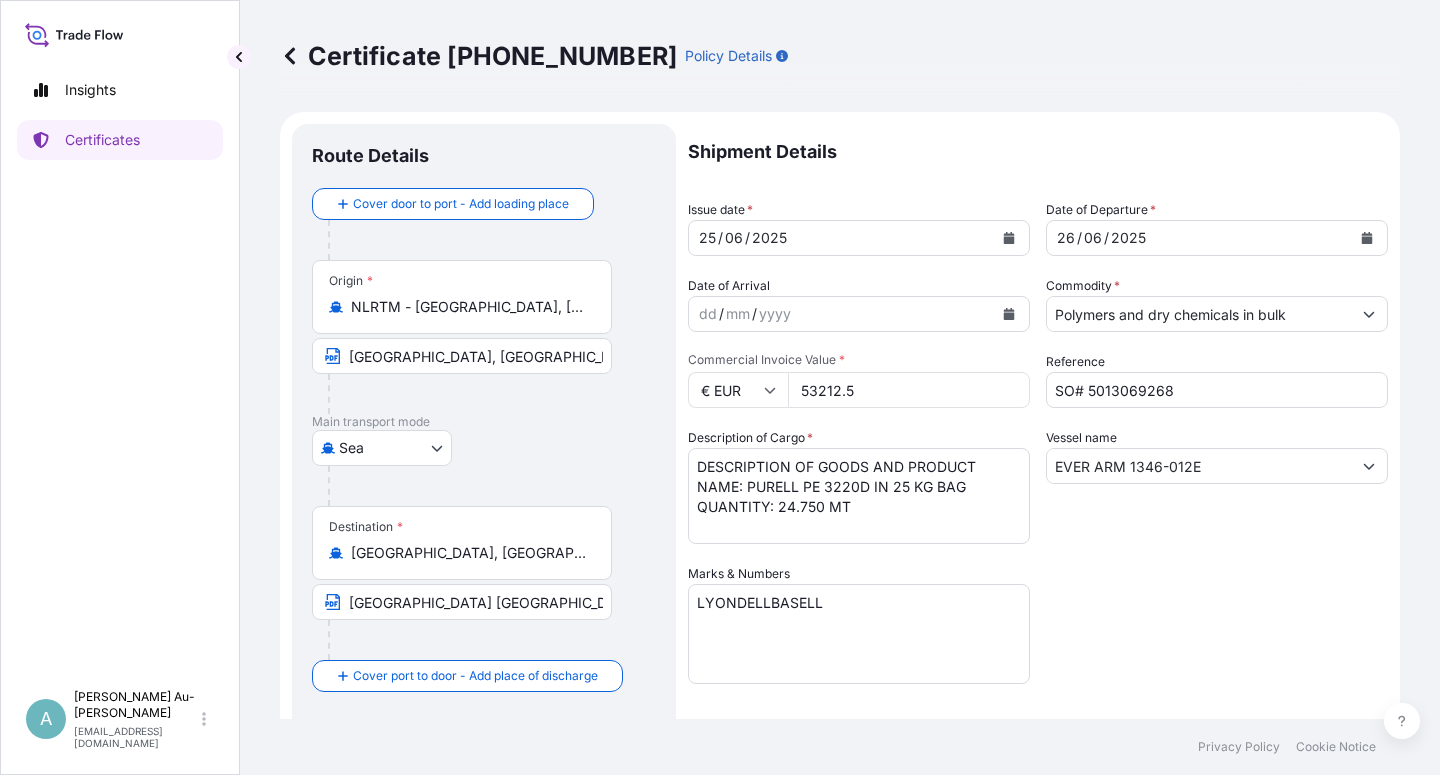 click 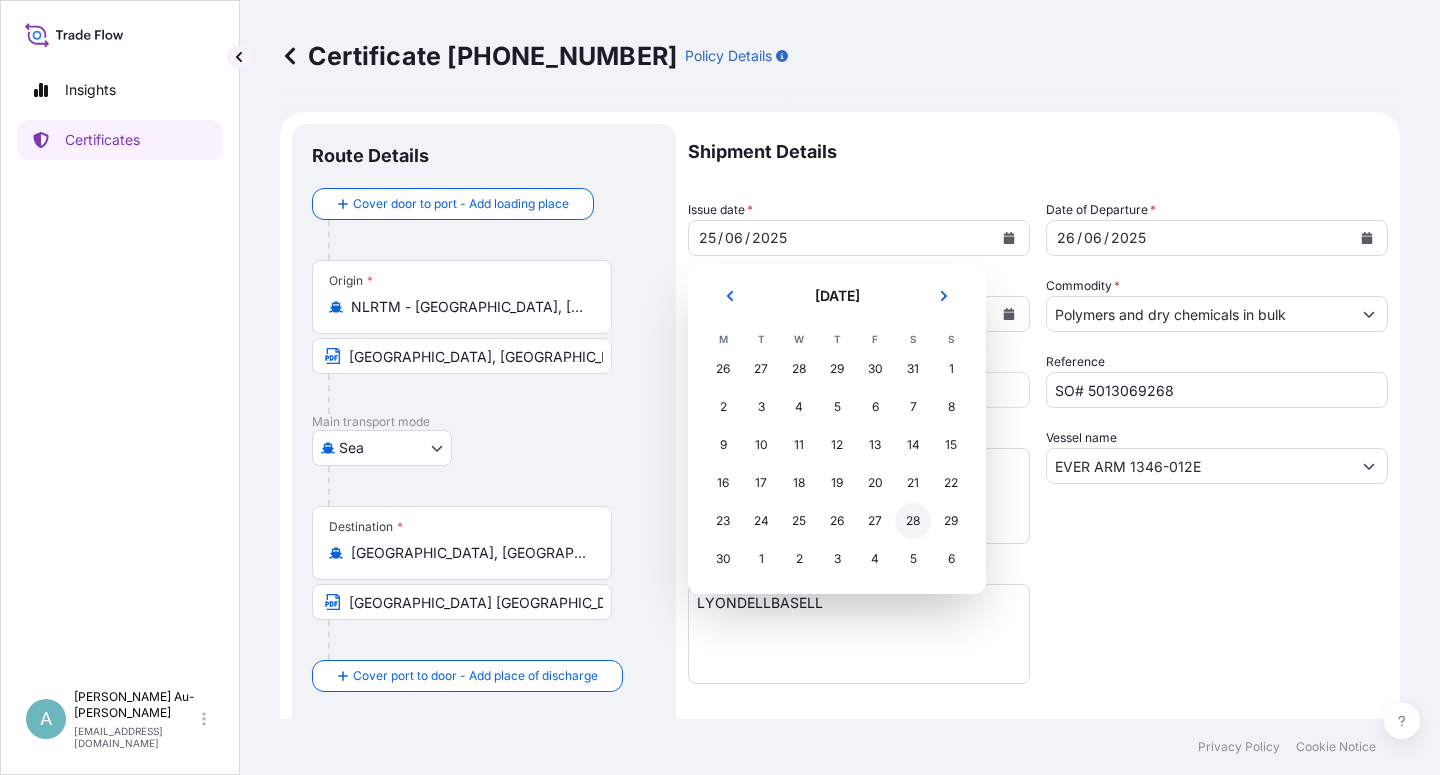 click on "28" at bounding box center [913, 521] 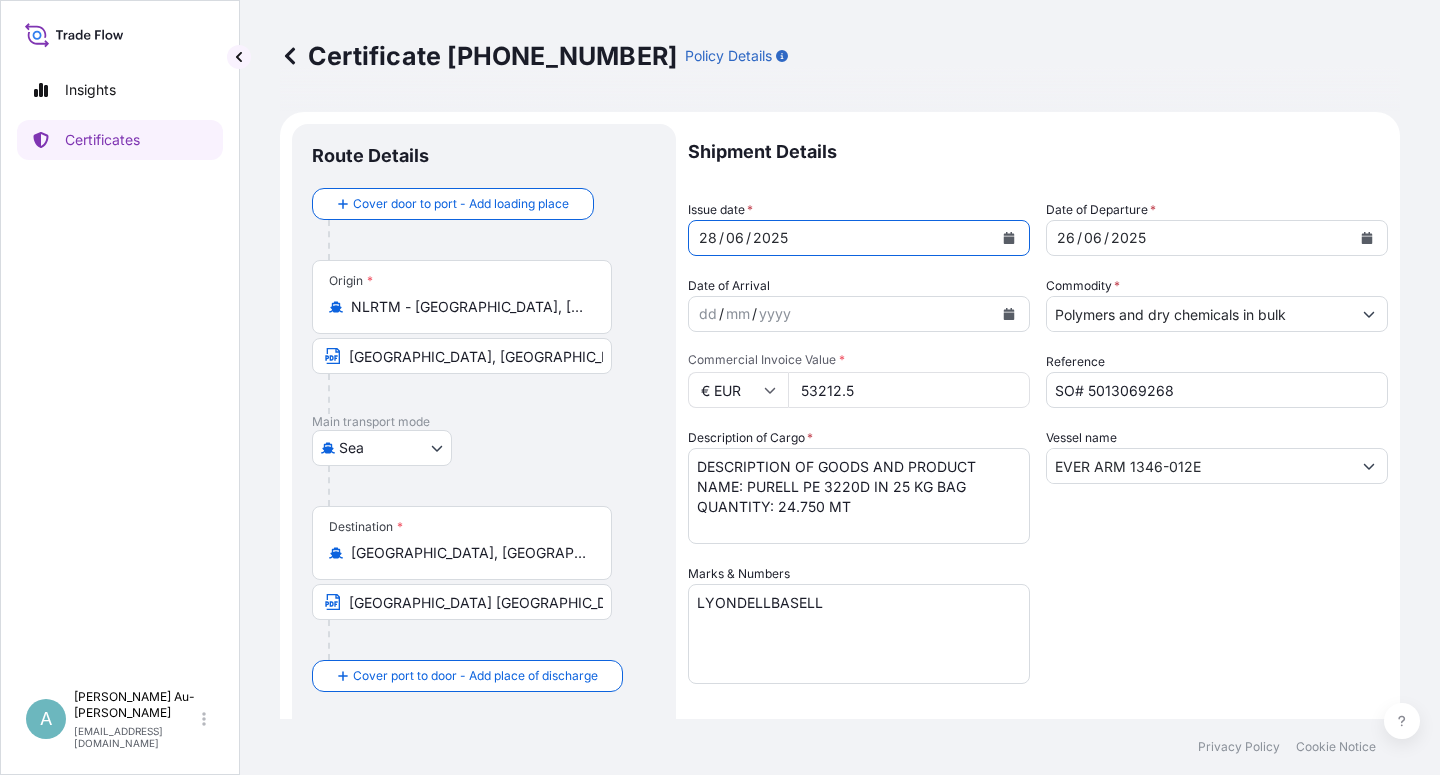 click 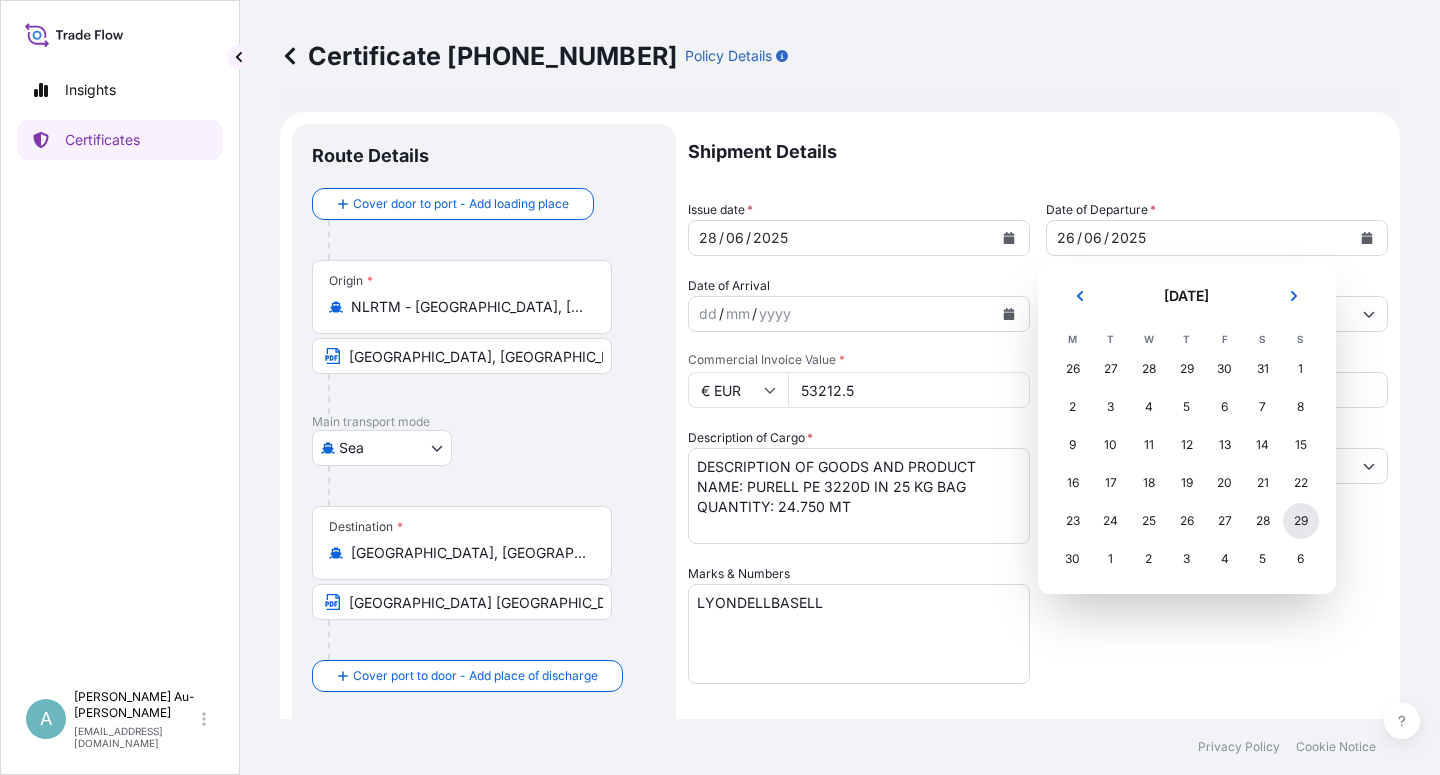 click on "29" at bounding box center [1301, 521] 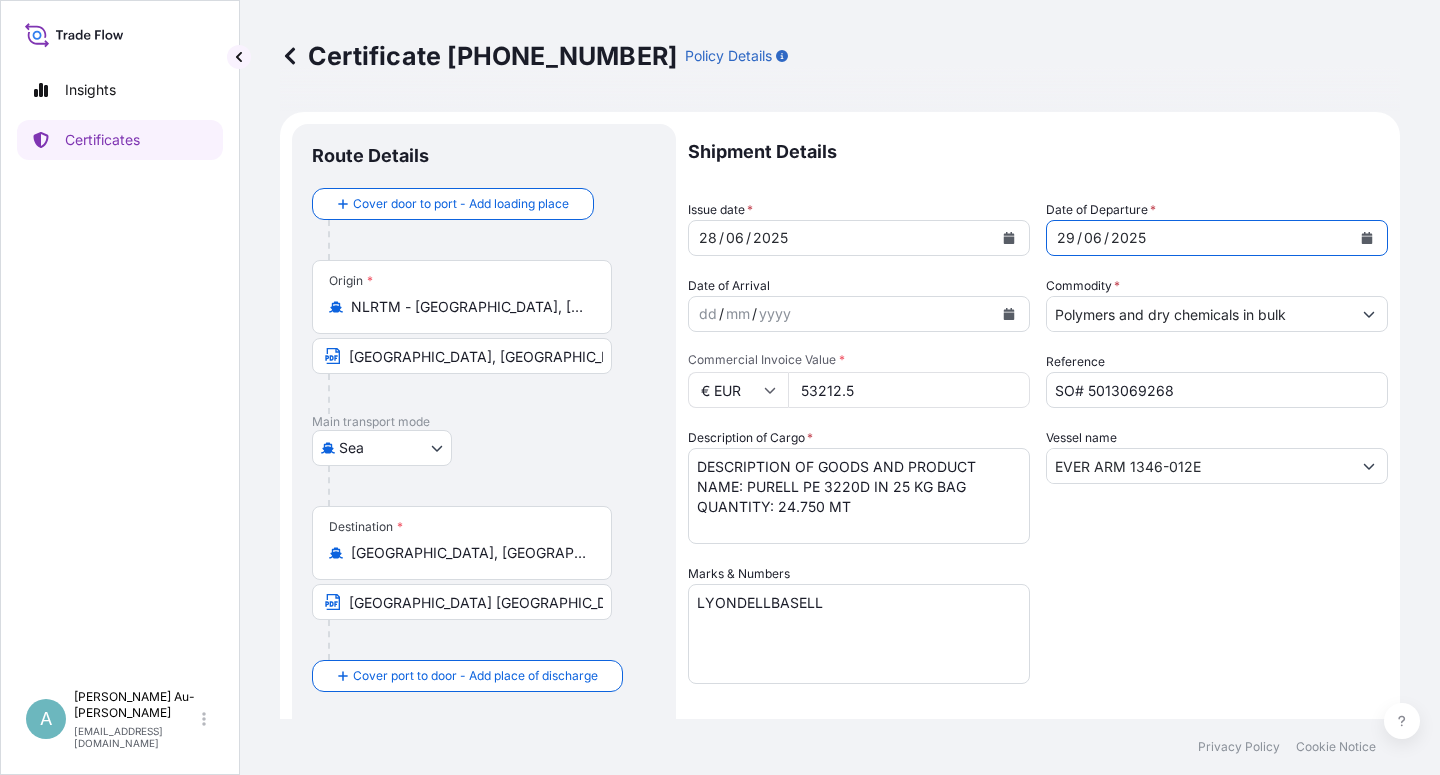 drag, startPoint x: 1172, startPoint y: 610, endPoint x: 1186, endPoint y: 606, distance: 14.56022 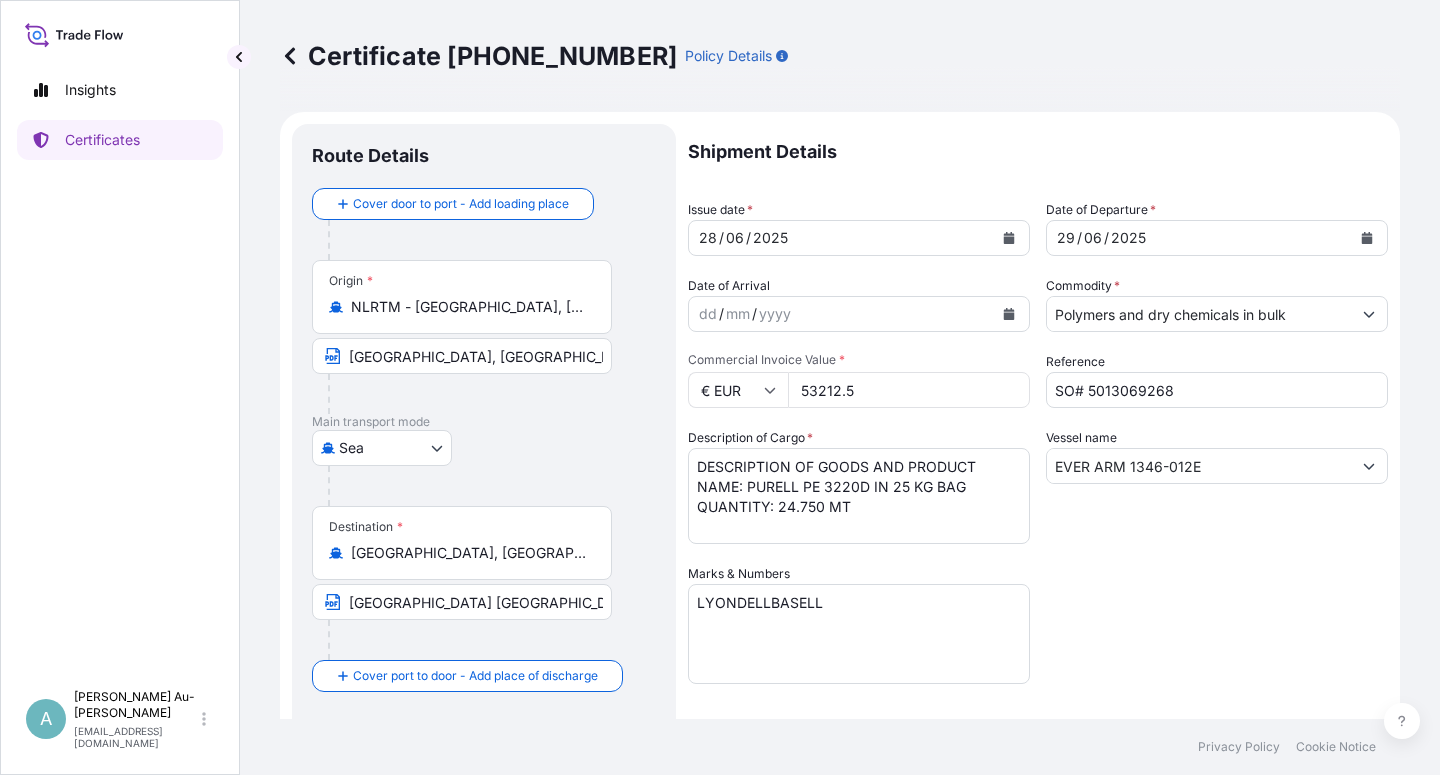 scroll, scrollTop: 360, scrollLeft: 0, axis: vertical 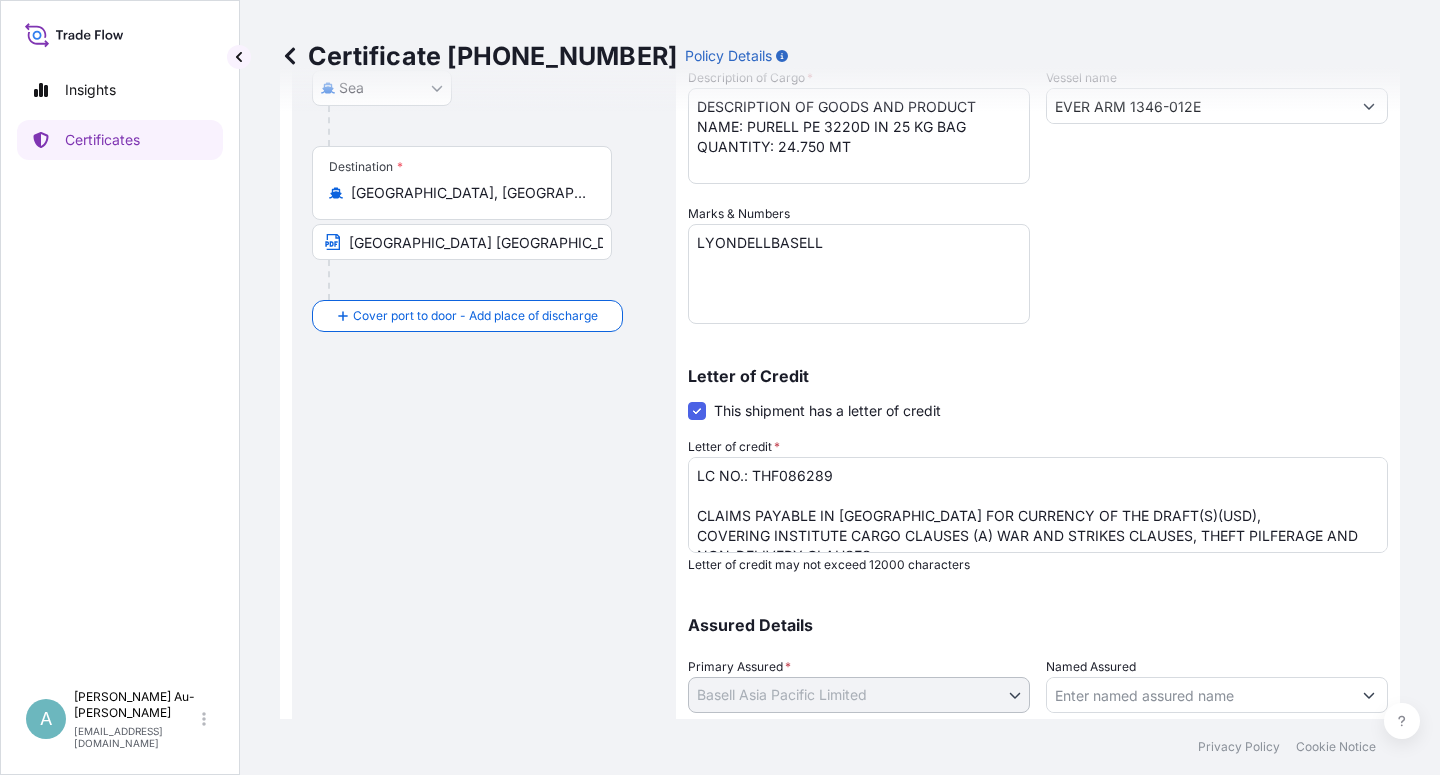 click on "LC NO.: THF086289
CLAIMS PAYABLE IN [GEOGRAPHIC_DATA] FOR CURRENCY OF THE DRAFT(S)(USD),
COVERING INSTITUTE CARGO CLAUSES (A) WAR AND STRIKES CLAUSES, THEFT PILFERAGE AND NON-DELIVERY CLAUSES
NAME WITH FULL ADDRESS AND TELEPHONE NUMBER OF INSURANCE AGENCY IN [GEOGRAPHIC_DATA]:
McLarens ([GEOGRAPHIC_DATA]) Ltd
[STREET_ADDRESS]
TELEPHONE NUMBER: [PHONE_NUMBER] Ext 146
NO. OF ORIGINAL ISSUED: 02 (01 ORIGINAL + 01 DUPLICATE)" at bounding box center [1038, 505] 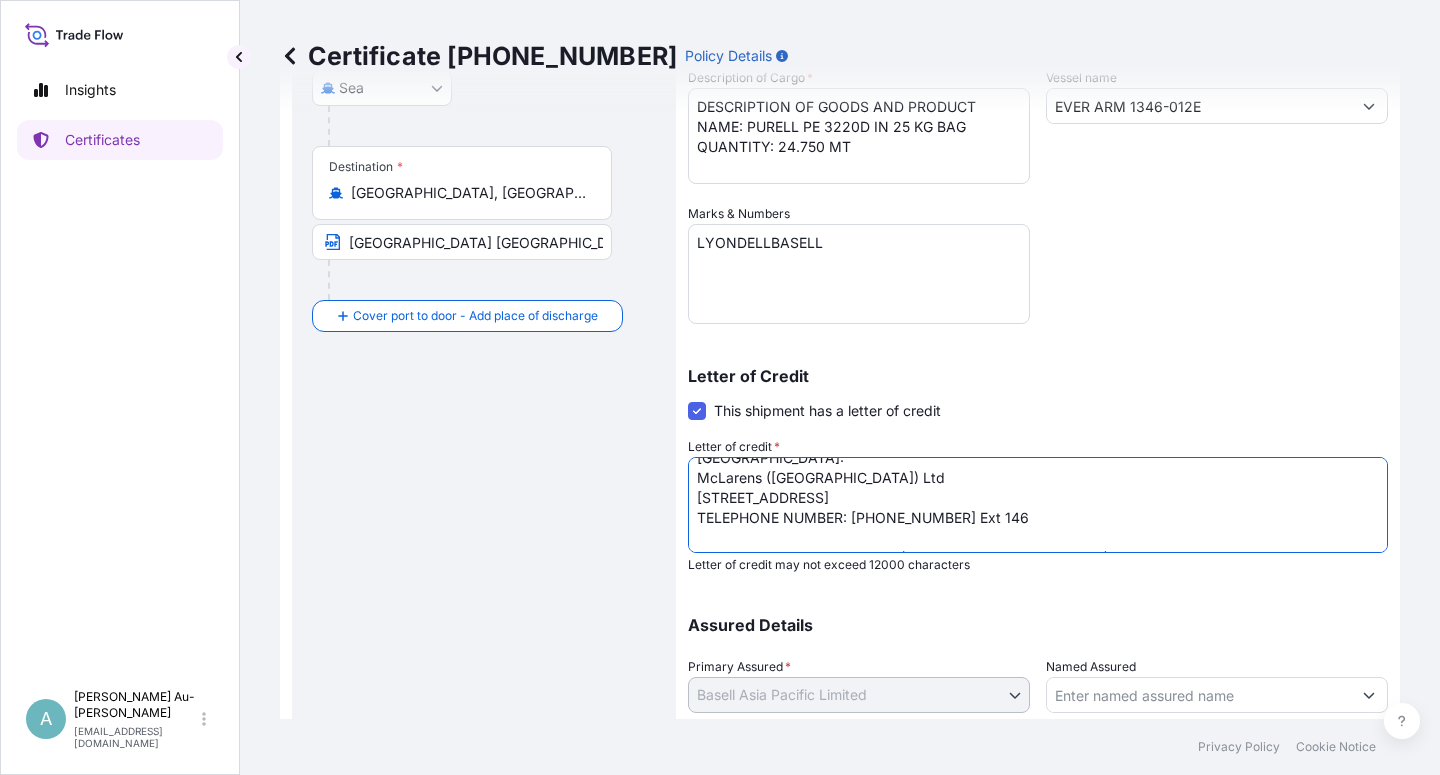 scroll, scrollTop: 111, scrollLeft: 0, axis: vertical 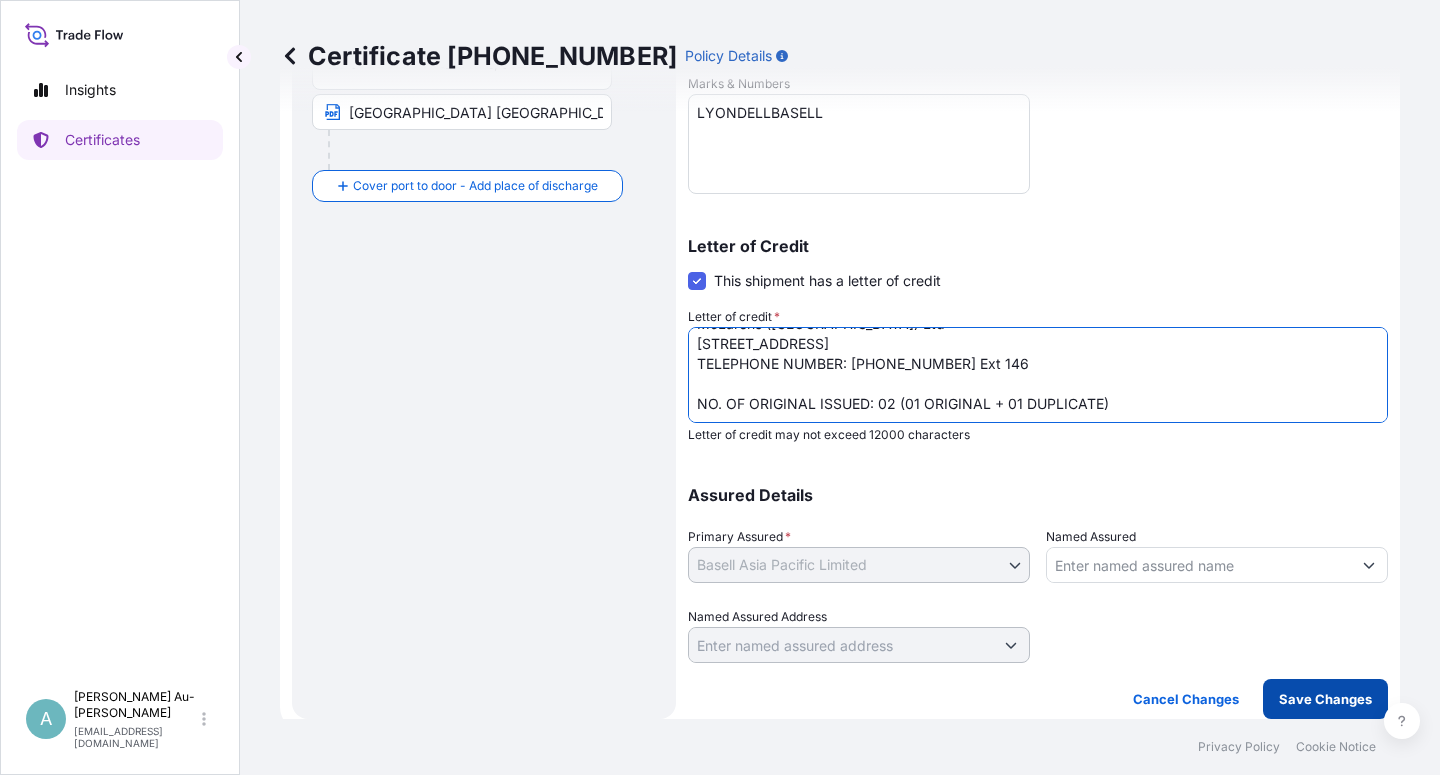 type on "LC NO.: THF086289
CLAIMS PAYABLE IN [GEOGRAPHIC_DATA] FOR CURRENCY OF THE DRAFT(S)(EUR),
COVERING INSTITUTE CARGO CLAUSES (A) WAR AND STRIKES CLAUSES, THEFT PILFERAGE AND NON-DELIVERY CLAUSES
NAME WITH FULL ADDRESS AND TELEPHONE NUMBER OF INSURANCE AGENCY IN [GEOGRAPHIC_DATA]:
McLarens ([GEOGRAPHIC_DATA]) Ltd
[STREET_ADDRESS]
TELEPHONE NUMBER: [PHONE_NUMBER] Ext 146
NO. OF ORIGINAL ISSUED: 02 (01 ORIGINAL + 01 DUPLICATE)" 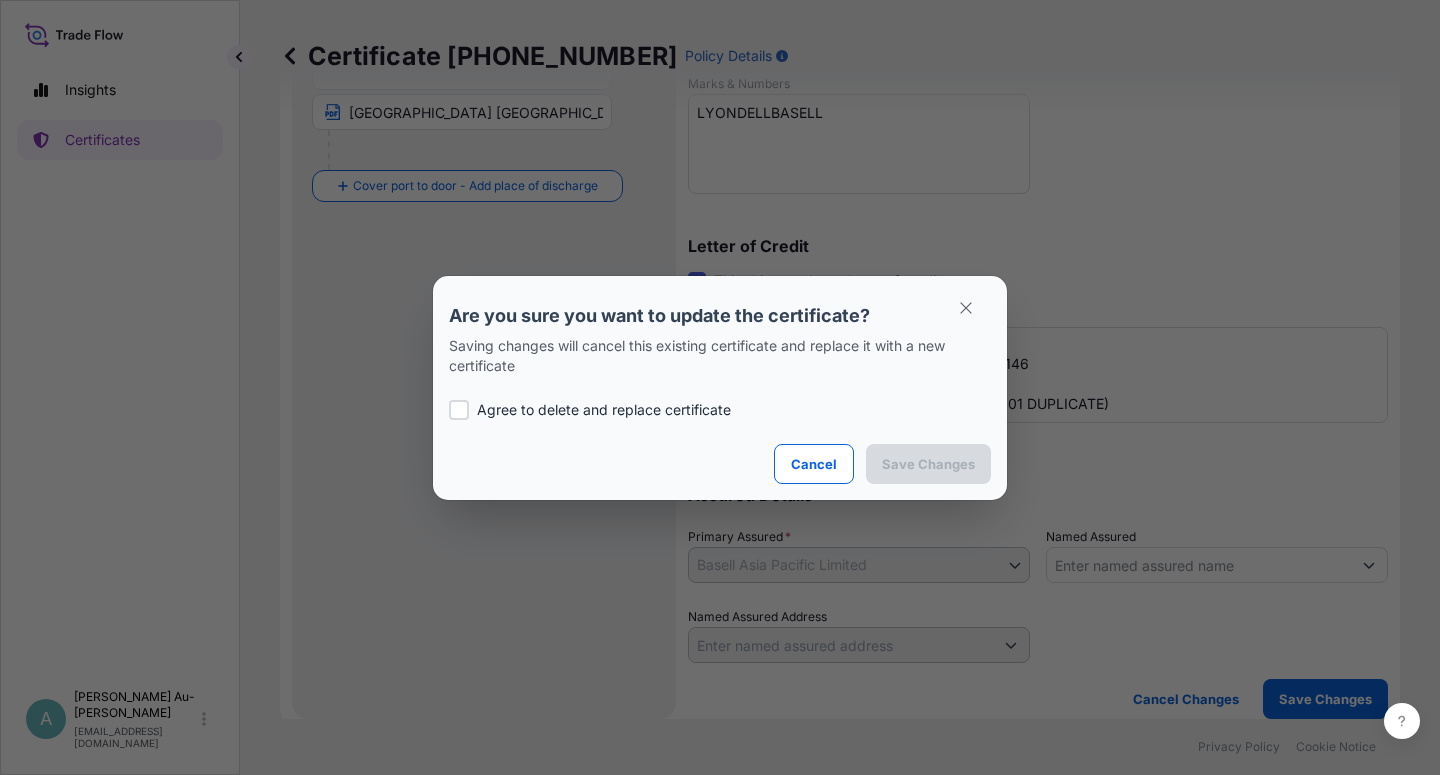 click on "Agree to delete and replace certificate" at bounding box center (604, 410) 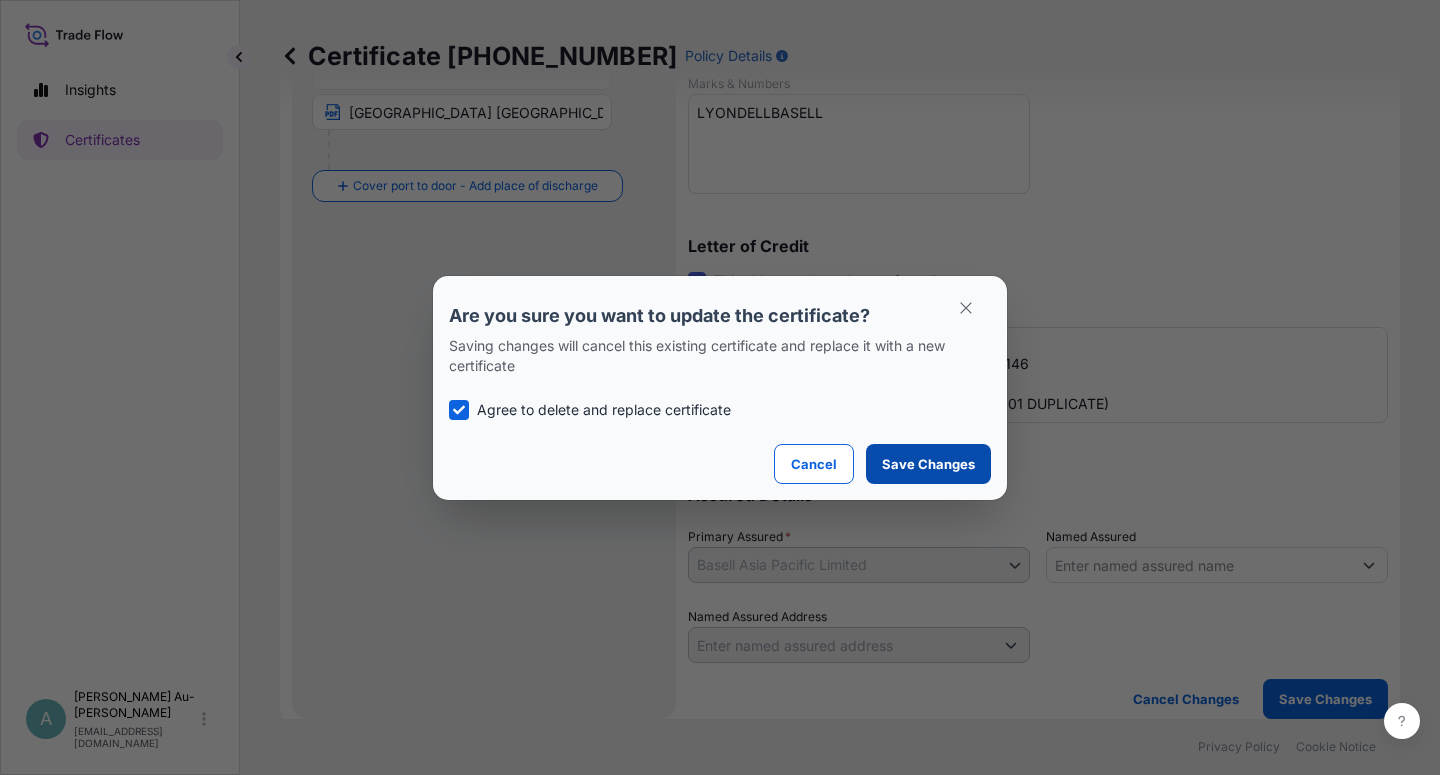 click on "Save Changes" at bounding box center (928, 464) 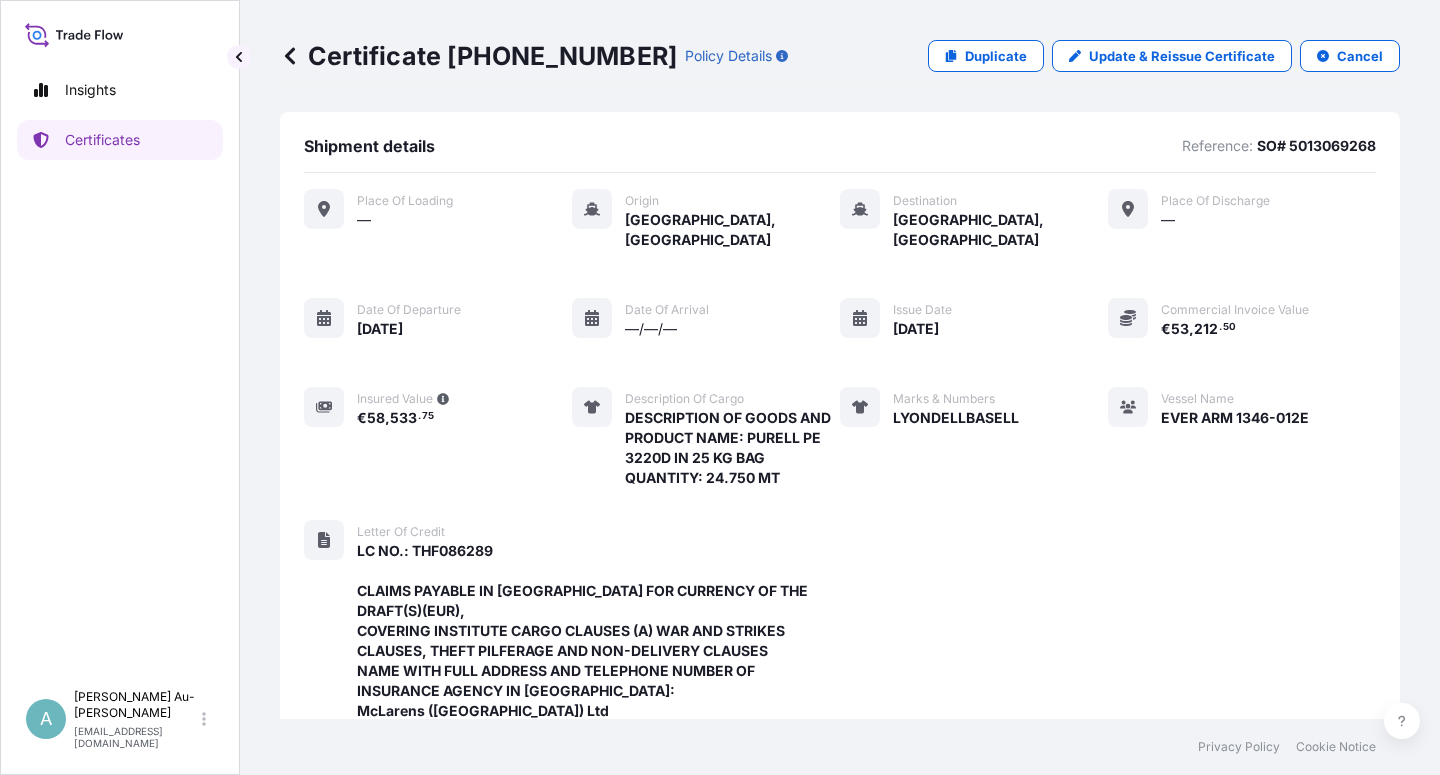 scroll, scrollTop: 714, scrollLeft: 0, axis: vertical 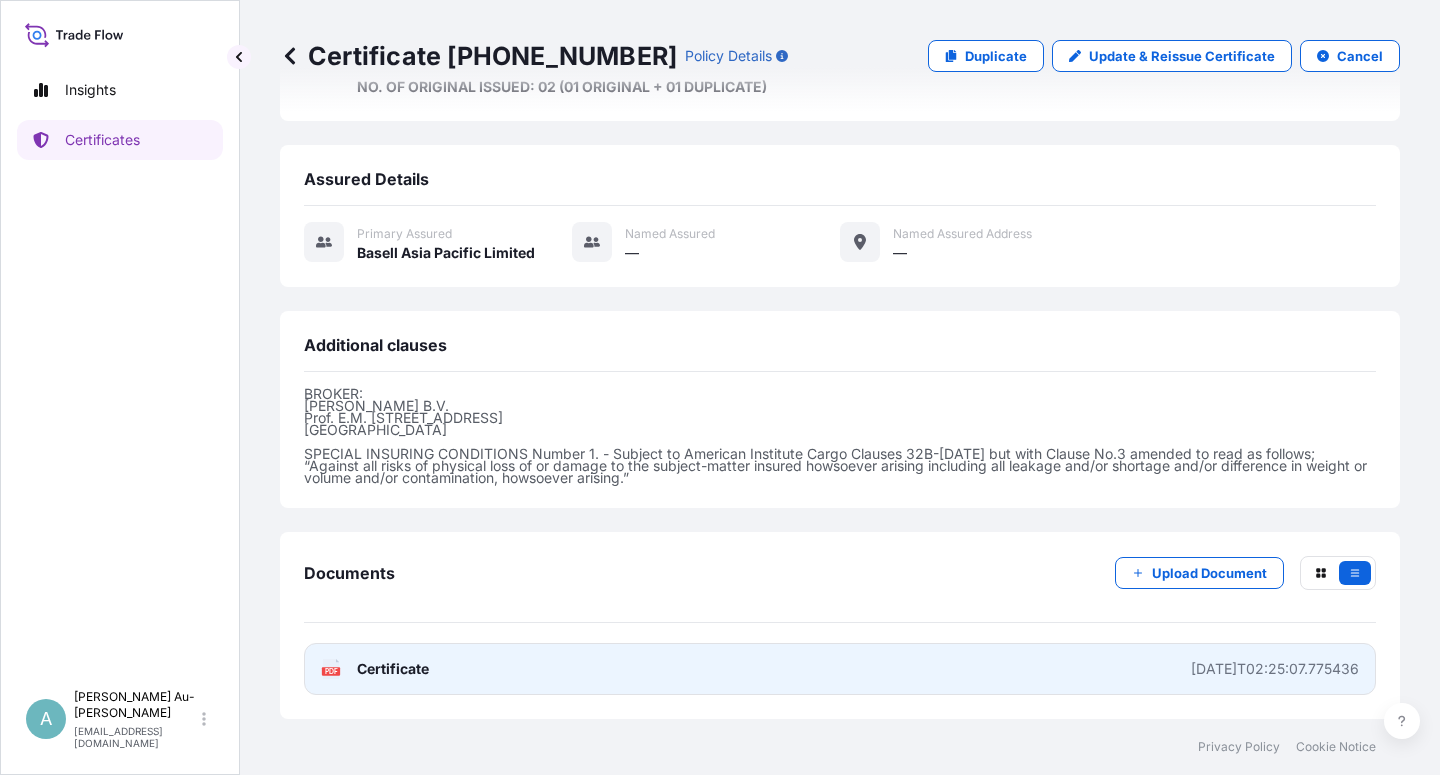 click on "PDF Certificate [DATE]T02:25:07.775436" at bounding box center (840, 669) 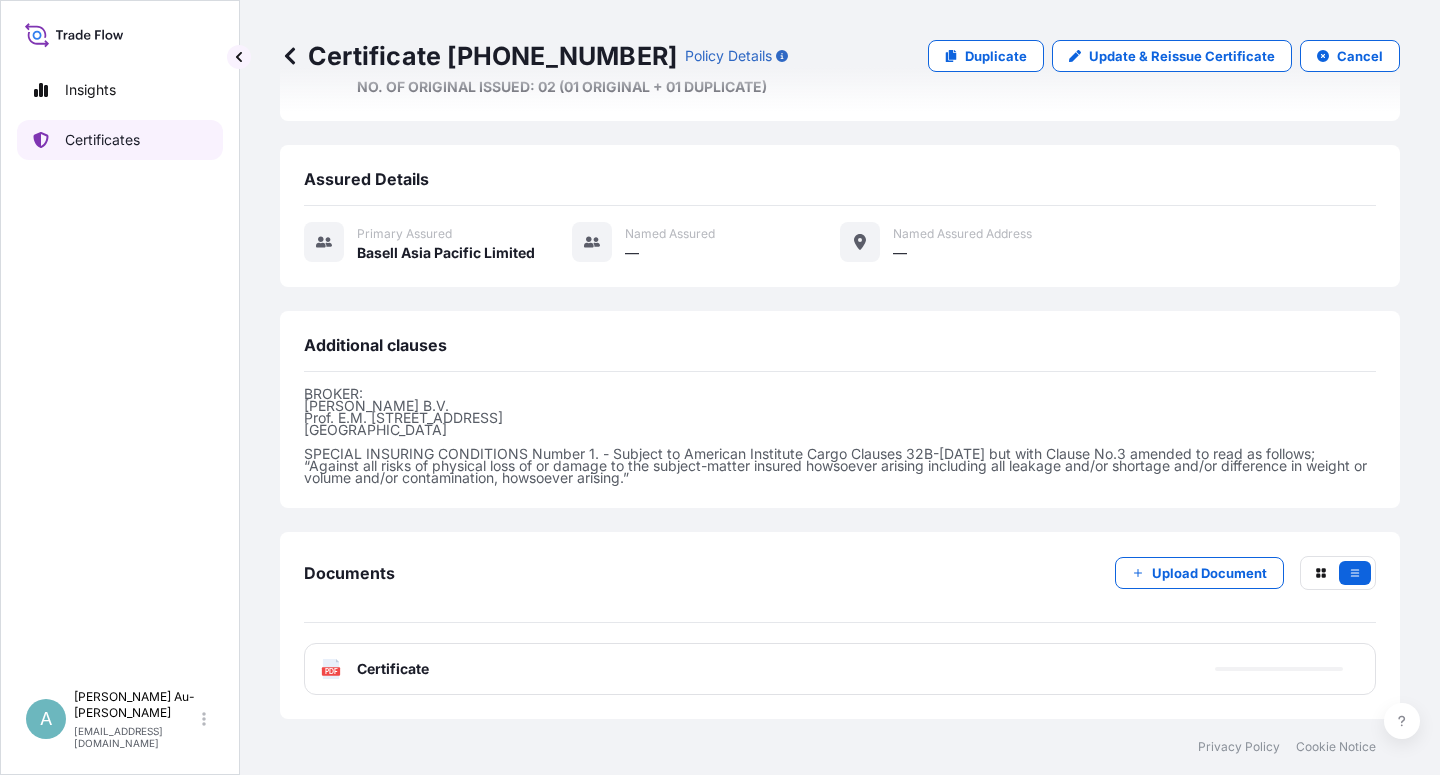 click on "Certificates" at bounding box center (120, 140) 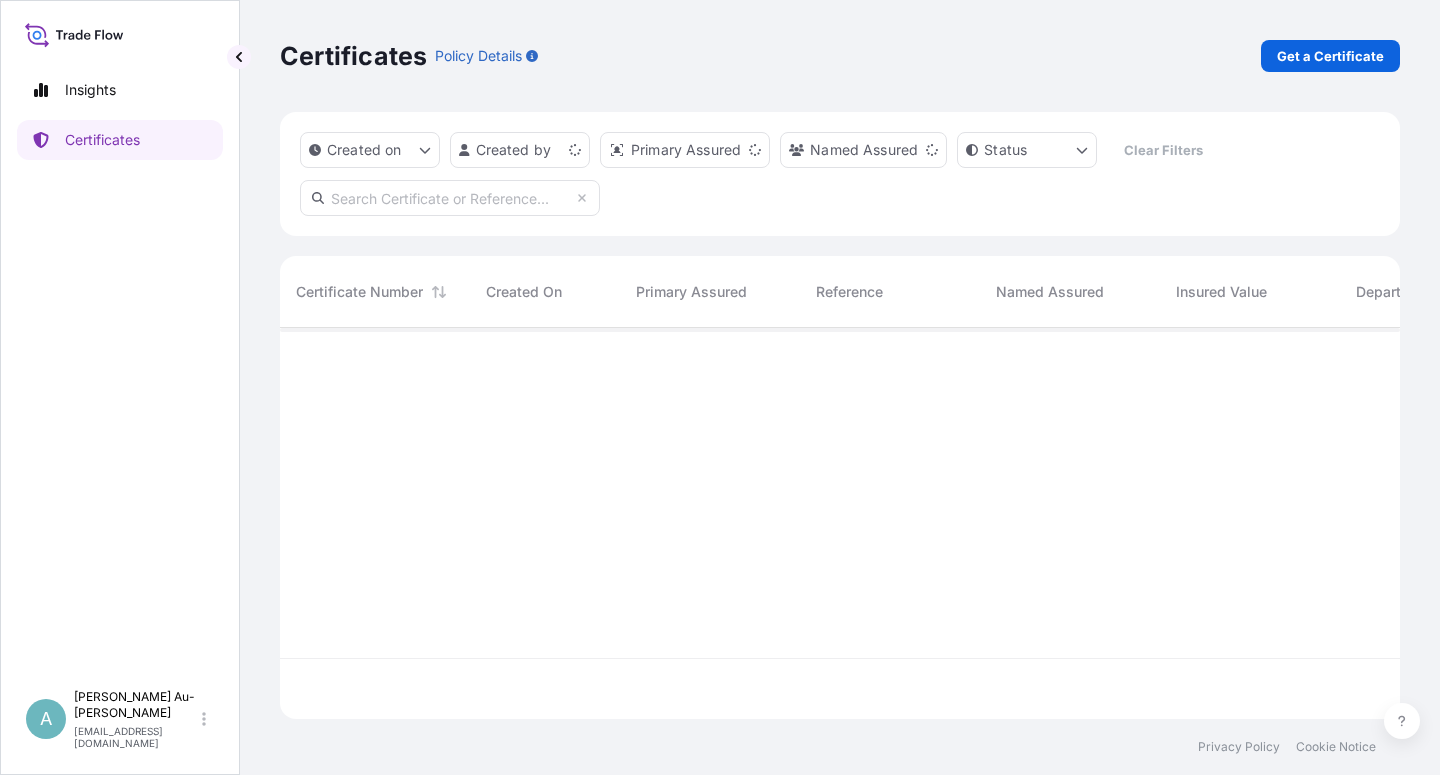 scroll, scrollTop: 18, scrollLeft: 18, axis: both 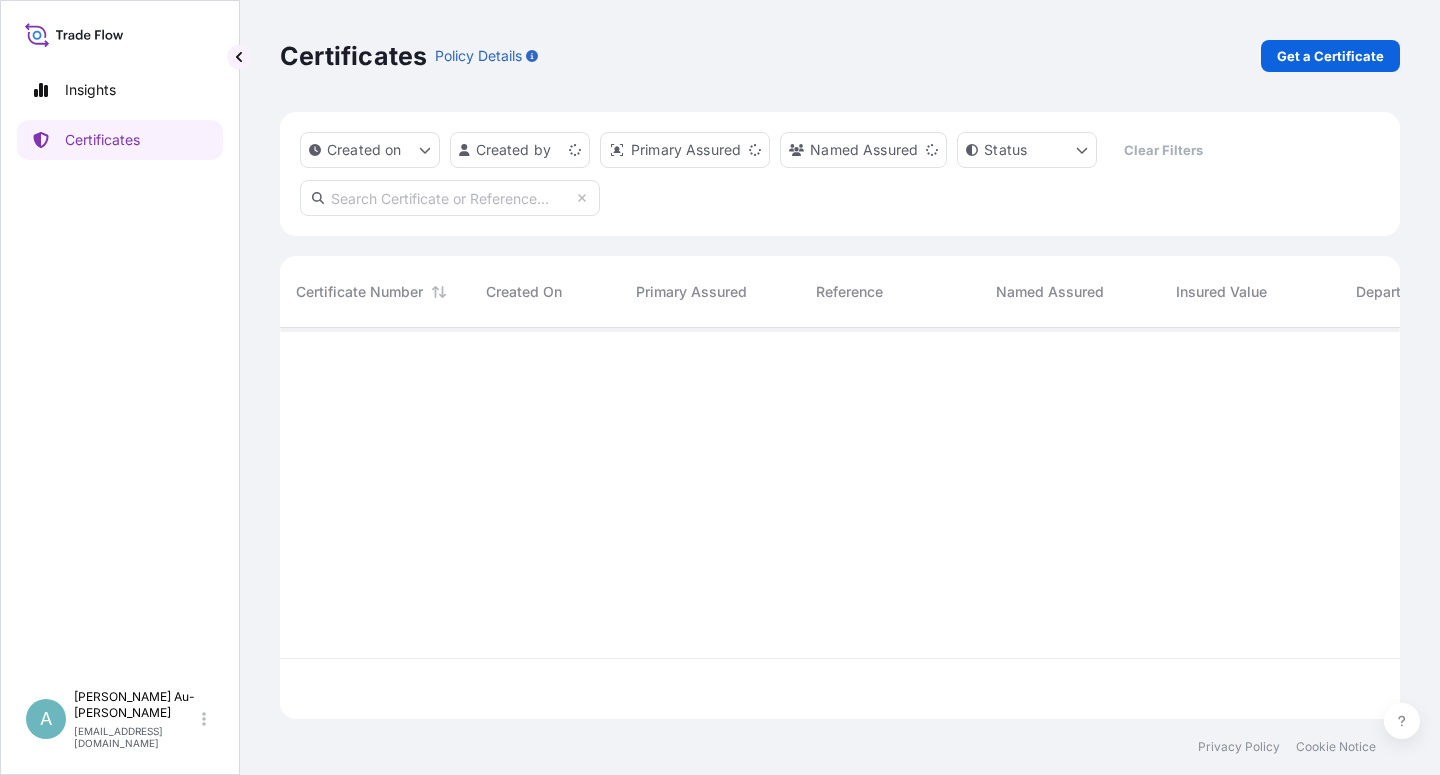 click at bounding box center (450, 198) 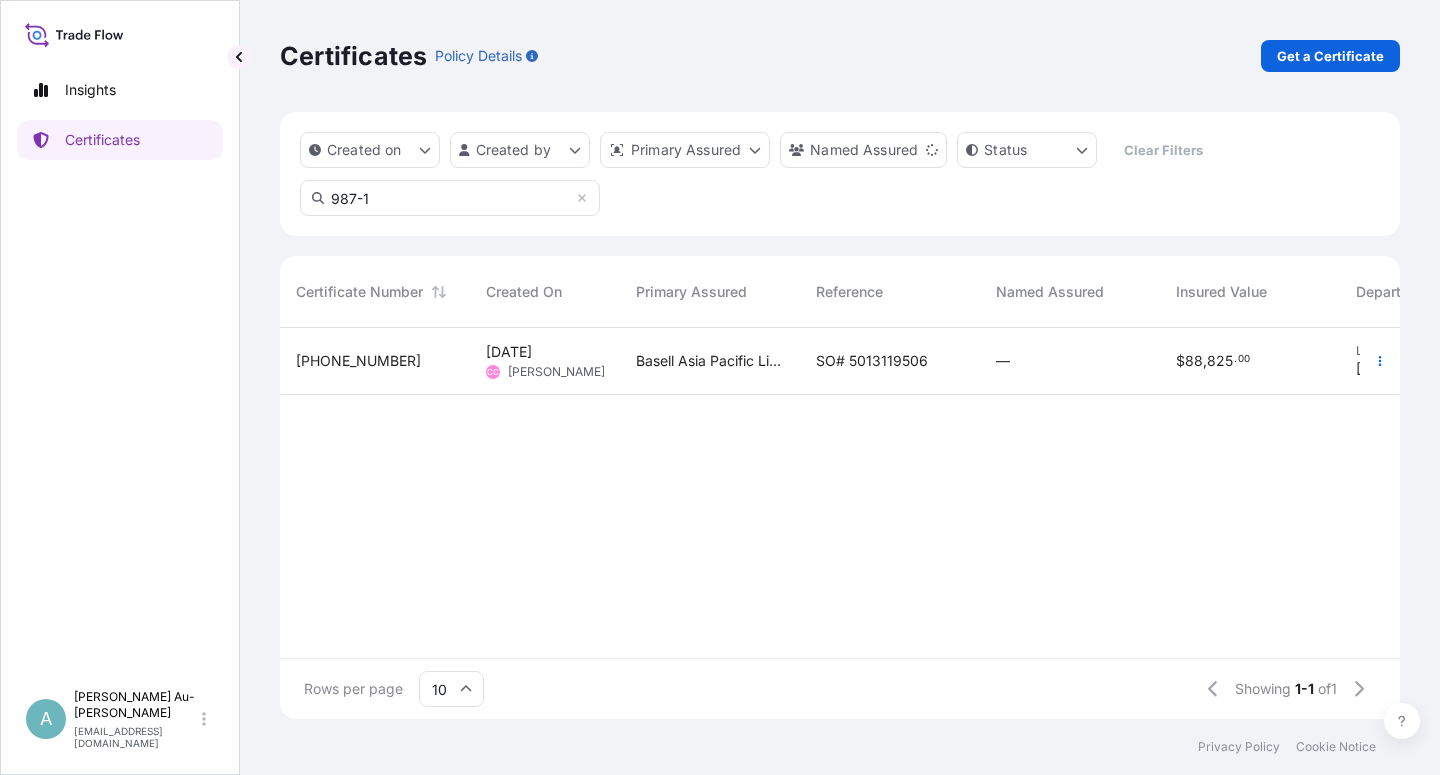 type on "987-1" 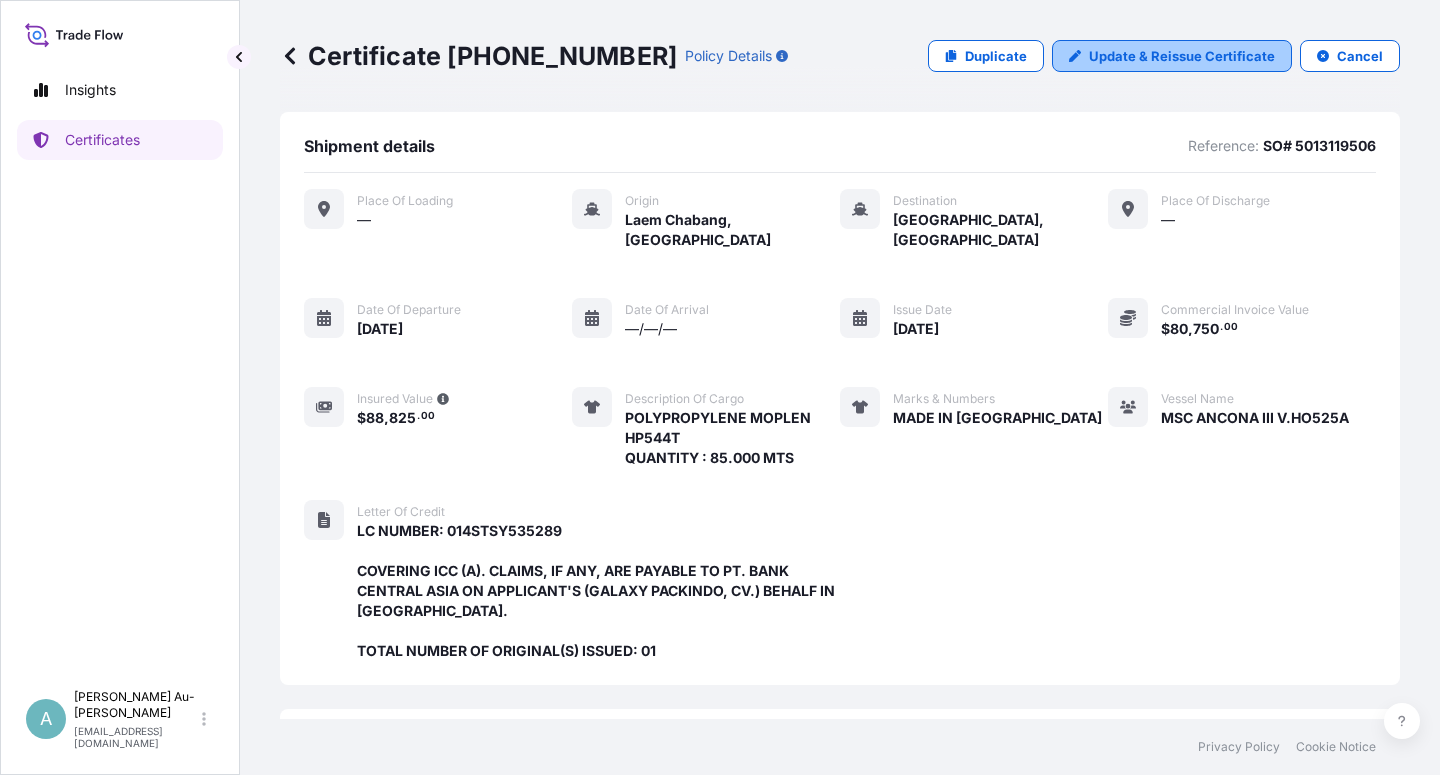 click on "Update & Reissue Certificate" at bounding box center (1182, 56) 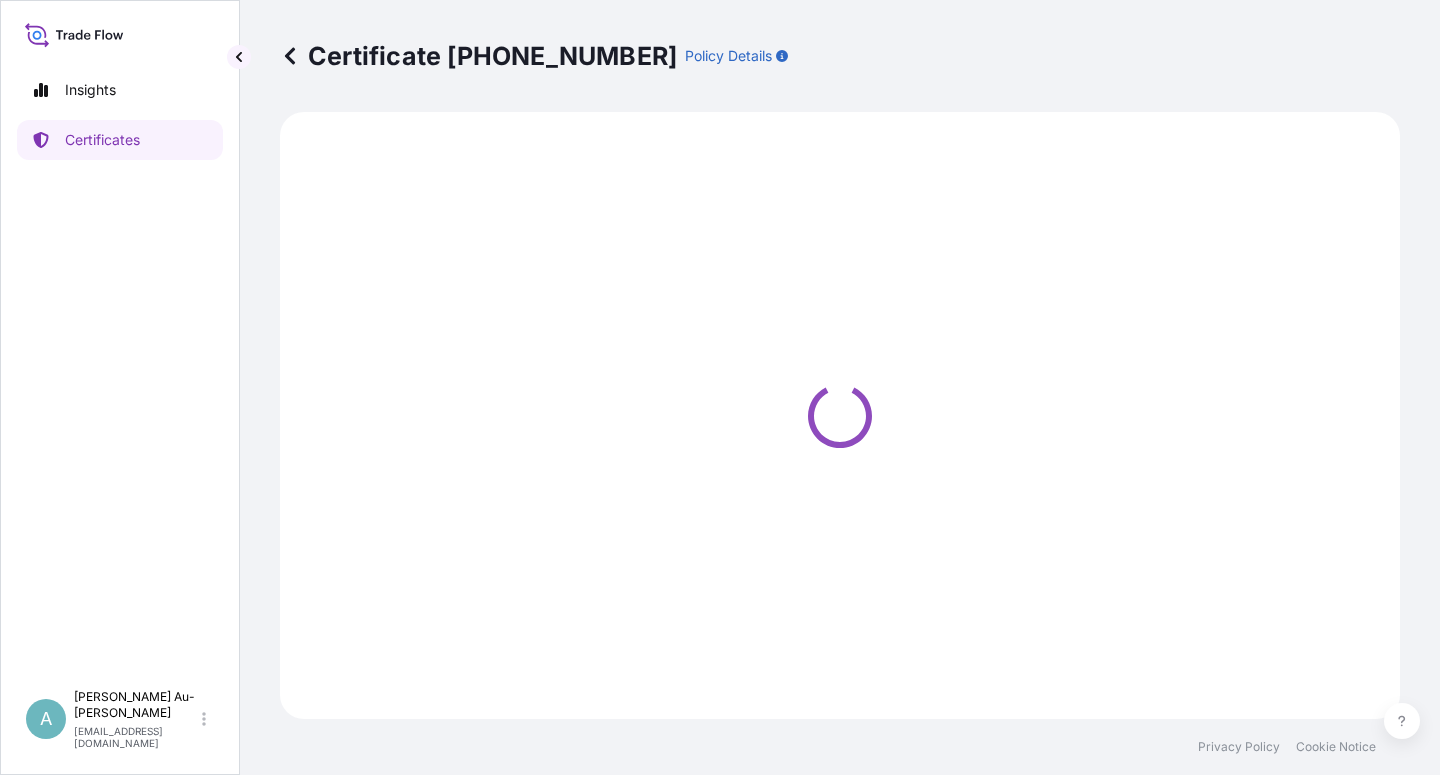 select on "Sea" 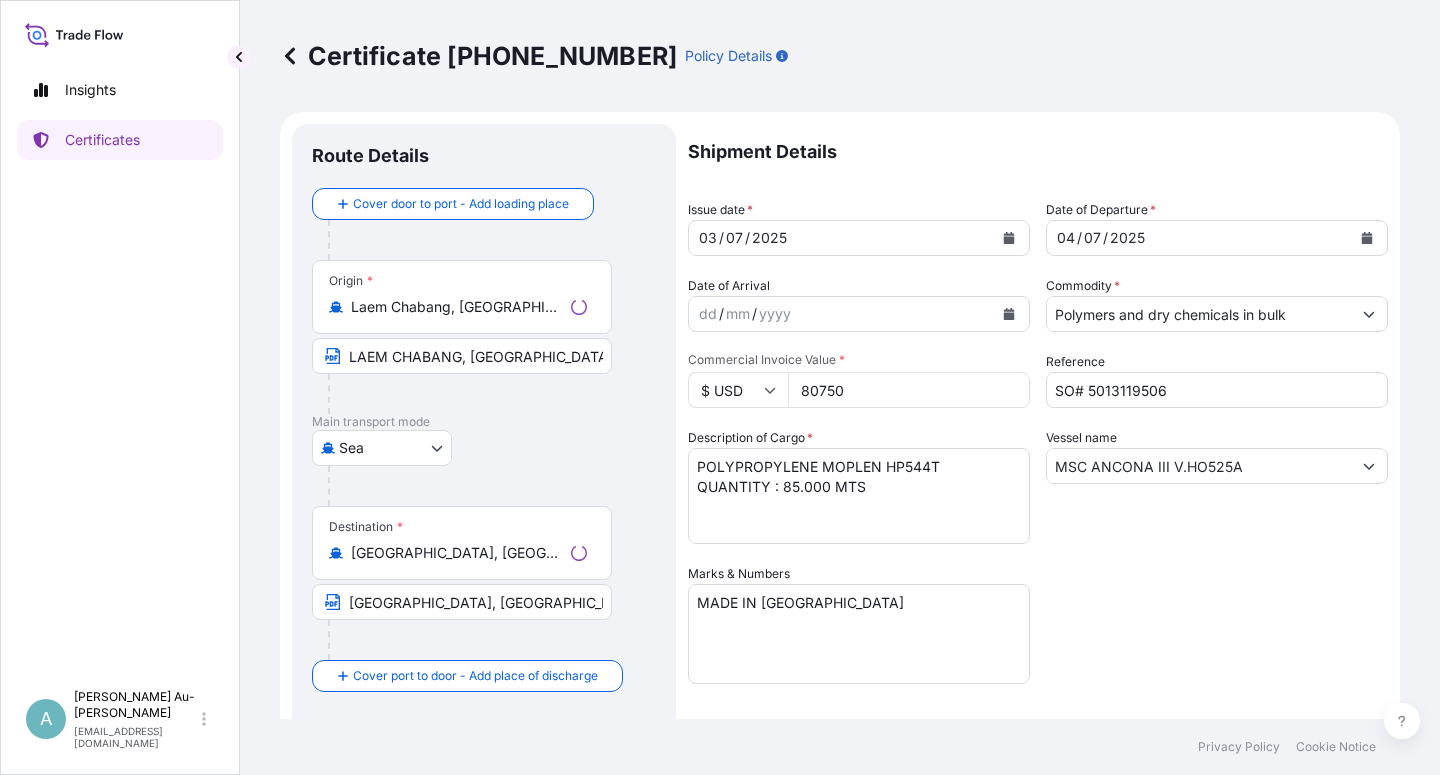 select on "32034" 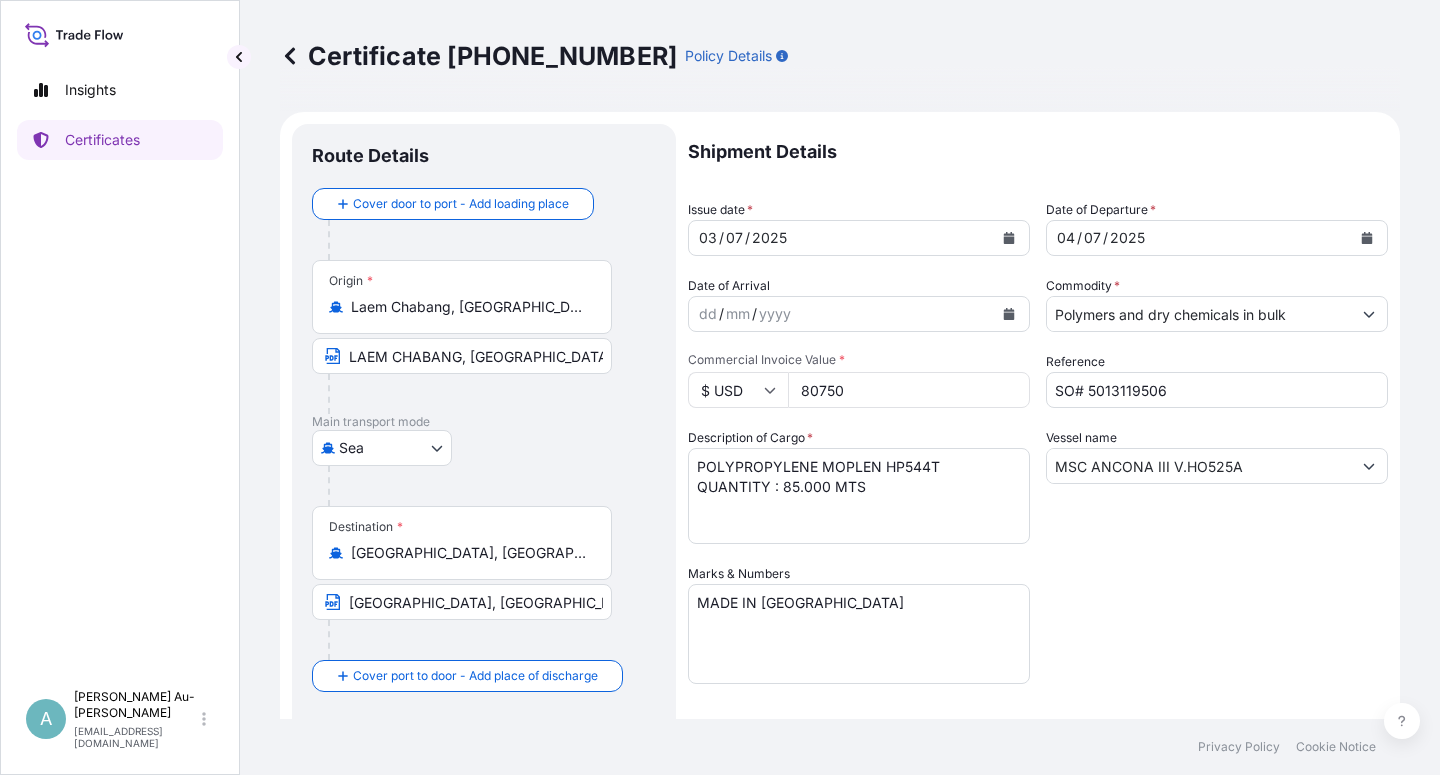 click 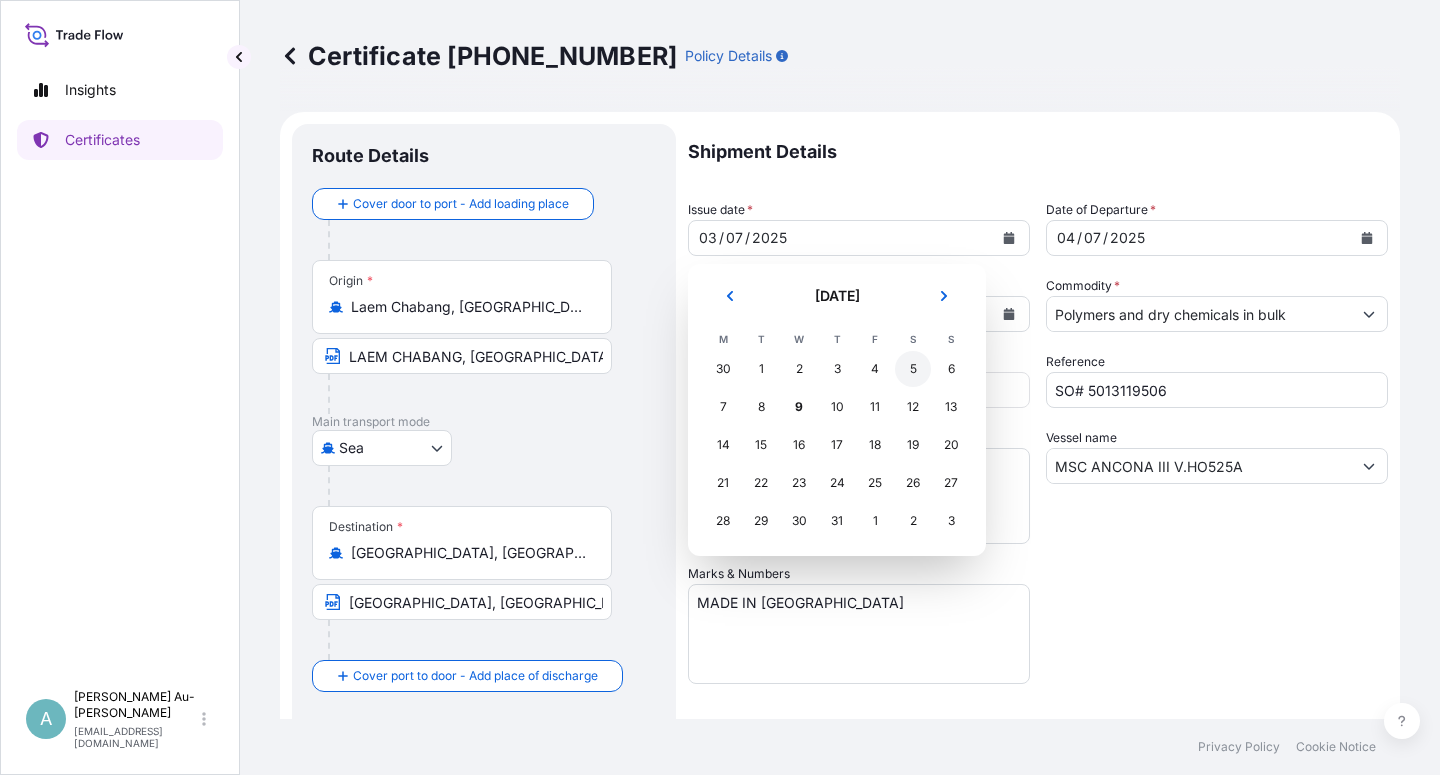 click on "5" at bounding box center [913, 369] 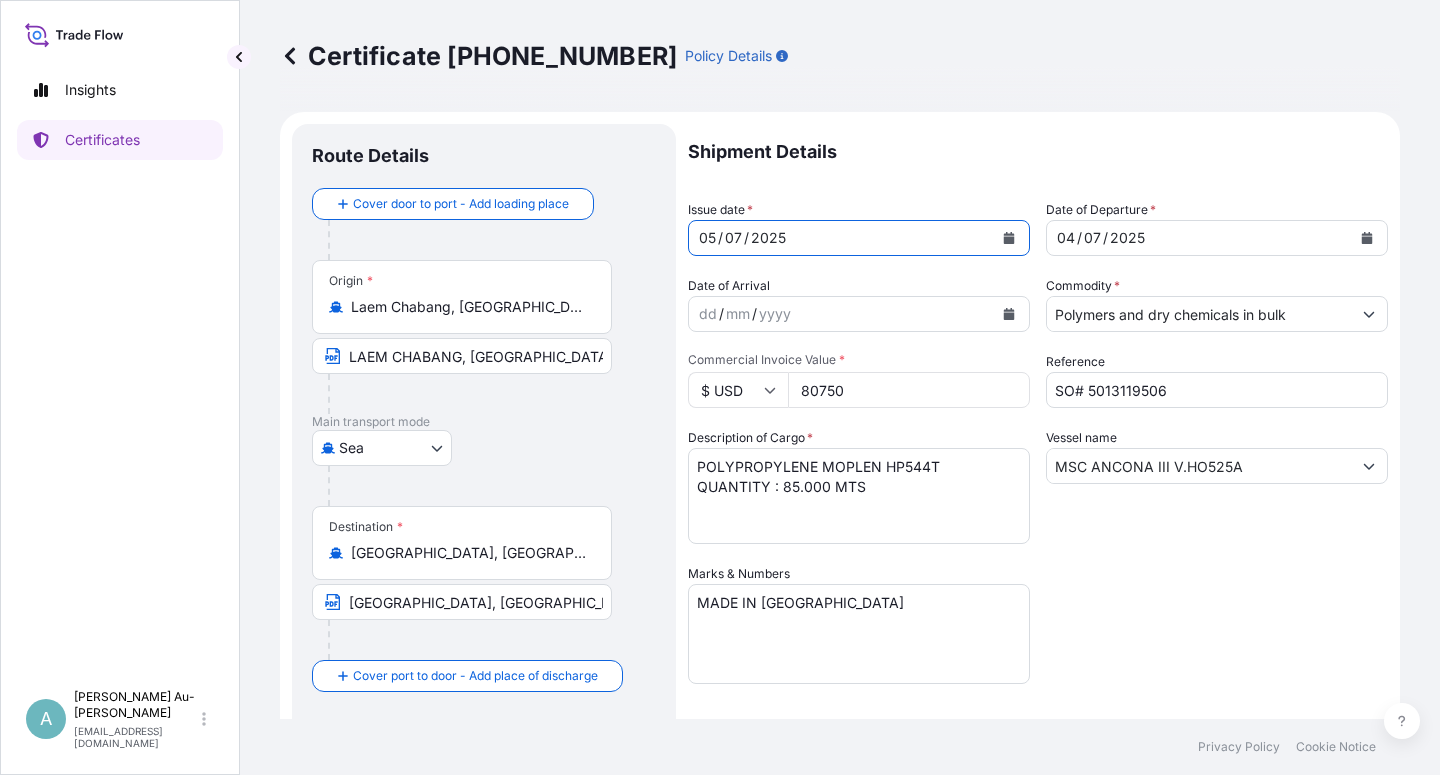 click 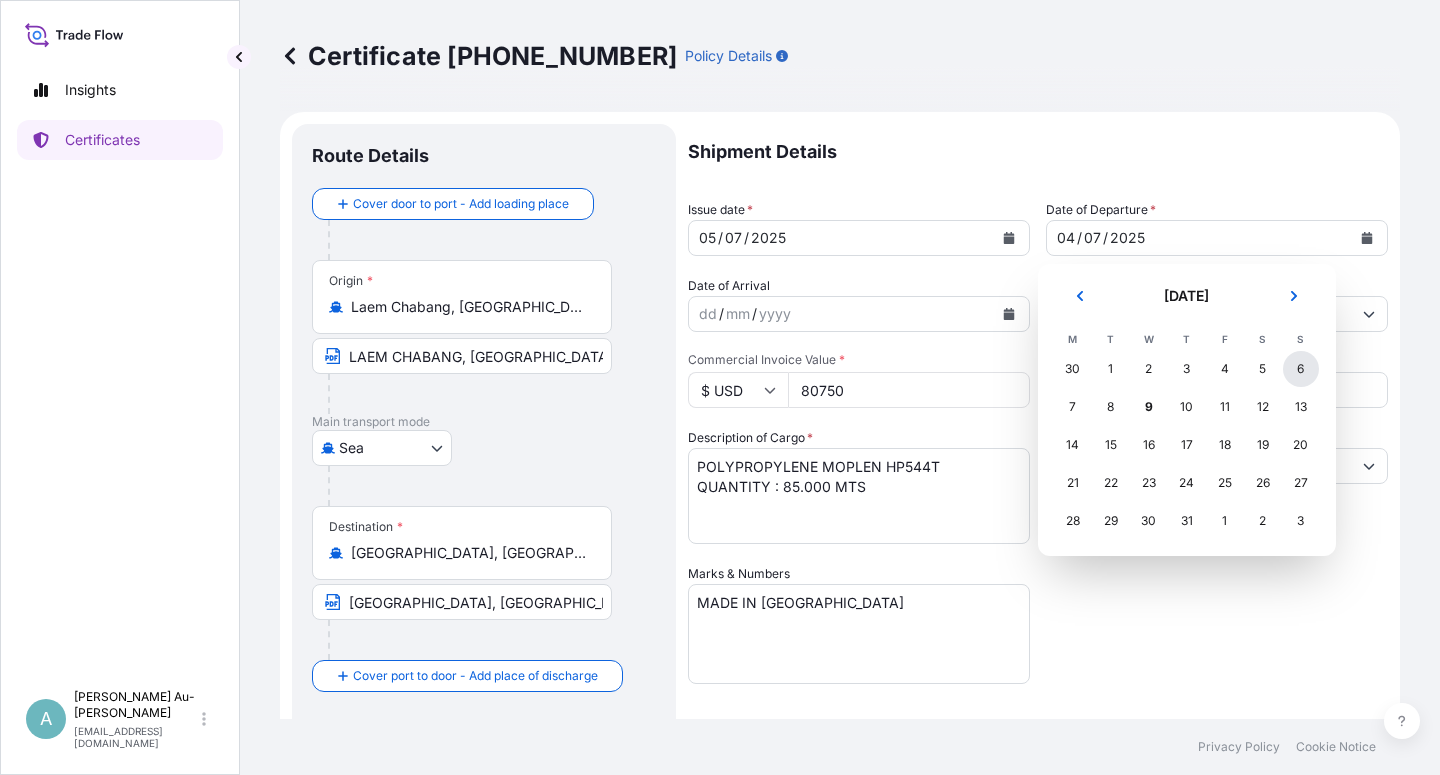 click on "6" at bounding box center (1301, 369) 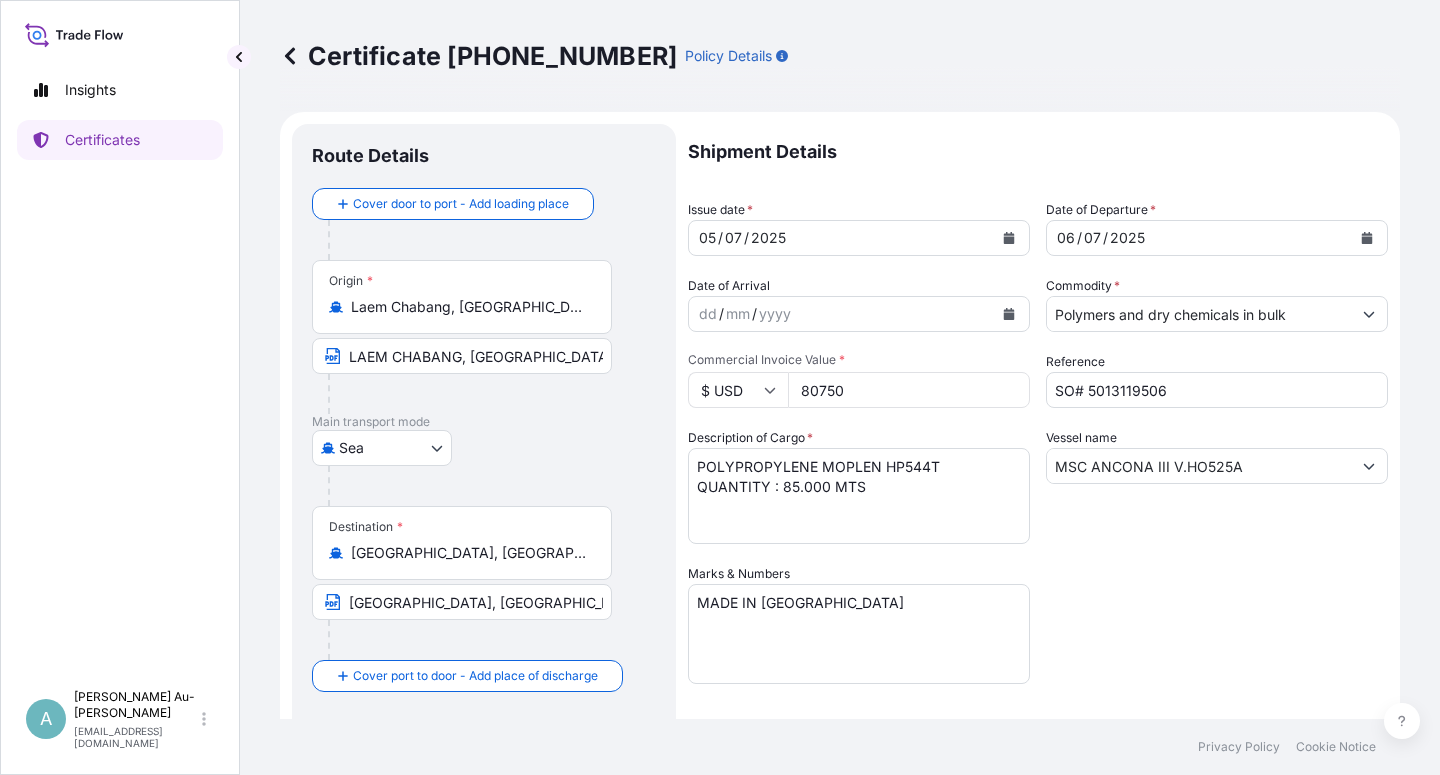 click on "Shipment Details Issue date * [DATE] Date of Departure * [DATE] Date of Arrival dd / mm / yyyy Commodity * Polymers and dry chemicals in bulk Packing Category Commercial Invoice Value    * $ USD 80750 Reference SO# 5013119506 Description of Cargo * POLYPROPYLENE MOPLEN HP544T
QUANTITY : 85.000 MTS Vessel name MSC ANCONA III V.HO525A Marks & Numbers MADE IN [GEOGRAPHIC_DATA] Letter of Credit This shipment has a letter of credit Letter of credit * LC NUMBER: 014STSY535289
COVERING ICC (A). CLAIMS, IF ANY, ARE PAYABLE TO PT. BANK CENTRAL ASIA ON APPLICANT'S (GALAXY PACKINDO, CV.) BEHALF IN [GEOGRAPHIC_DATA].
TOTAL NUMBER OF ORIGINAL(S) ISSUED: 01 Letter of credit may not exceed 12000 characters Assured Details Primary Assured * Basell Asia Pacific Limited Basell Asia Pacific Limited Named Assured Named Assured Address" at bounding box center (1038, 638) 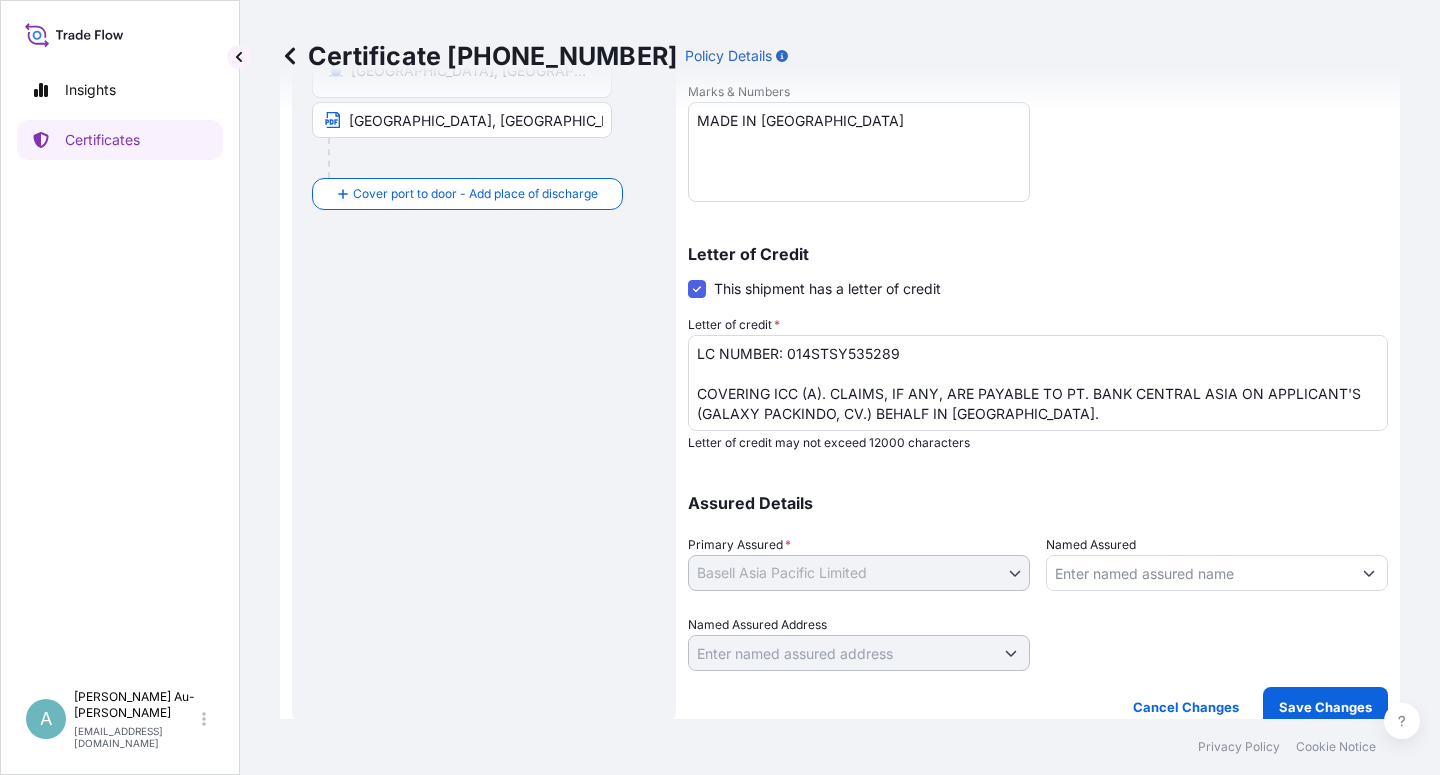 scroll, scrollTop: 490, scrollLeft: 0, axis: vertical 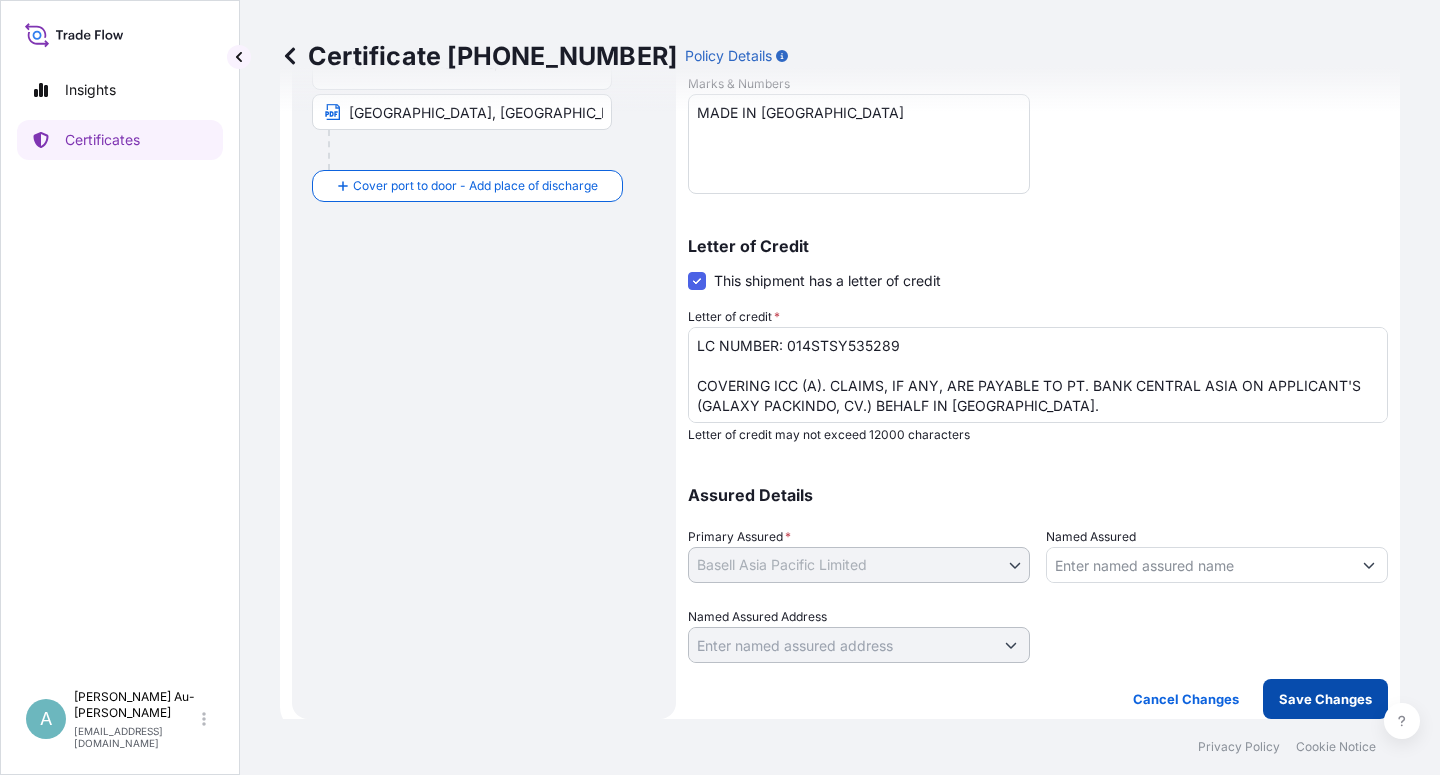 click on "Save Changes" at bounding box center [1325, 699] 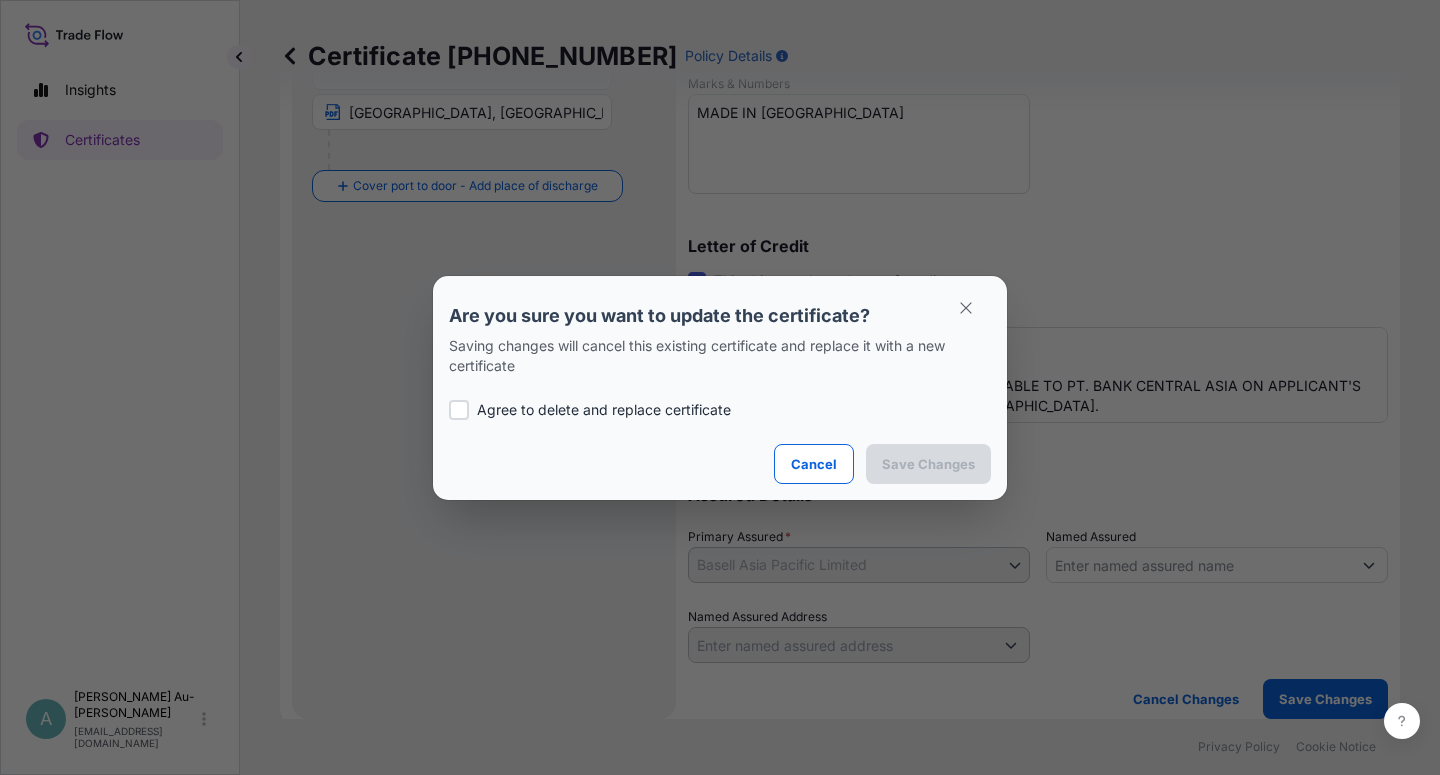 click on "Agree to delete and replace certificate" at bounding box center [604, 410] 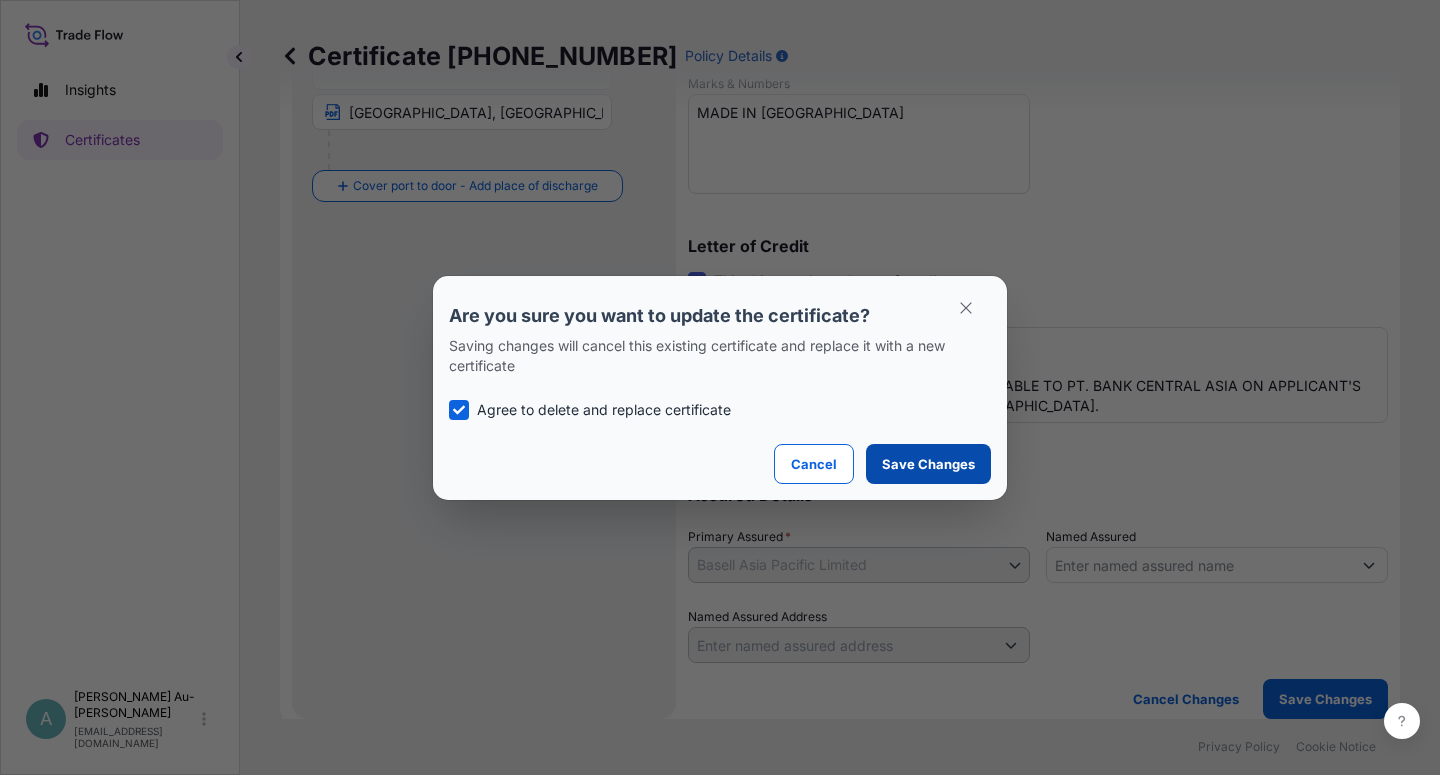 click on "Save Changes" at bounding box center [928, 464] 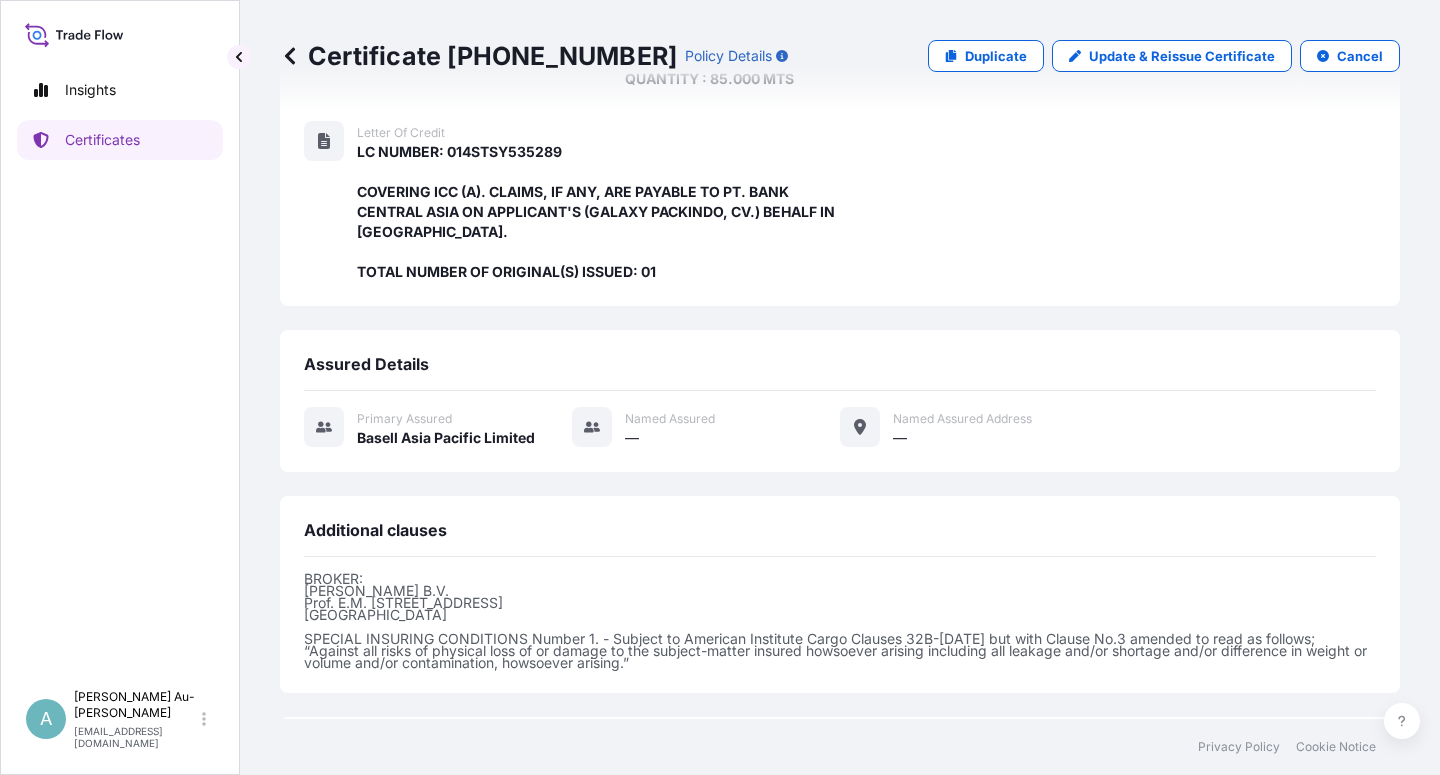 scroll, scrollTop: 554, scrollLeft: 0, axis: vertical 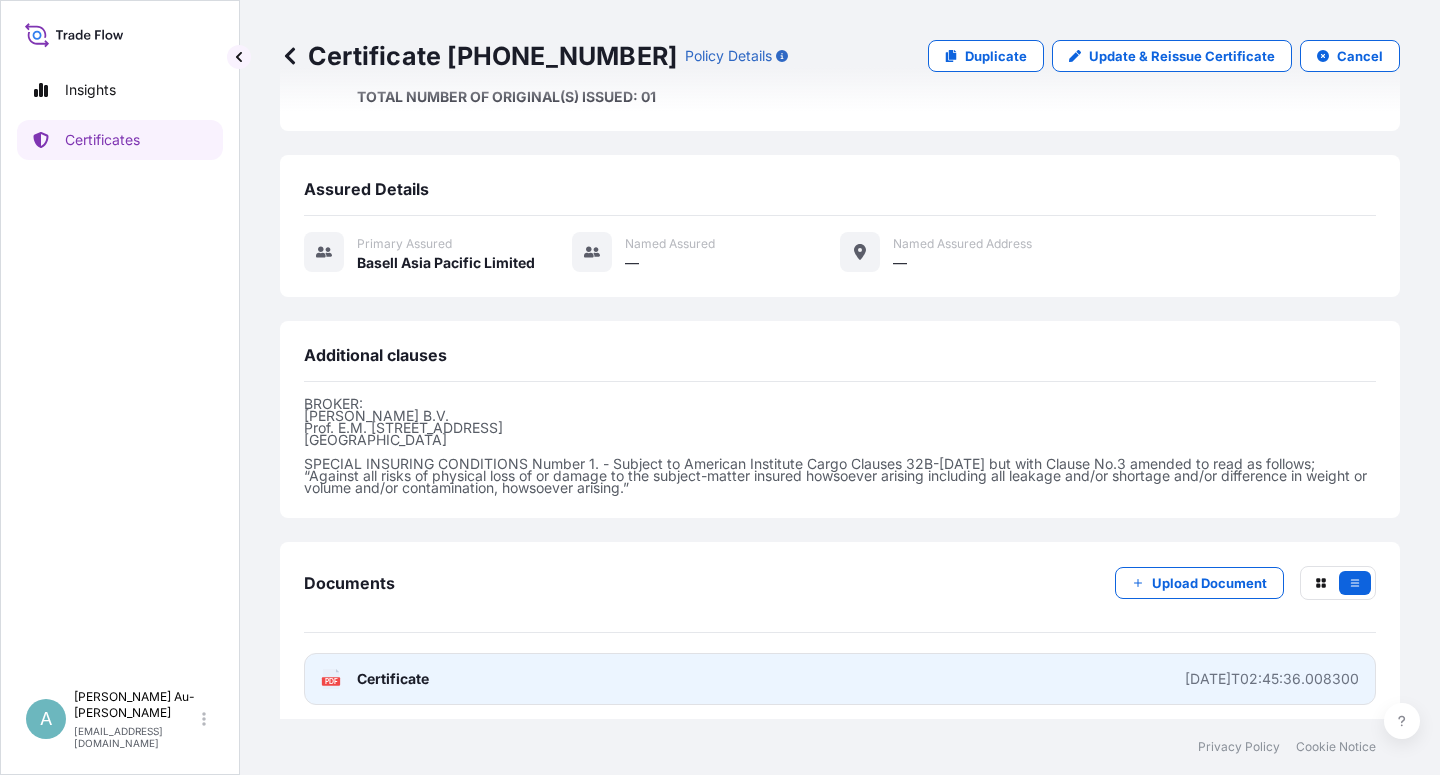 click on "PDF Certificate [DATE]T02:45:36.008300" at bounding box center (840, 679) 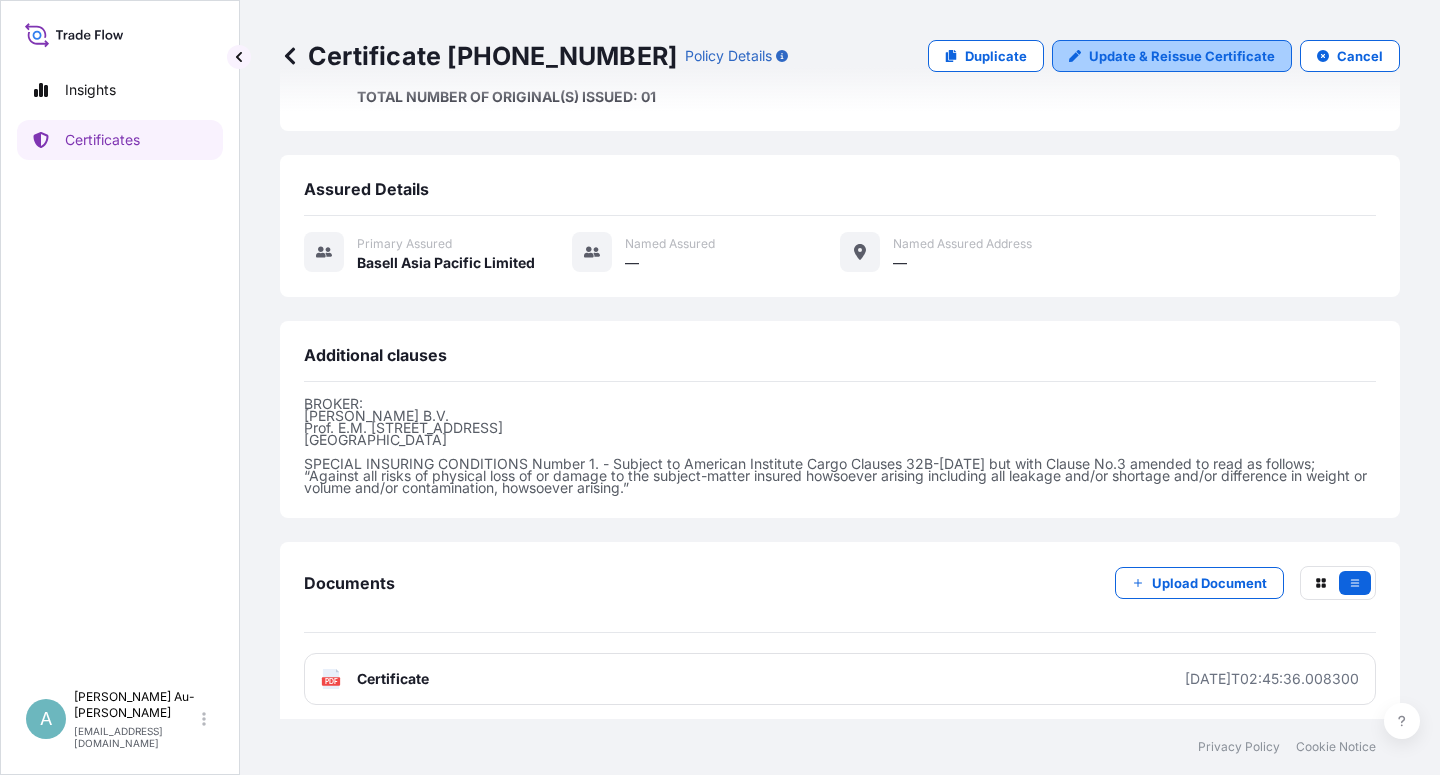 click on "Update & Reissue Certificate" at bounding box center [1182, 56] 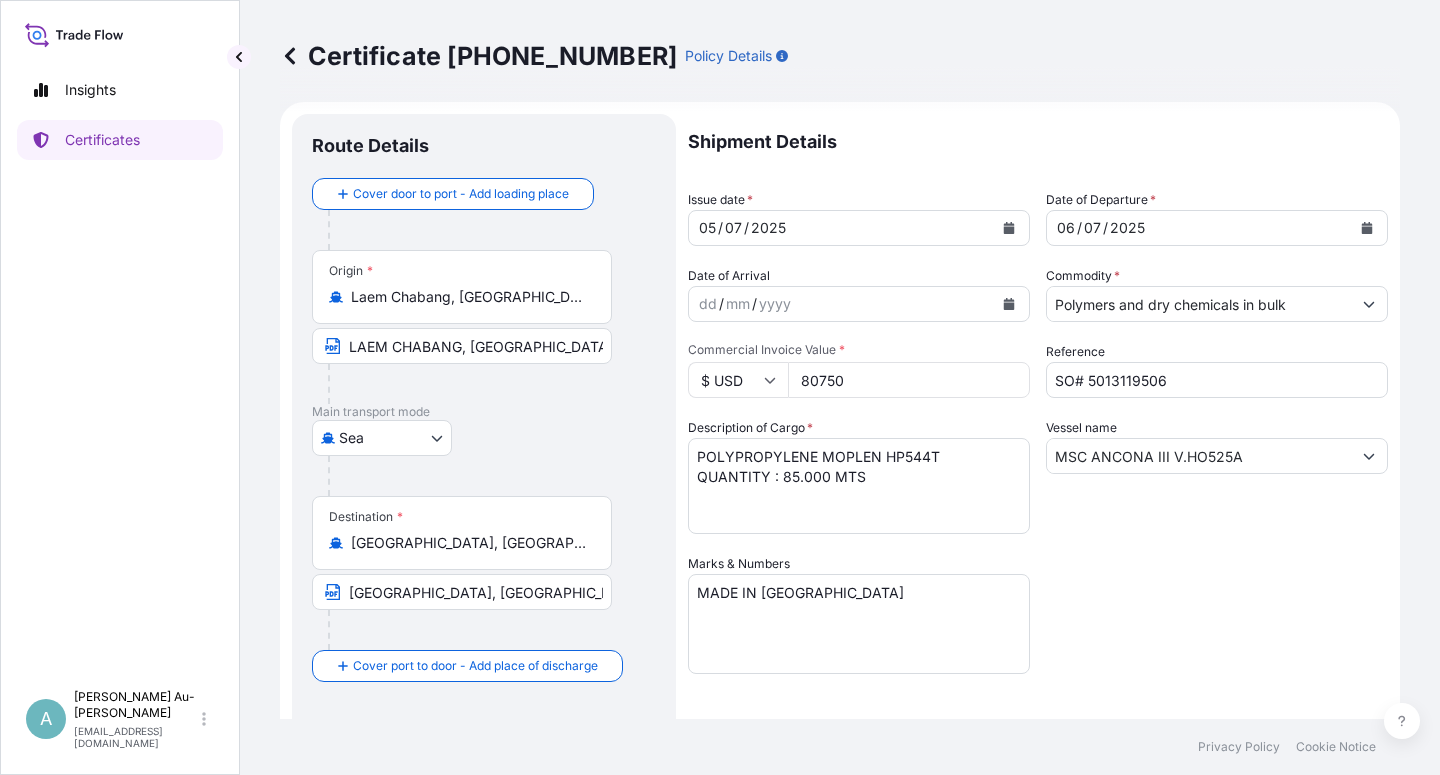 scroll, scrollTop: 0, scrollLeft: 0, axis: both 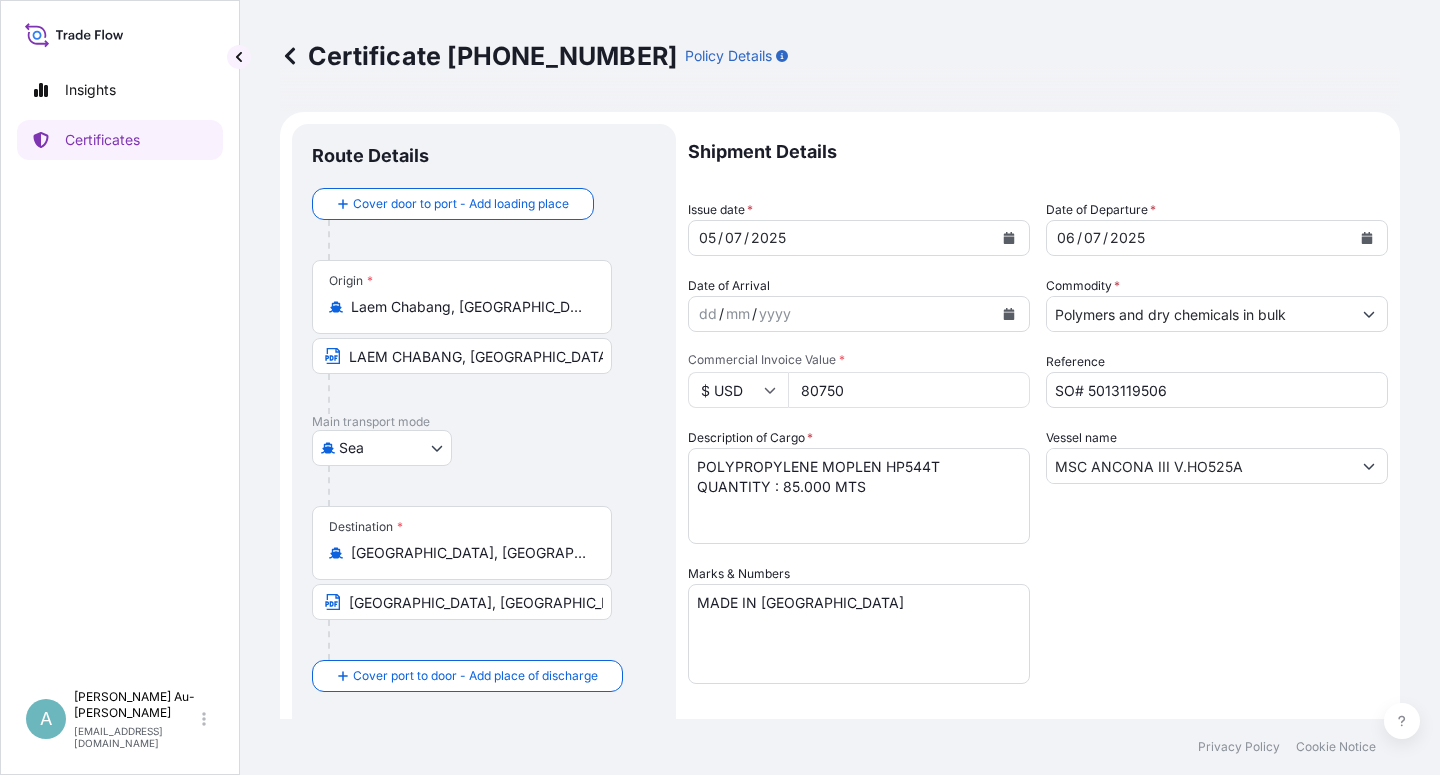 click 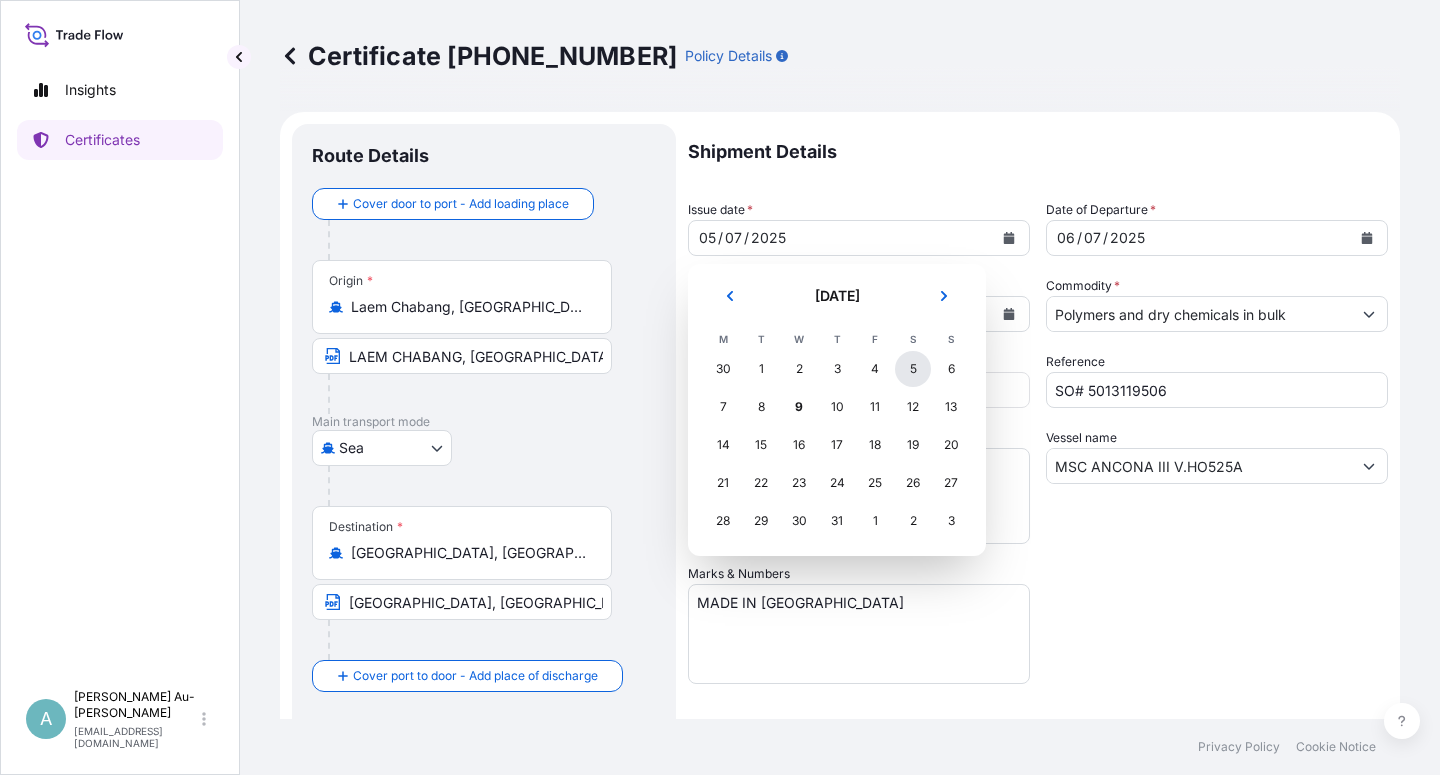 click on "5" at bounding box center [913, 369] 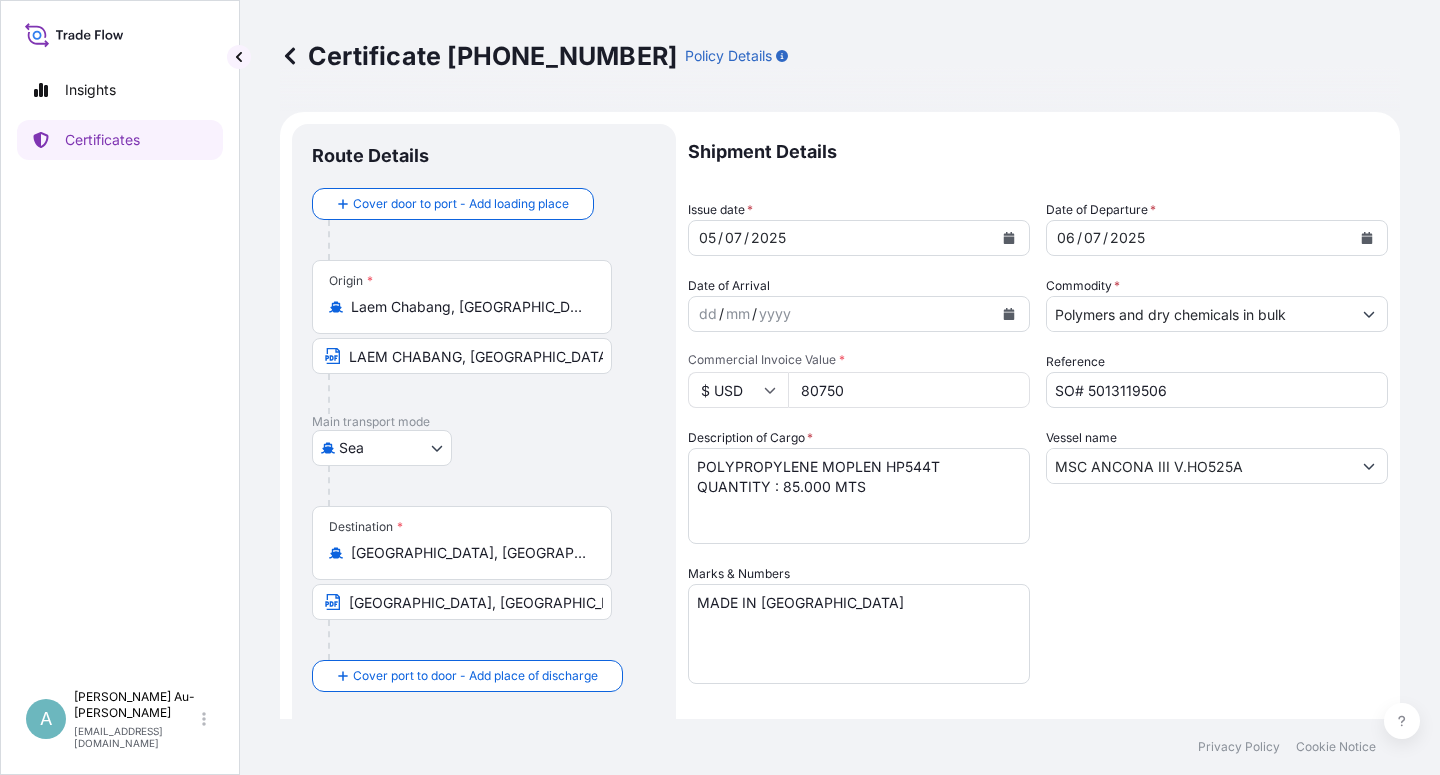 click on "Shipment Details Issue date * [DATE] Date of Departure * [DATE] Date of Arrival dd / mm / yyyy Commodity * Polymers and dry chemicals in bulk Packing Category Commercial Invoice Value    * $ USD 80750 Reference SO# 5013119506 Description of Cargo * POLYPROPYLENE MOPLEN HP544T
QUANTITY : 85.000 MTS Vessel name MSC ANCONA III V.HO525A Marks & Numbers MADE IN [GEOGRAPHIC_DATA] Letter of Credit This shipment has a letter of credit Letter of credit * LC NUMBER: 014STSY535289
COVERING ICC (A). CLAIMS, IF ANY, ARE PAYABLE TO PT. BANK CENTRAL ASIA ON APPLICANT'S (GALAXY PACKINDO, CV.) BEHALF IN [GEOGRAPHIC_DATA].
TOTAL NUMBER OF ORIGINAL(S) ISSUED: 01 Letter of credit may not exceed 12000 characters Assured Details Primary Assured * Basell Asia Pacific Limited Basell Asia Pacific Limited Named Assured Named Assured Address" at bounding box center (1038, 638) 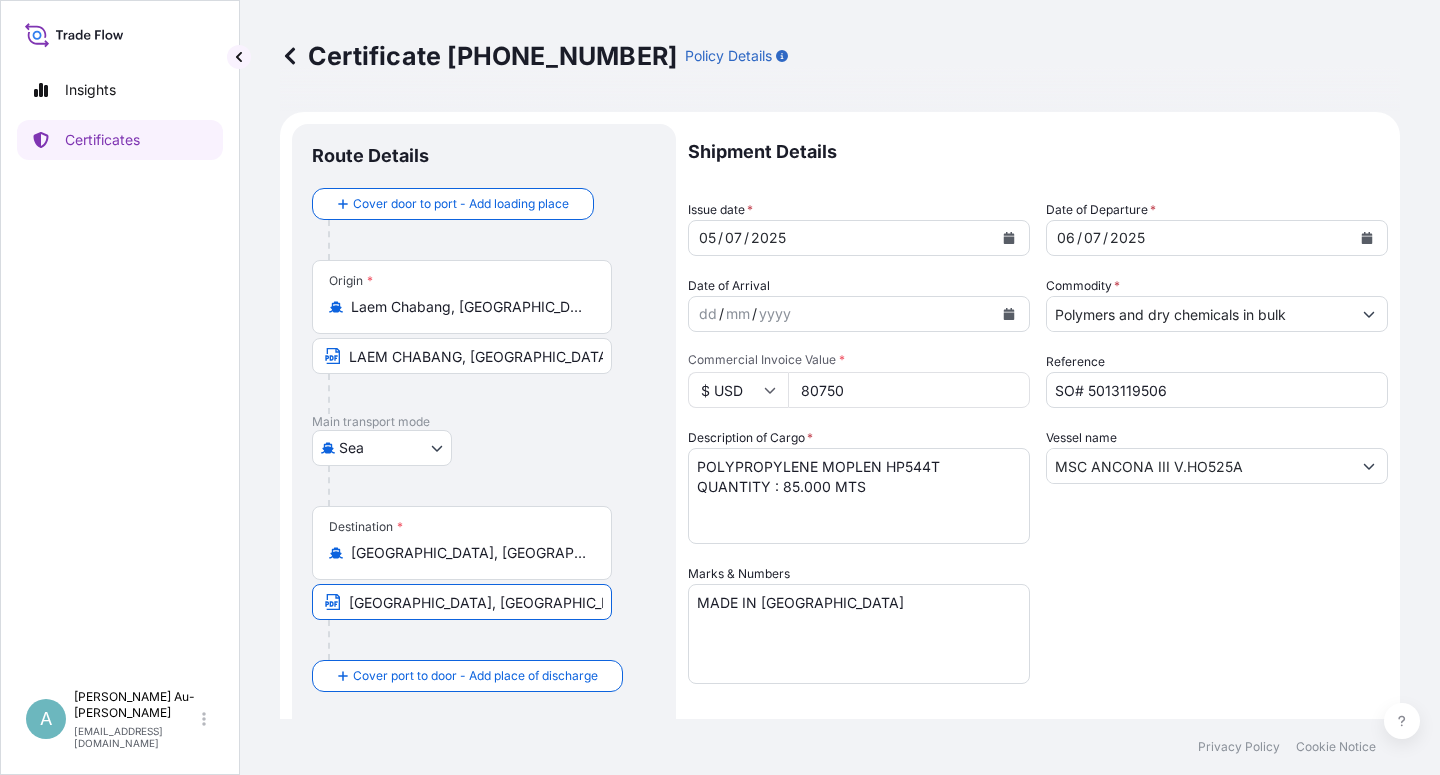 drag, startPoint x: 344, startPoint y: 607, endPoint x: 348, endPoint y: 626, distance: 19.416489 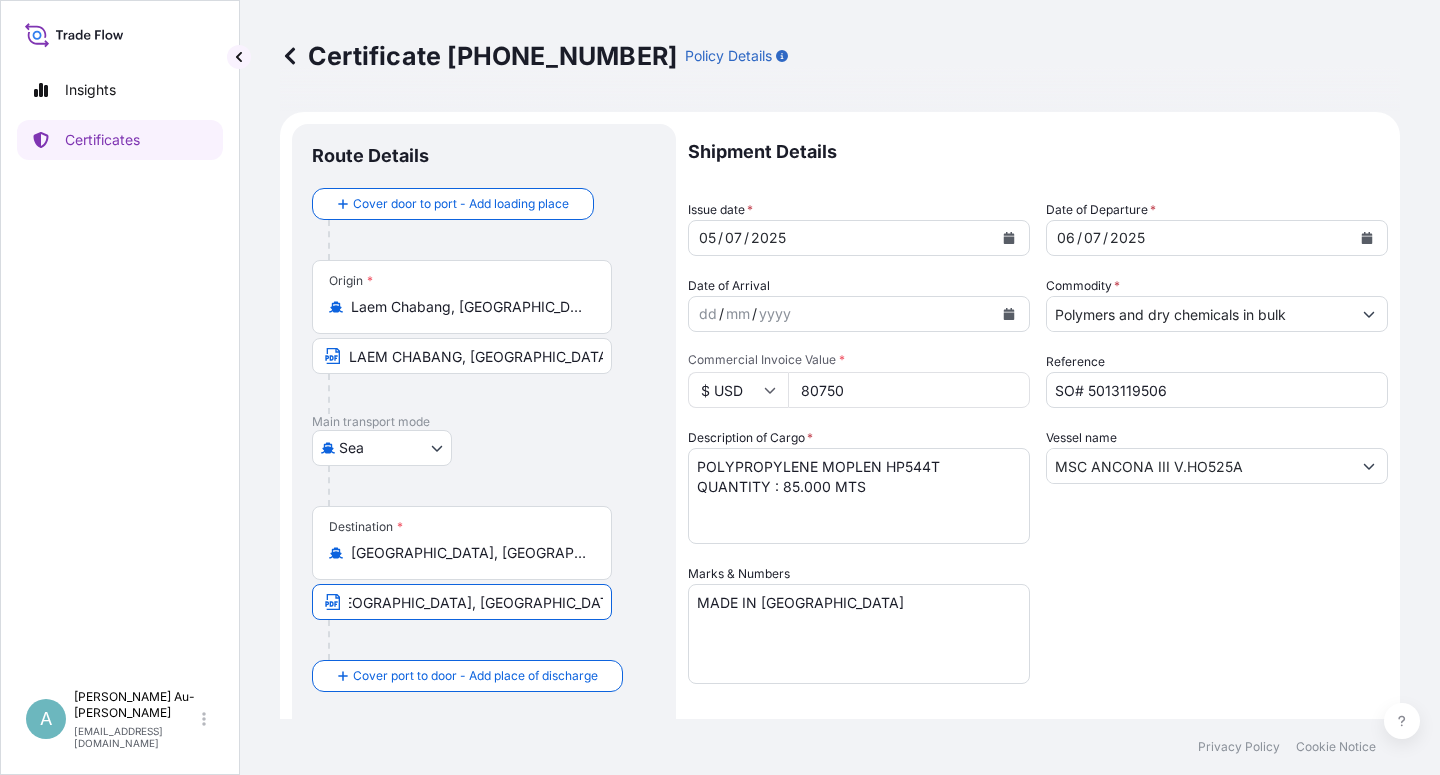 scroll, scrollTop: 0, scrollLeft: 29, axis: horizontal 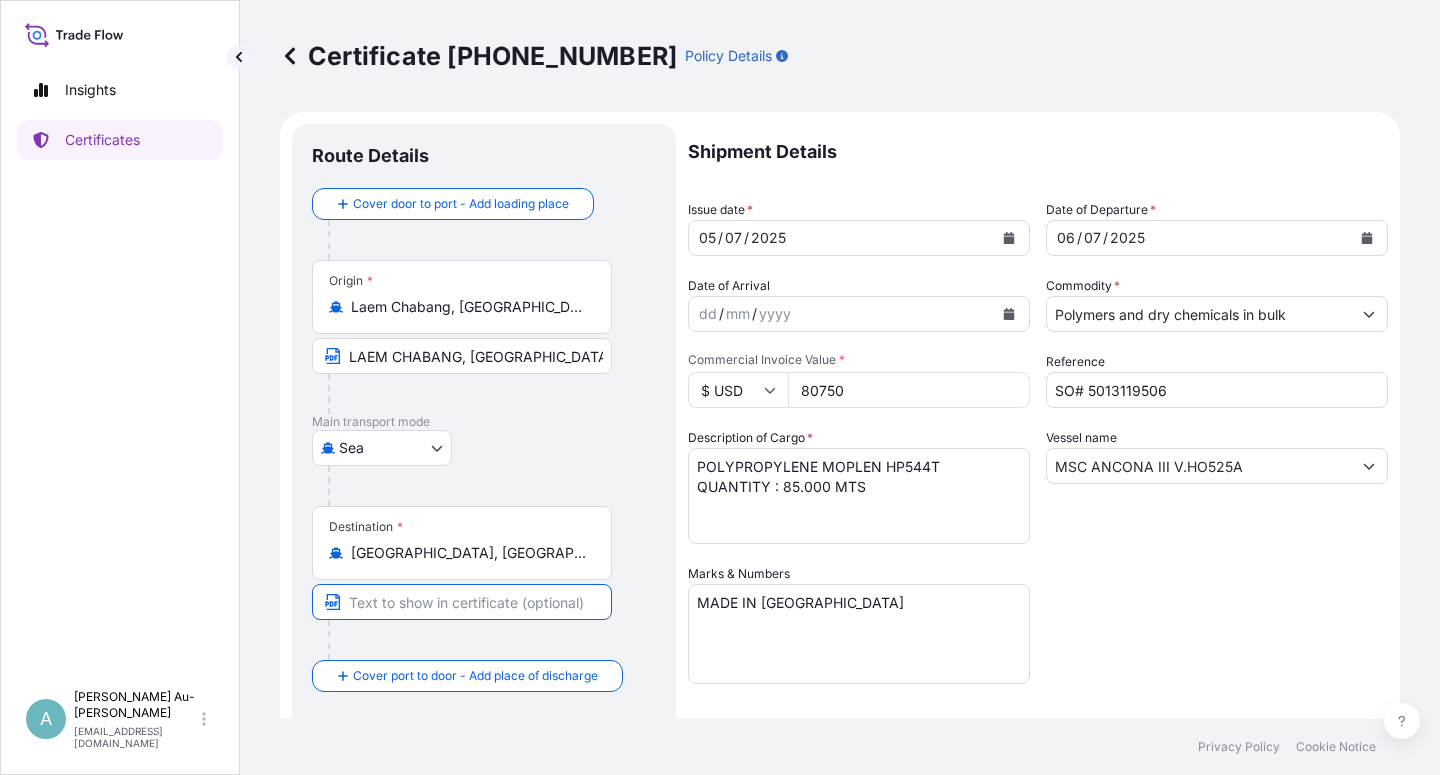 paste on "[GEOGRAPHIC_DATA], [GEOGRAPHIC_DATA], [GEOGRAPHIC_DATA]" 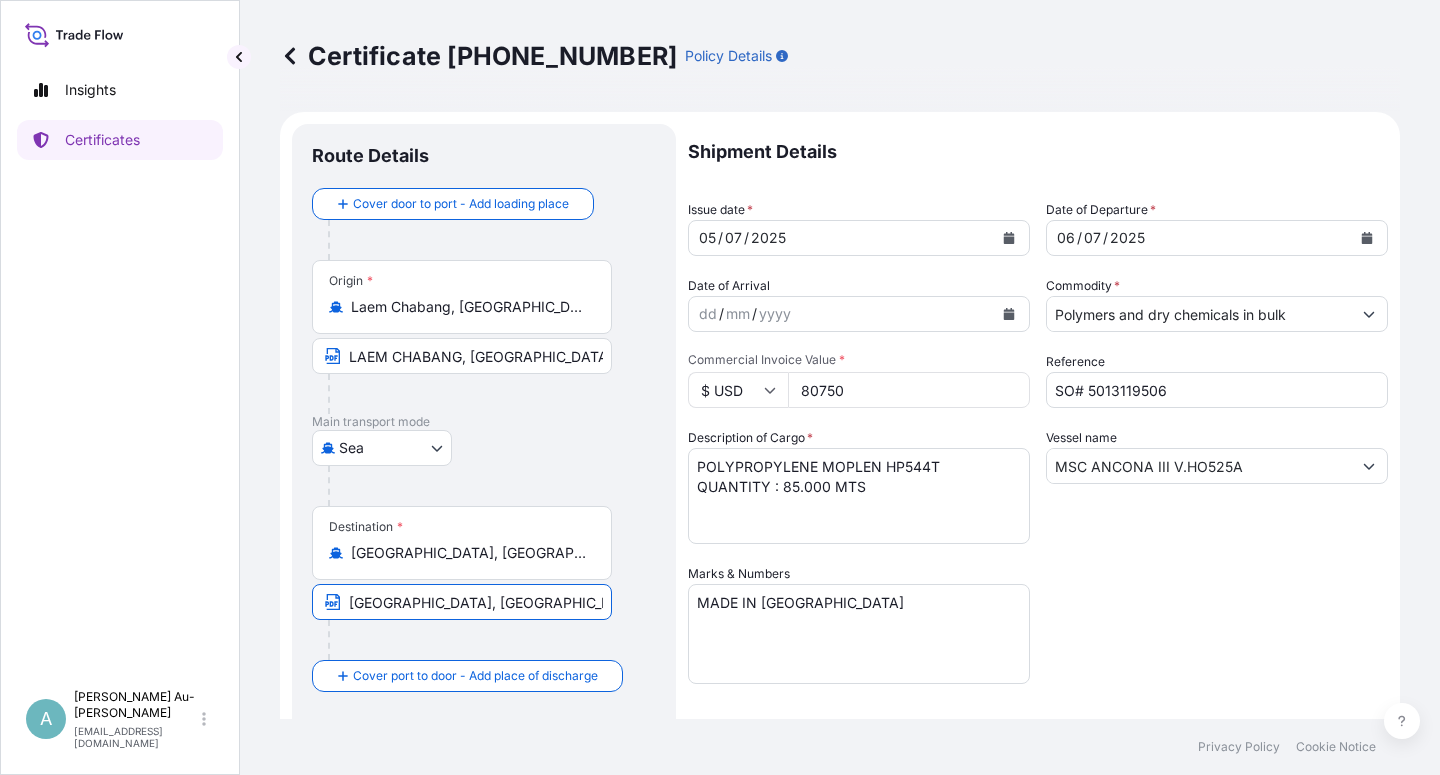 type on "[GEOGRAPHIC_DATA], [GEOGRAPHIC_DATA], [GEOGRAPHIC_DATA]" 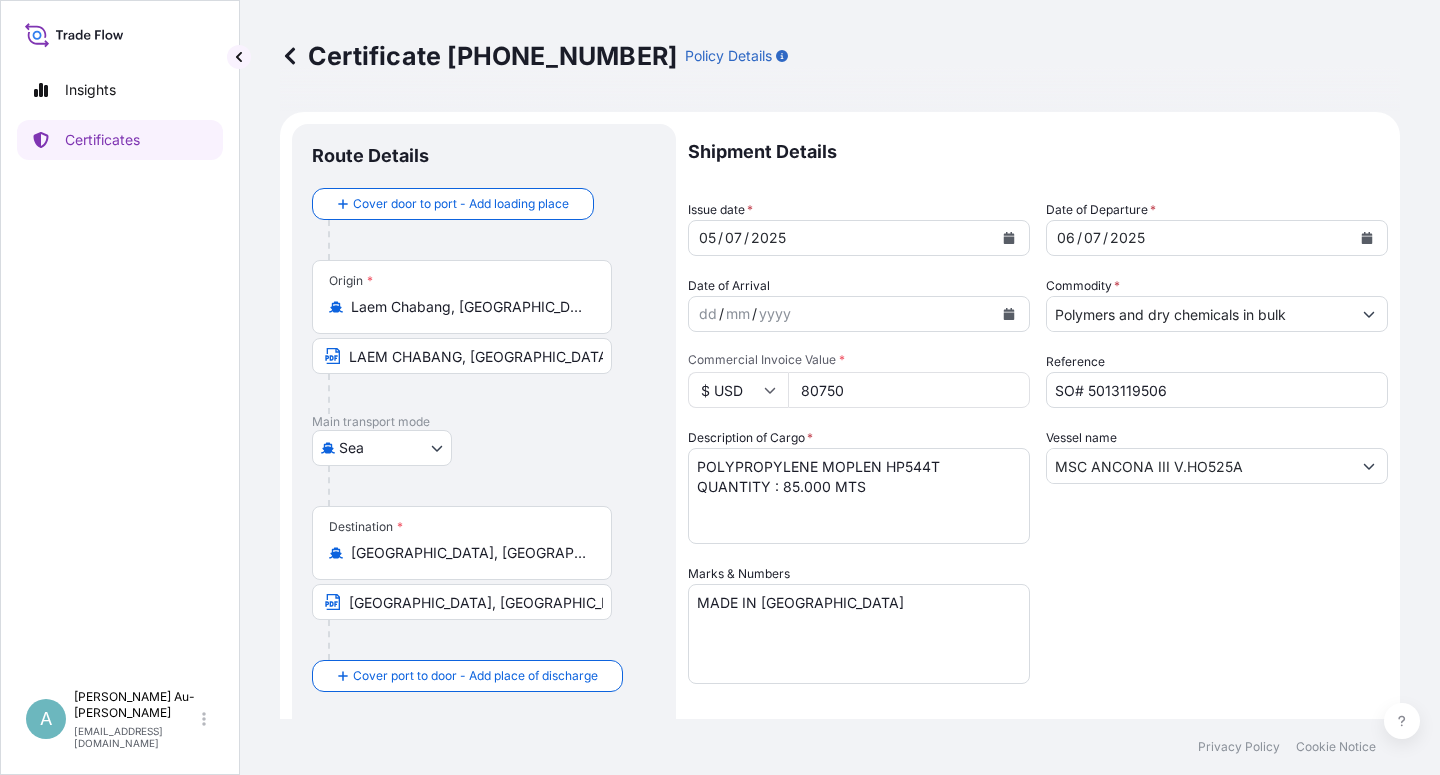 scroll, scrollTop: 360, scrollLeft: 0, axis: vertical 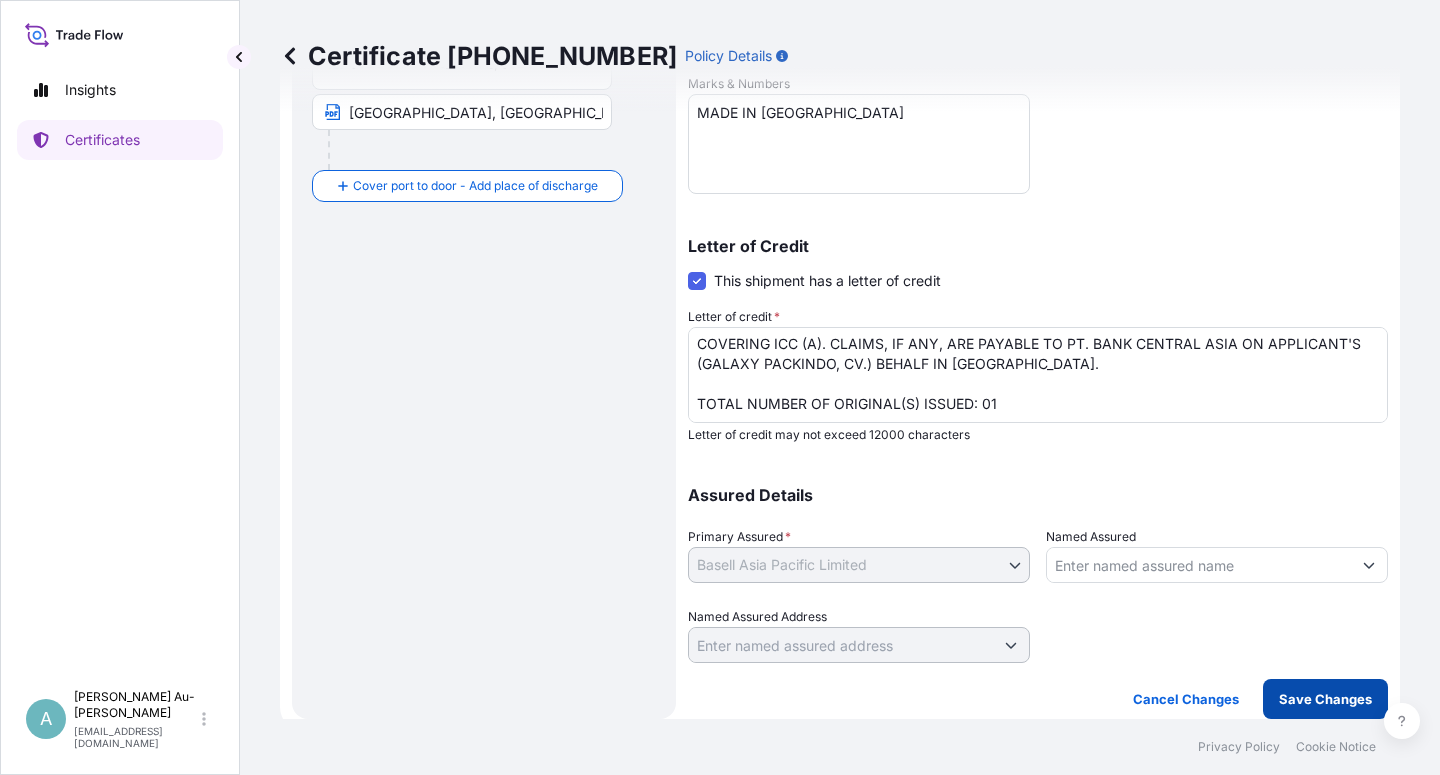 click on "Save Changes" at bounding box center (1325, 699) 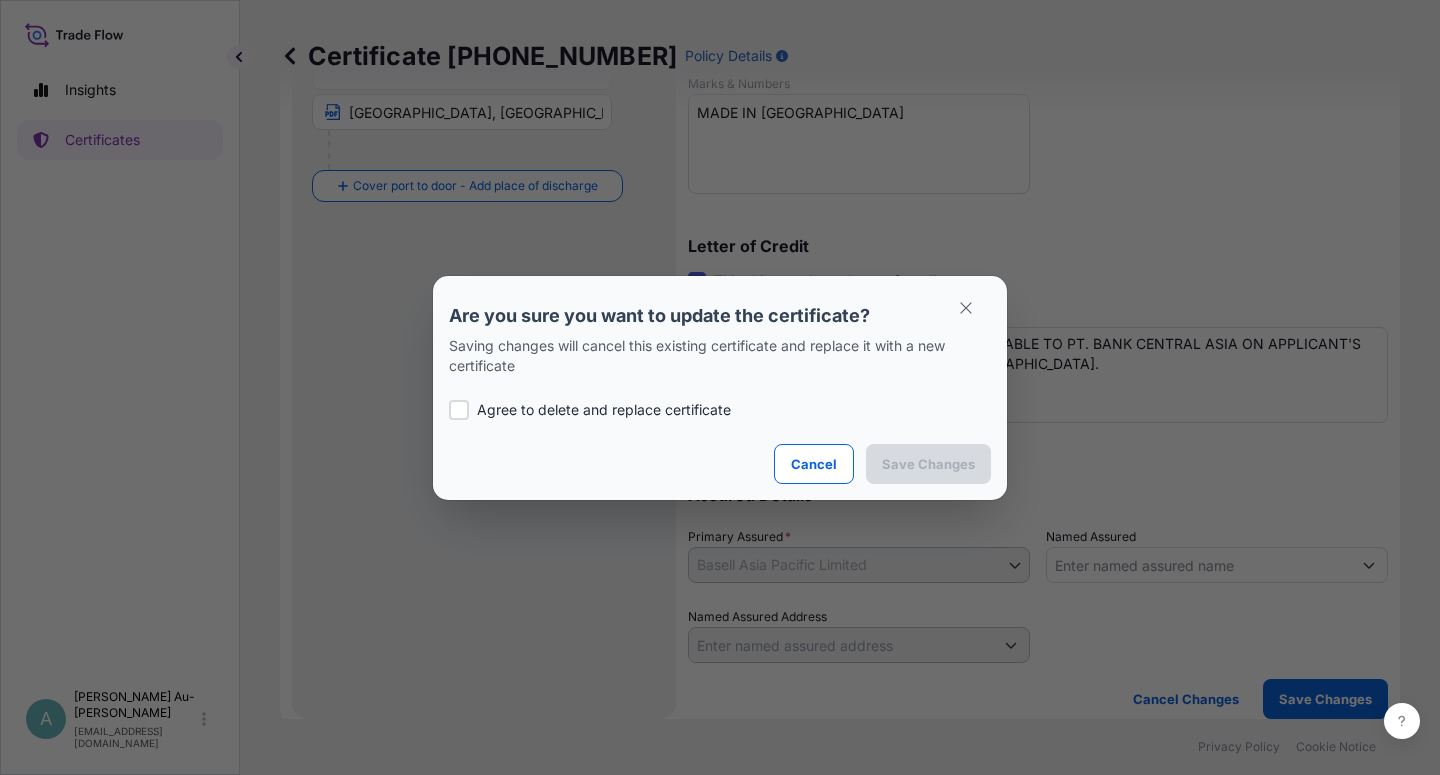click on "Agree to delete and replace certificate" at bounding box center [604, 410] 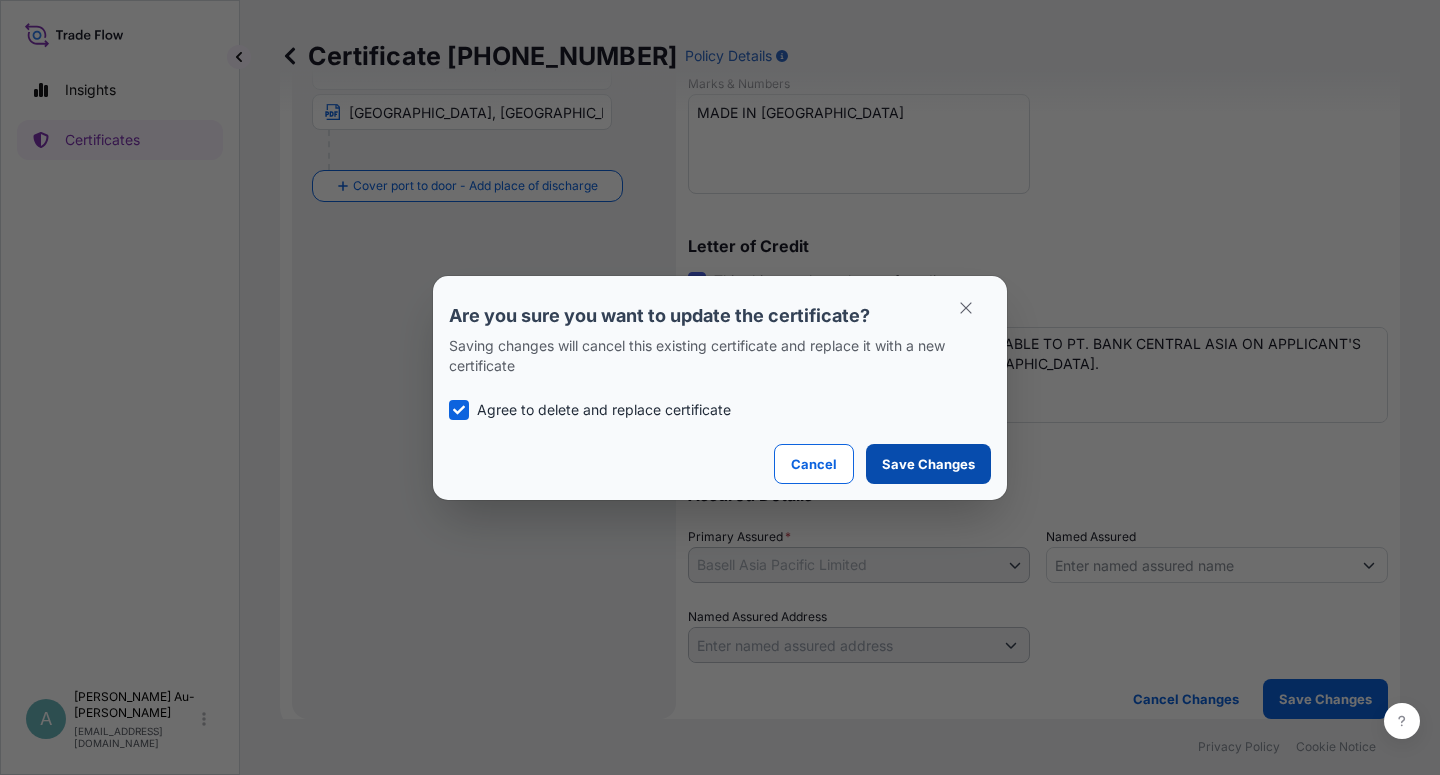 click on "Save Changes" at bounding box center (928, 464) 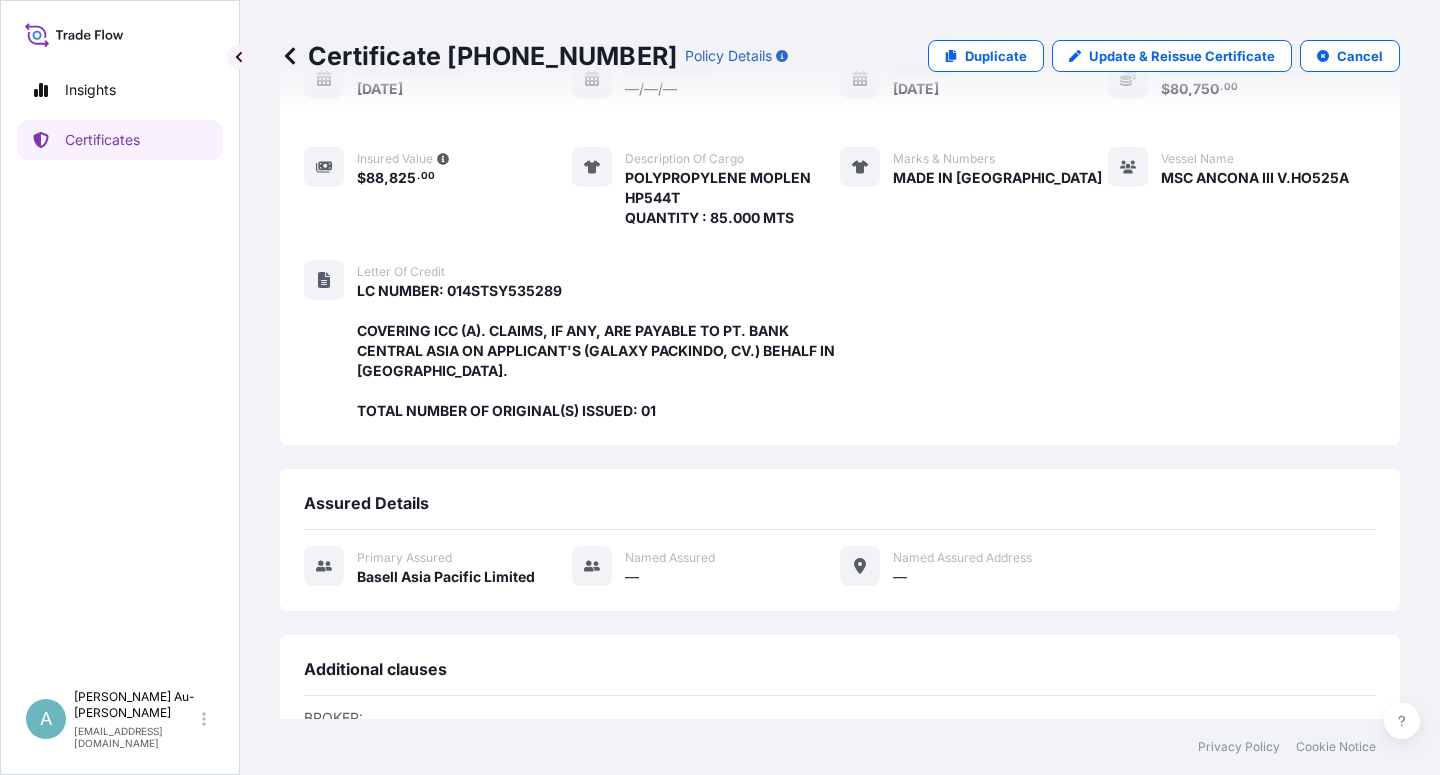 scroll, scrollTop: 554, scrollLeft: 0, axis: vertical 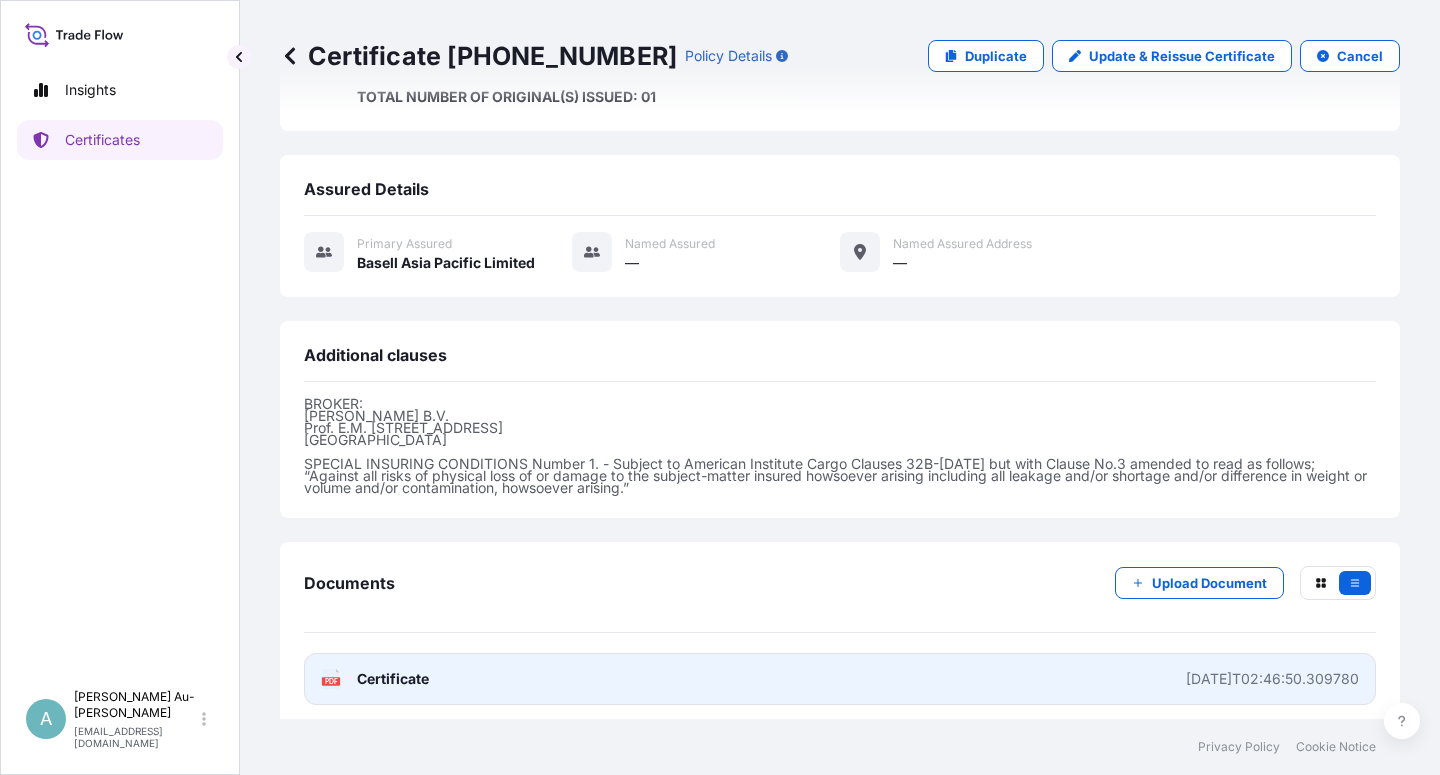 click on "PDF Certificate [DATE]T02:46:50.309780" at bounding box center (840, 679) 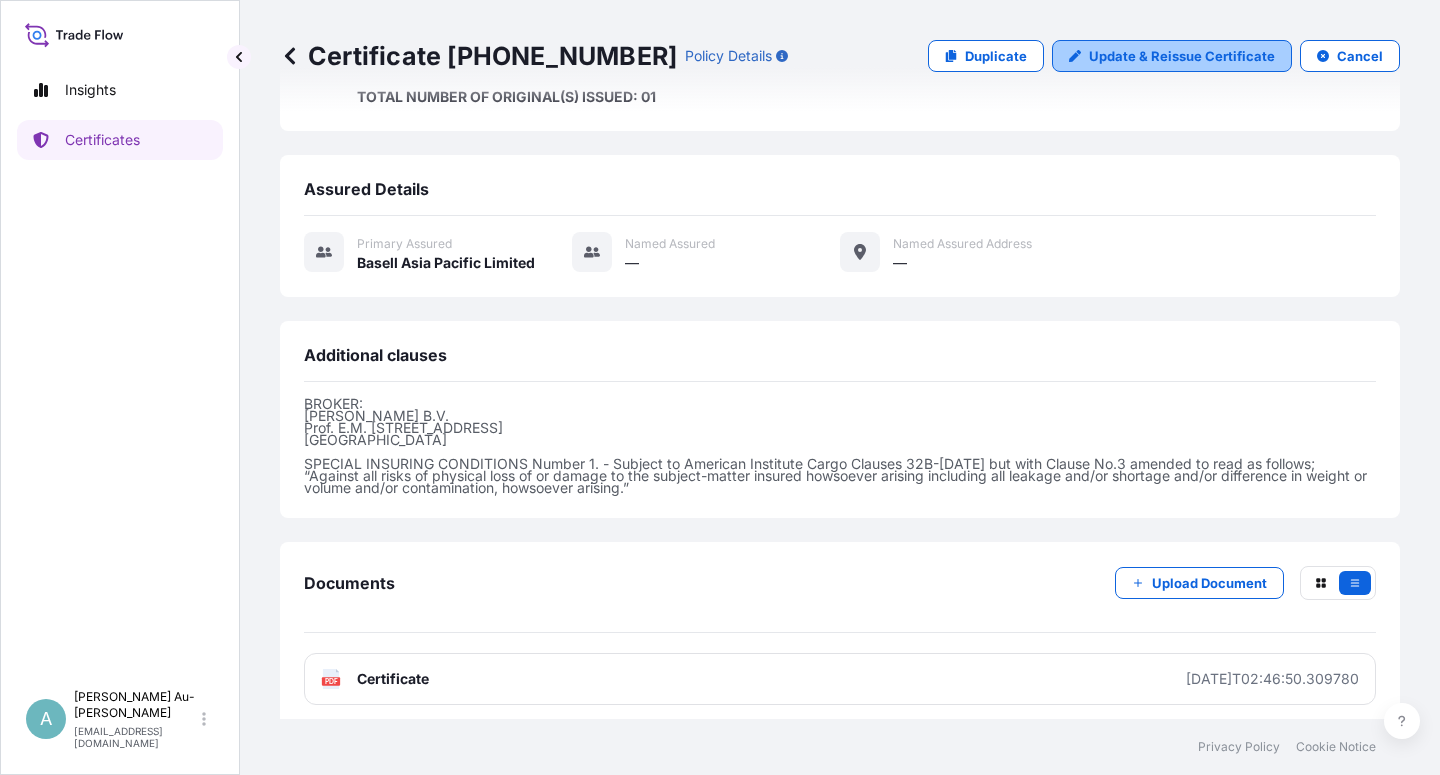 click on "Update & Reissue Certificate" at bounding box center [1182, 56] 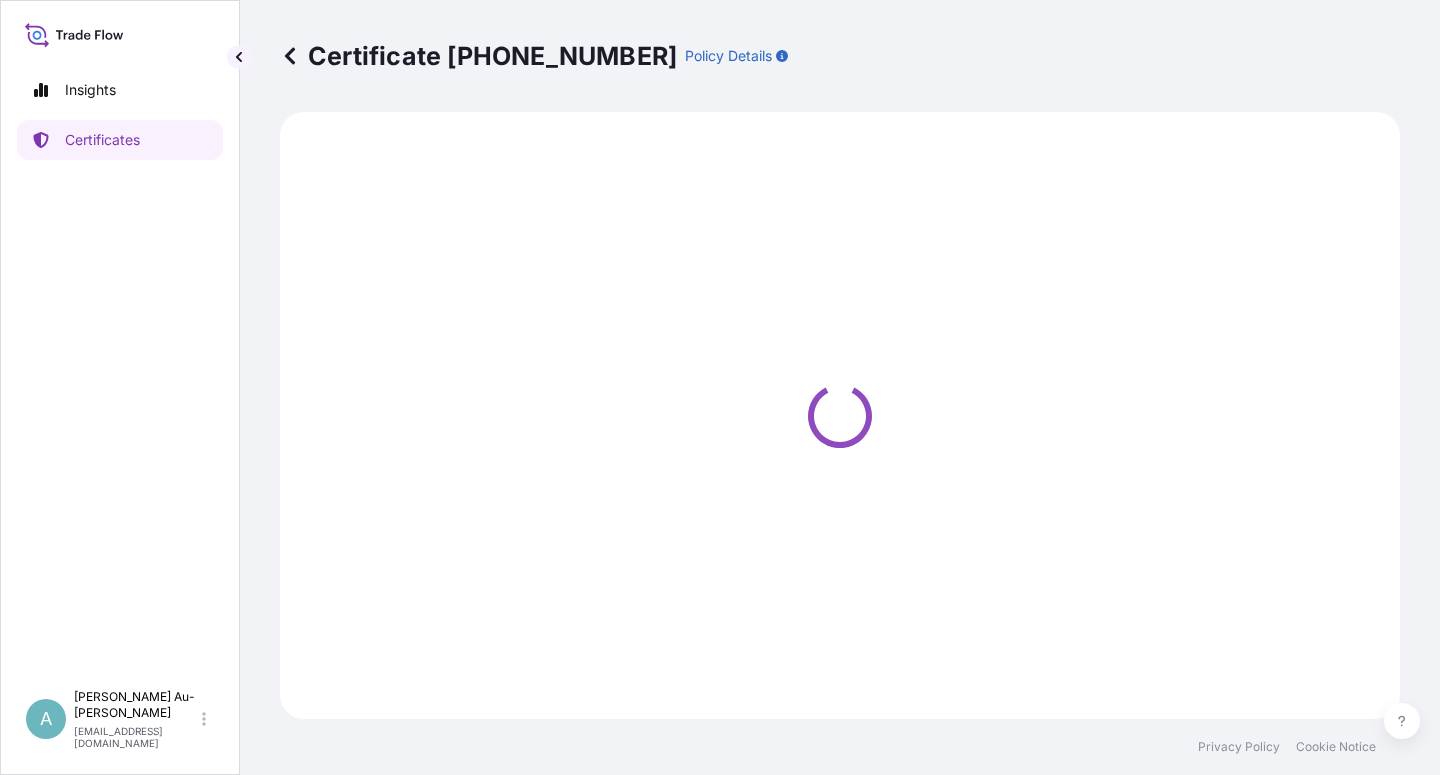 select on "Sea" 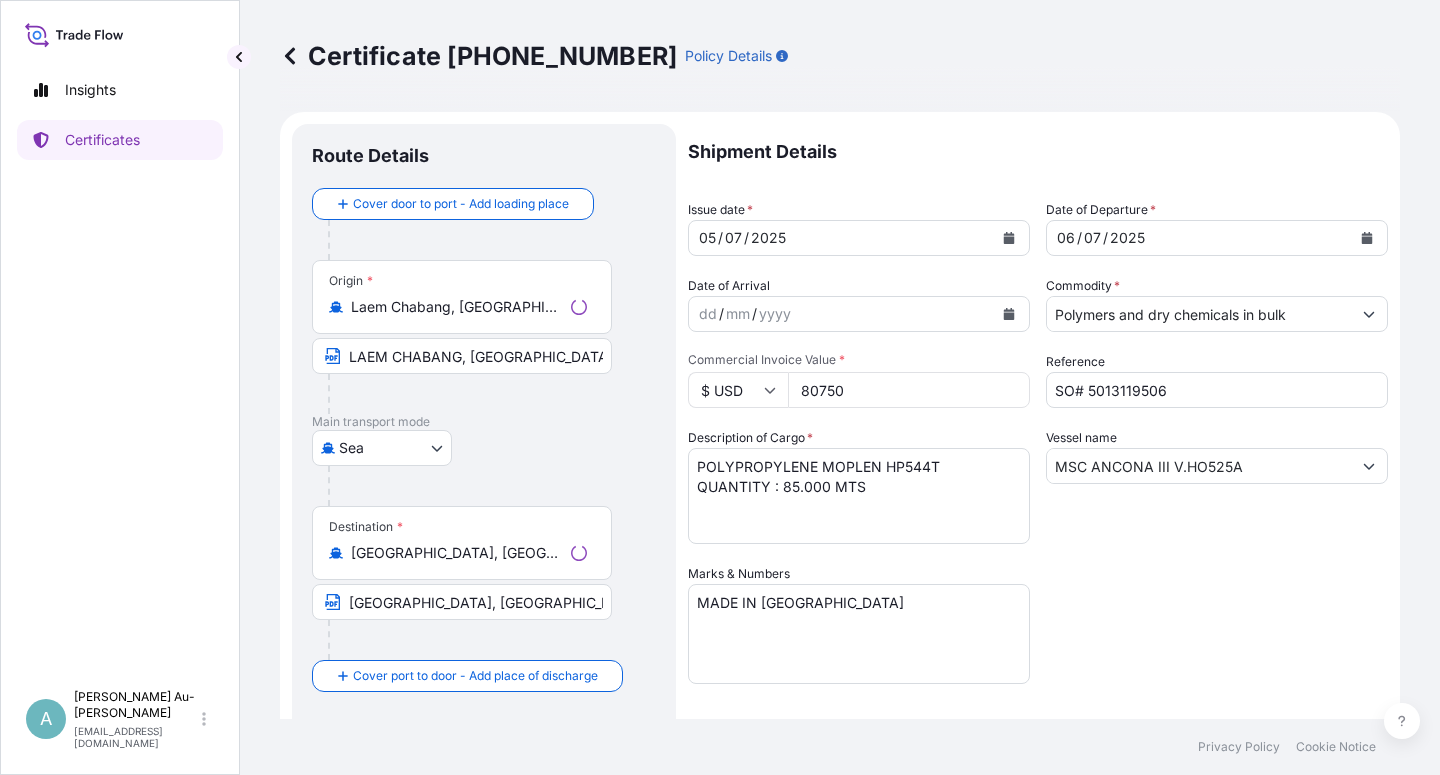 select on "32034" 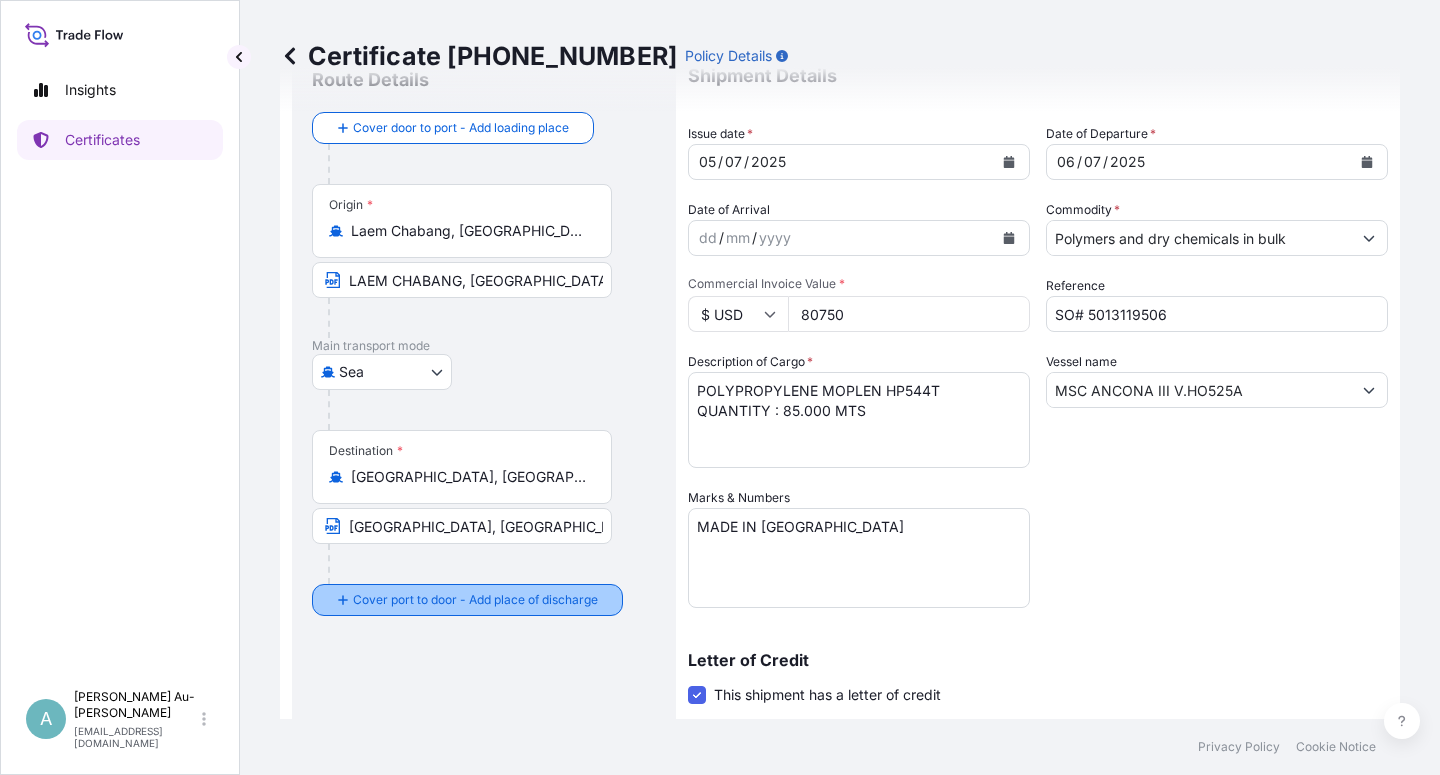 scroll, scrollTop: 120, scrollLeft: 0, axis: vertical 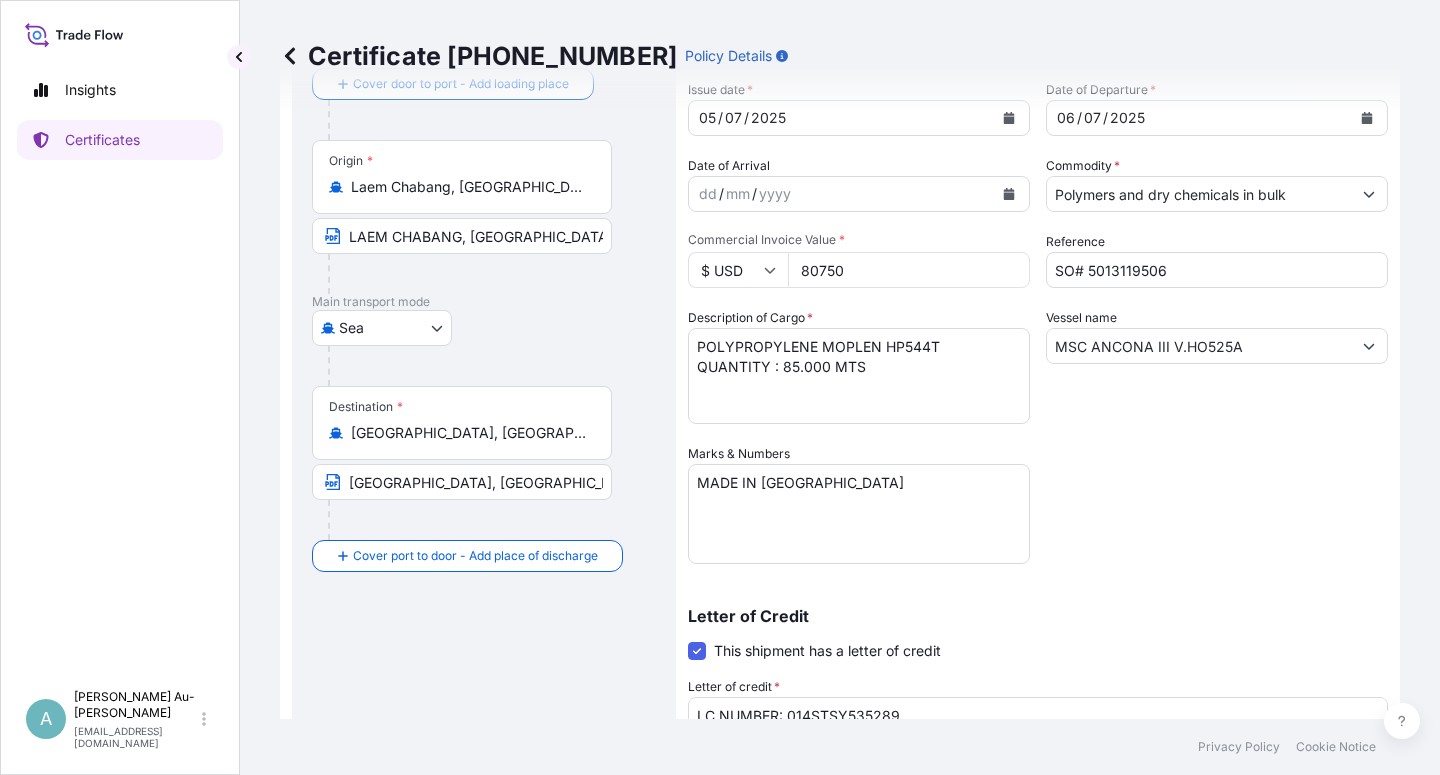 click on "[GEOGRAPHIC_DATA], [GEOGRAPHIC_DATA], [GEOGRAPHIC_DATA]" at bounding box center [462, 482] 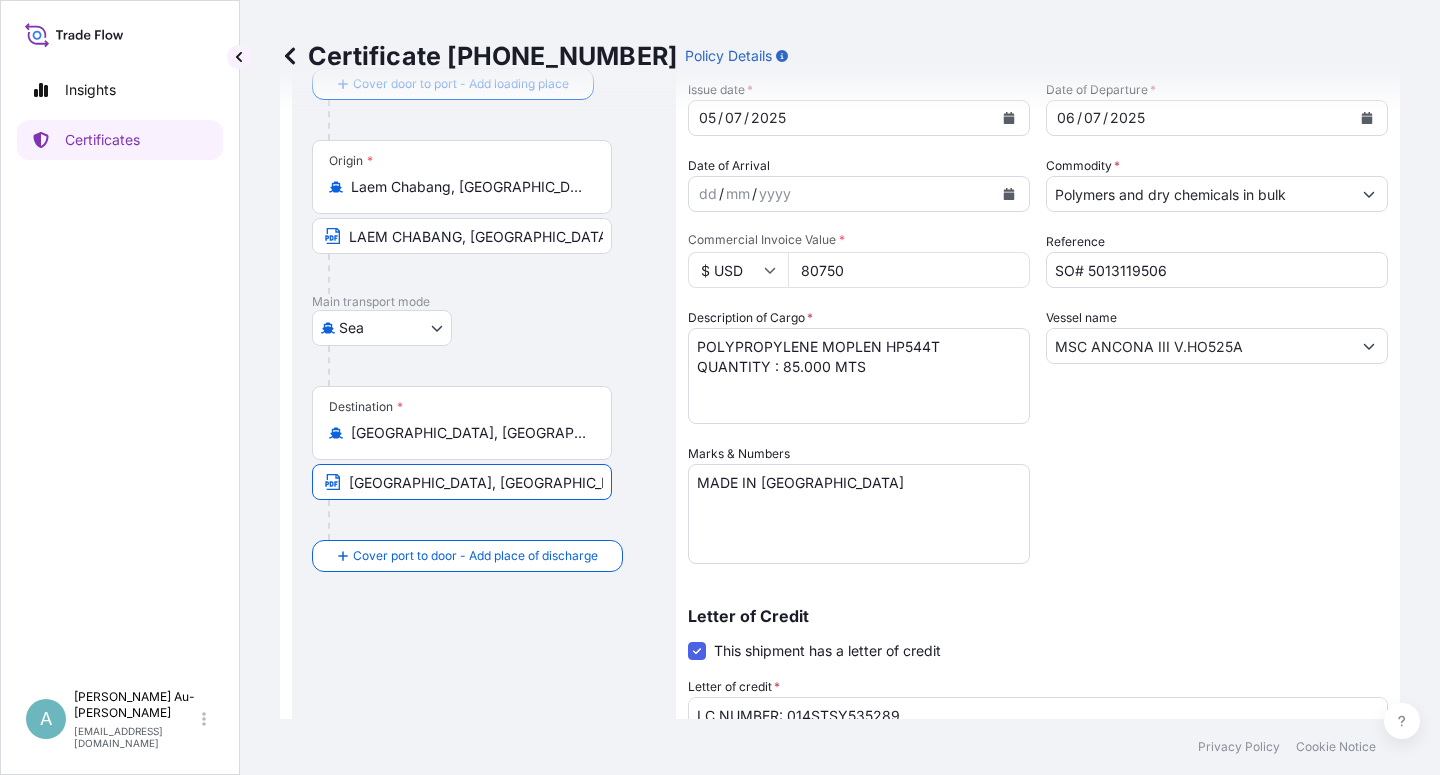 click on "[GEOGRAPHIC_DATA], [GEOGRAPHIC_DATA]" at bounding box center [462, 482] 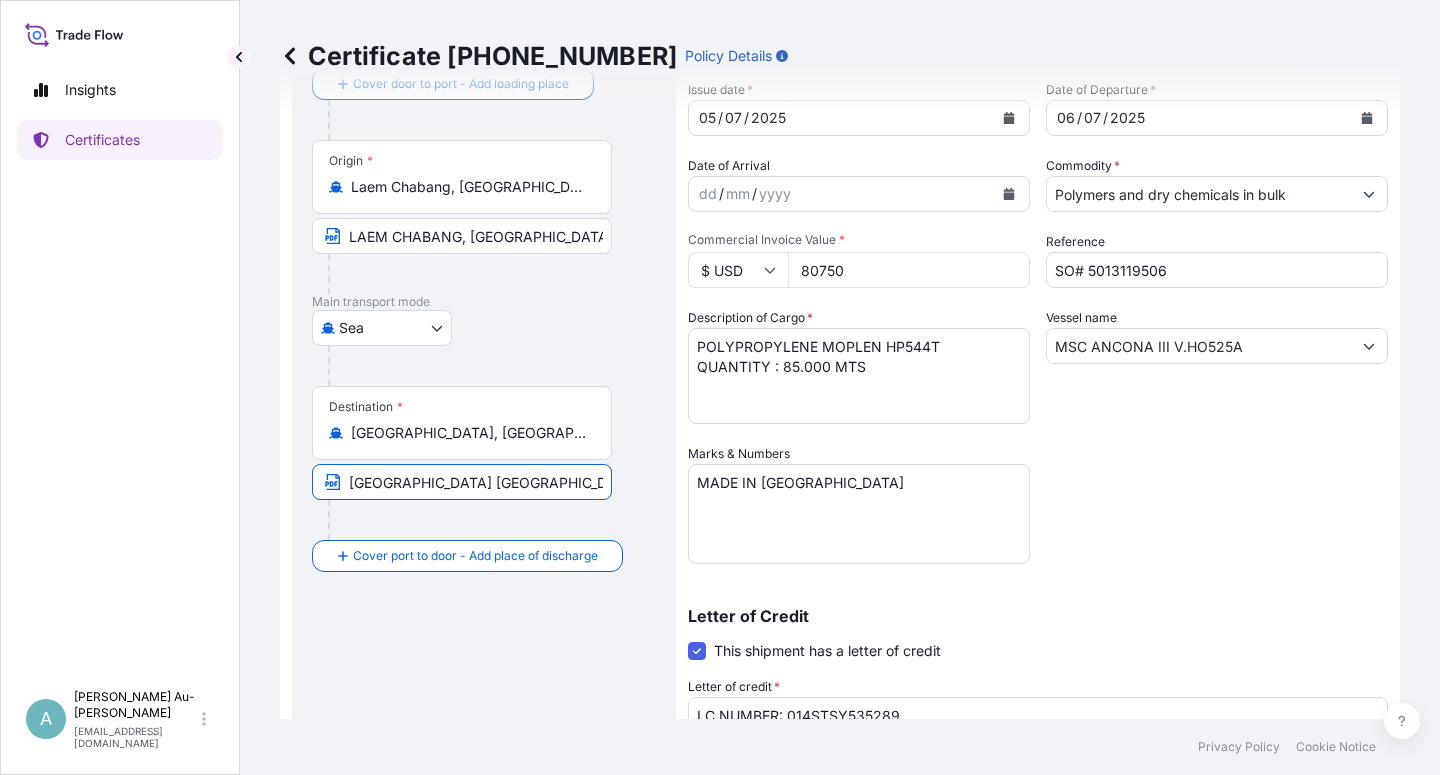type on "[GEOGRAPHIC_DATA] [GEOGRAPHIC_DATA] [GEOGRAPHIC_DATA]" 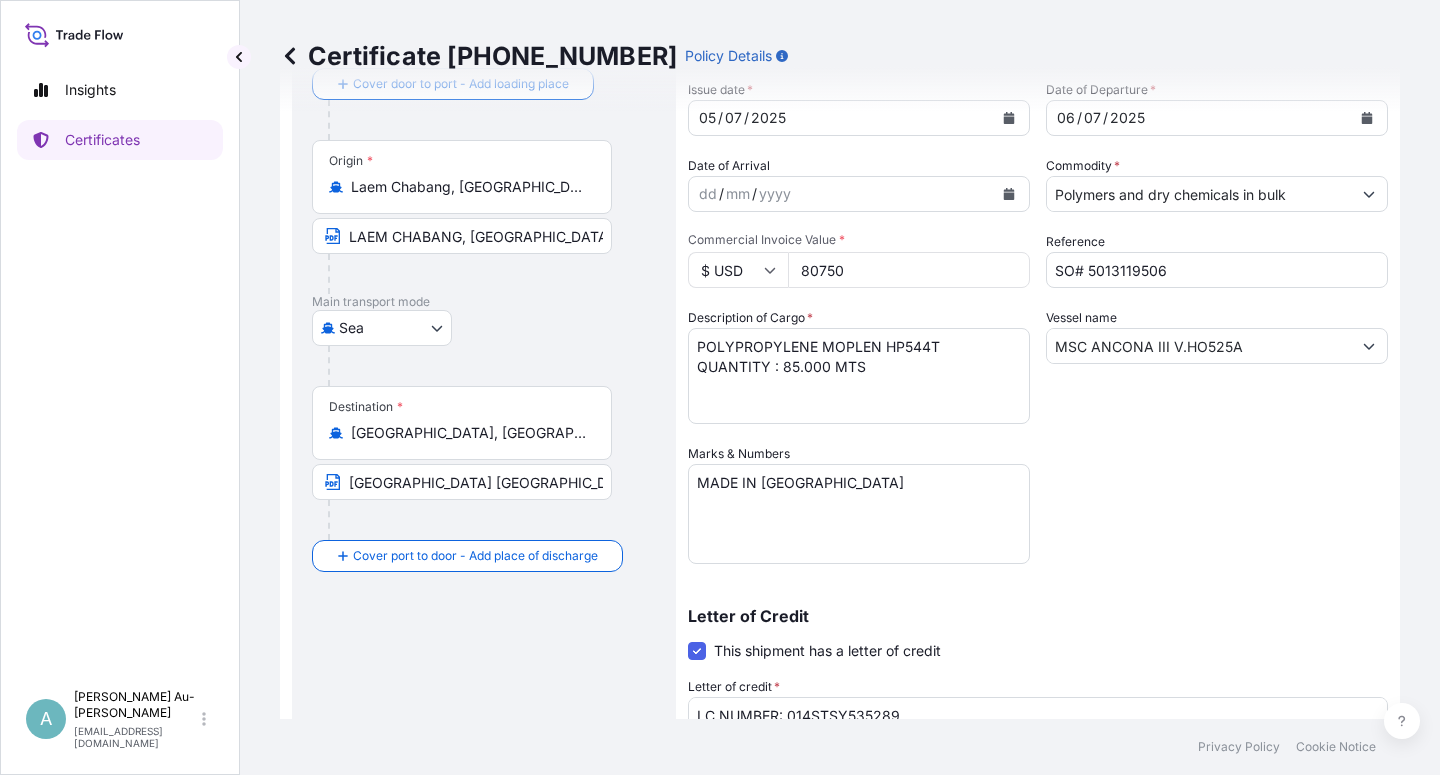 drag, startPoint x: 1259, startPoint y: 550, endPoint x: 1292, endPoint y: 551, distance: 33.01515 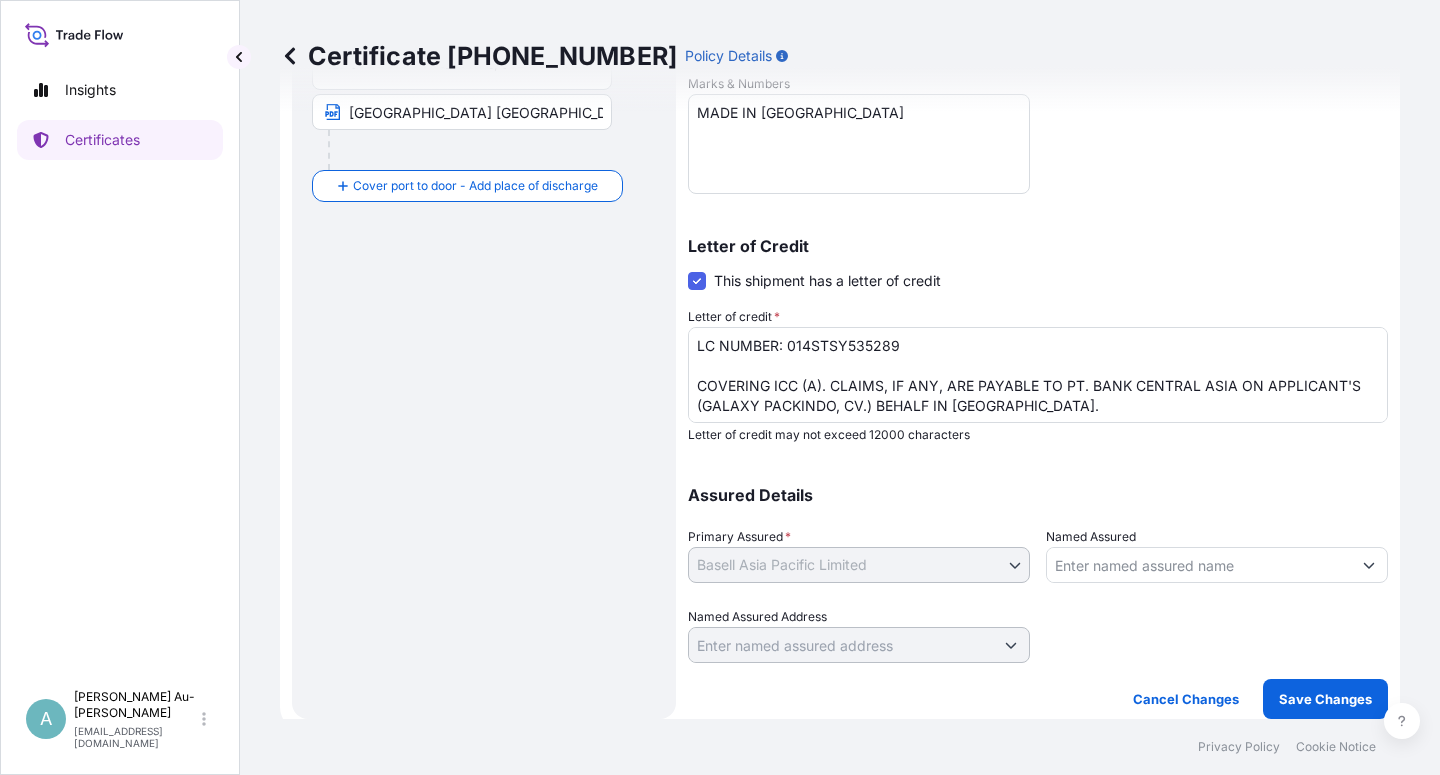 scroll, scrollTop: 0, scrollLeft: 0, axis: both 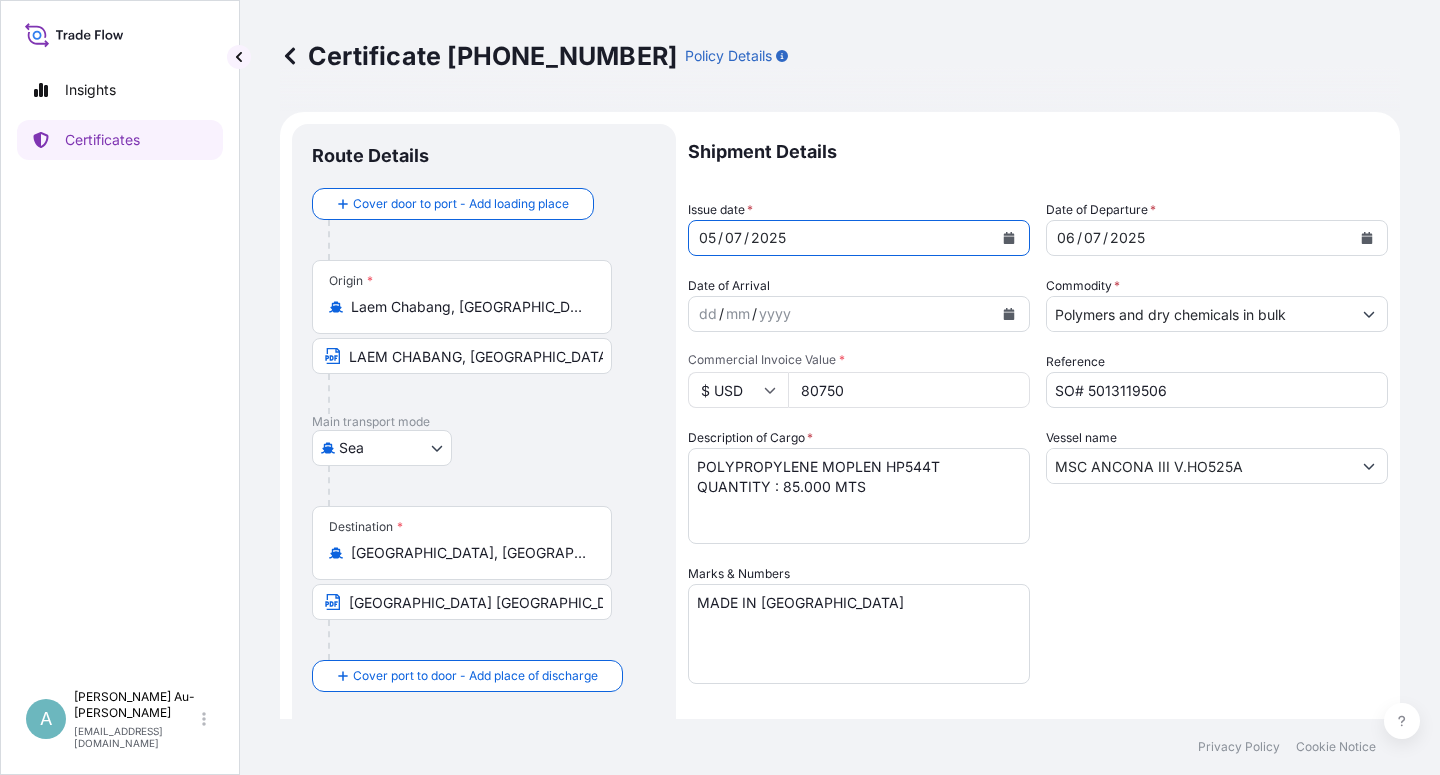 click at bounding box center [1009, 238] 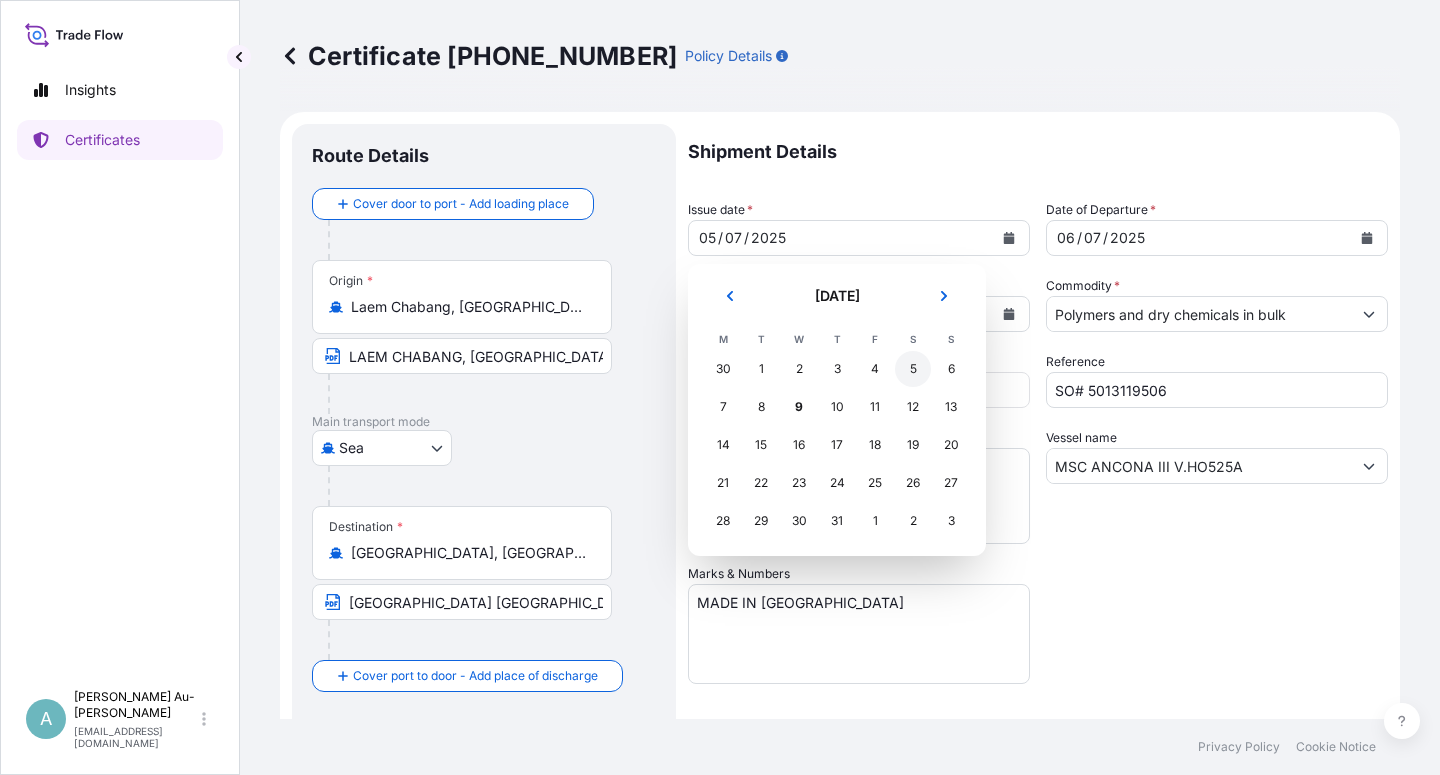 click on "5" at bounding box center (913, 369) 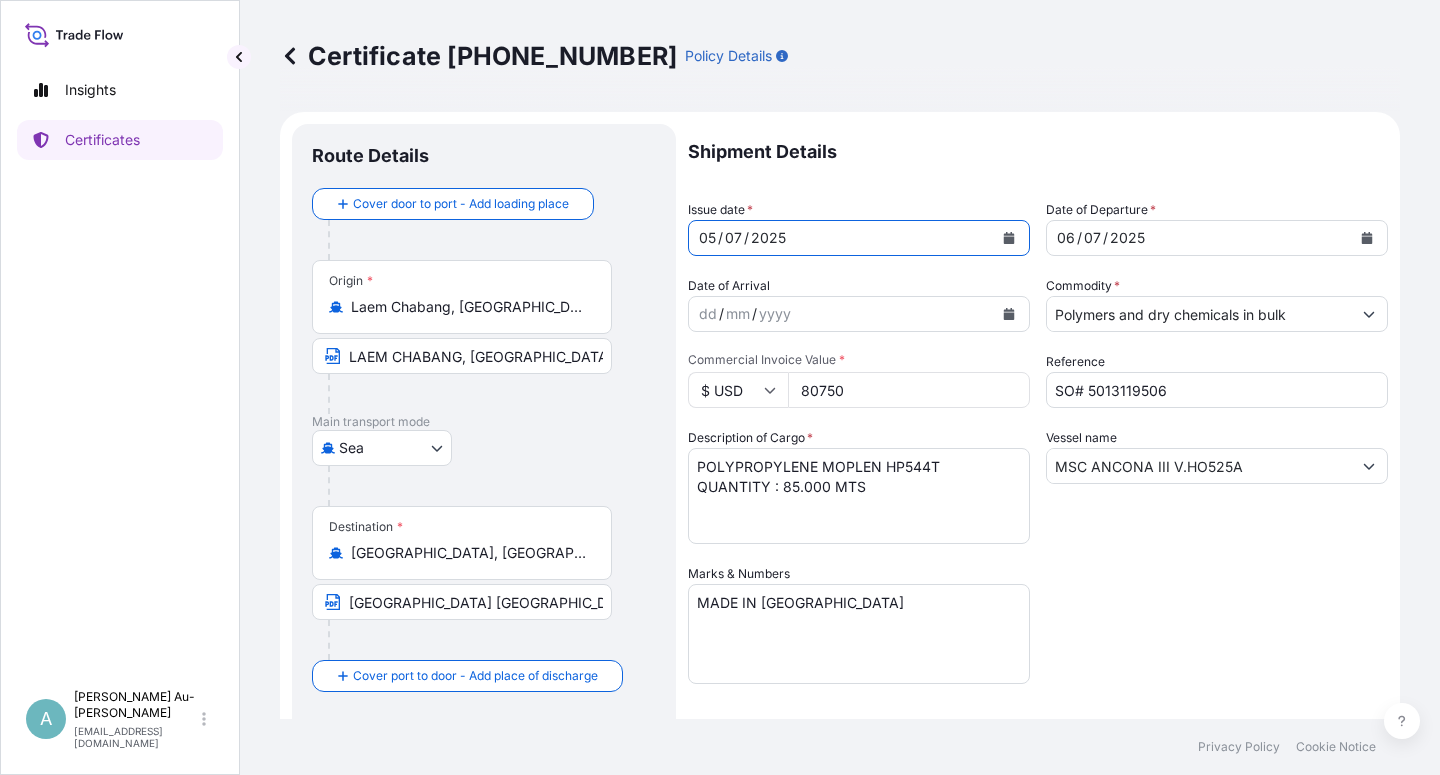 click on "Shipment Details Issue date * [DATE] Date of Departure * [DATE] Date of Arrival dd / mm / yyyy Commodity * Polymers and dry chemicals in bulk Packing Category Commercial Invoice Value    * $ USD 80750 Reference SO# 5013119506 Description of Cargo * POLYPROPYLENE MOPLEN HP544T
QUANTITY : 85.000 MTS Vessel name MSC ANCONA III V.HO525A Marks & Numbers MADE IN [GEOGRAPHIC_DATA] Letter of Credit This shipment has a letter of credit Letter of credit * LC NUMBER: 014STSY535289
COVERING ICC (A). CLAIMS, IF ANY, ARE PAYABLE TO PT. BANK CENTRAL ASIA ON APPLICANT'S (GALAXY PACKINDO, CV.) BEHALF IN [GEOGRAPHIC_DATA].
TOTAL NUMBER OF ORIGINAL(S) ISSUED: 01 Letter of credit may not exceed 12000 characters Assured Details Primary Assured * Basell Asia Pacific Limited Basell Asia Pacific Limited Named Assured Named Assured Address" at bounding box center [1038, 638] 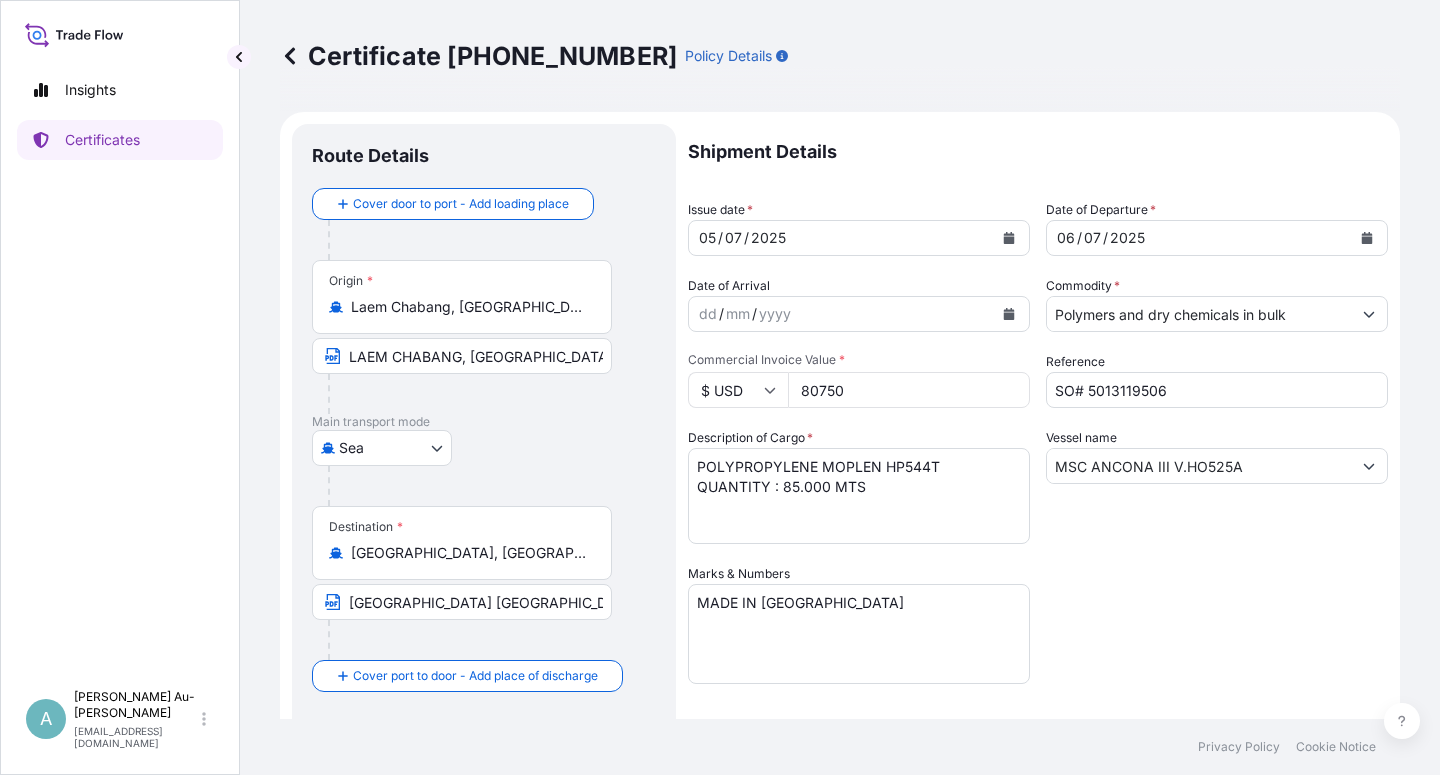 scroll, scrollTop: 490, scrollLeft: 0, axis: vertical 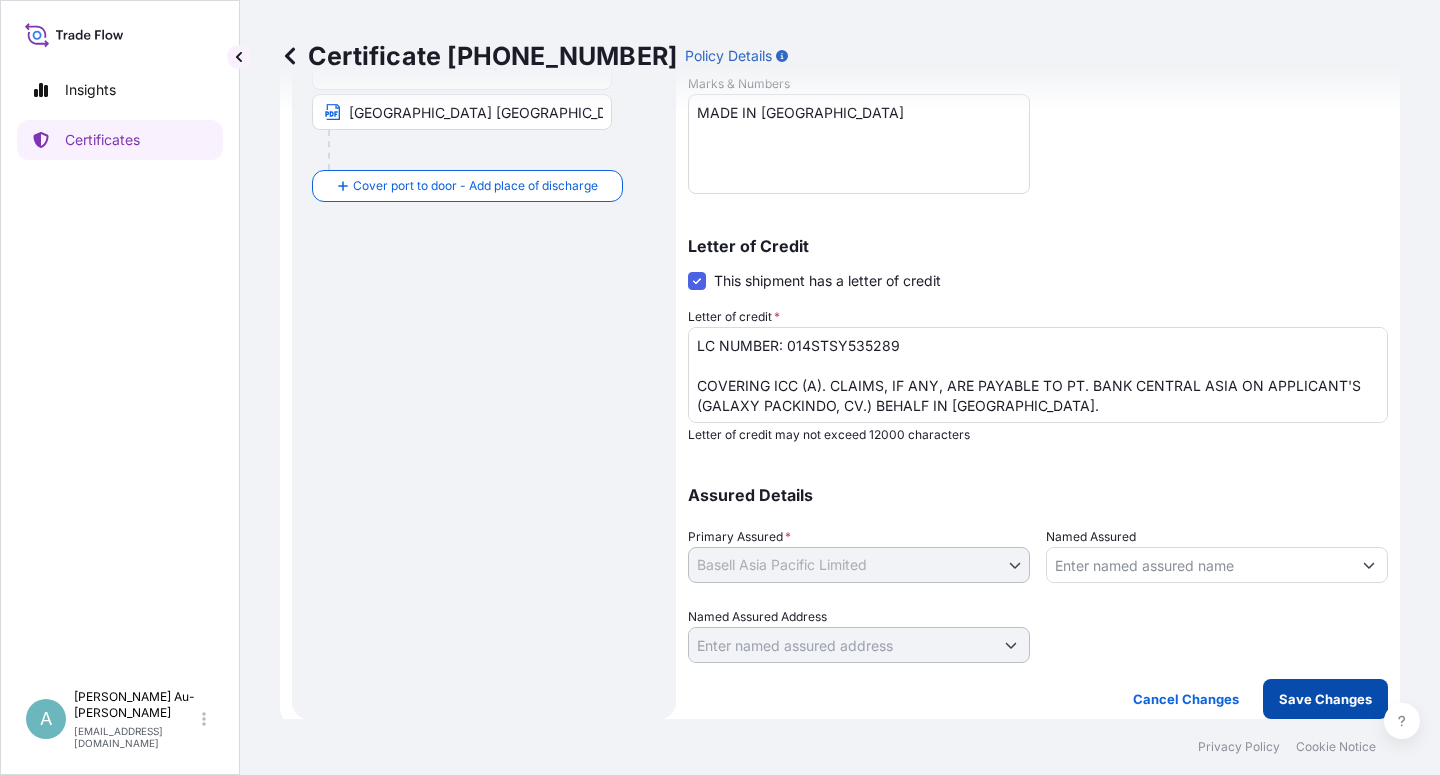 click on "Save Changes" at bounding box center (1325, 699) 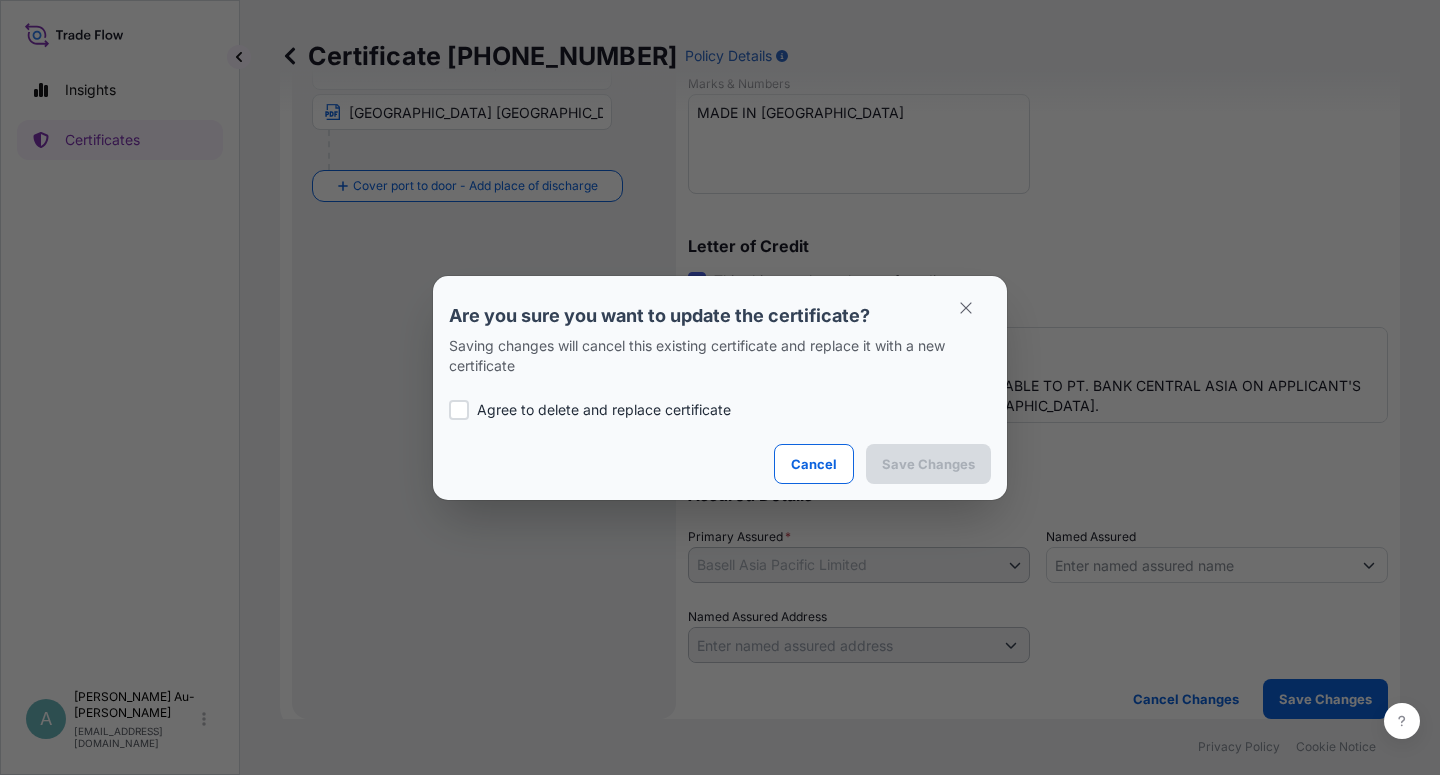 click on "Agree to delete and replace certificate" at bounding box center (604, 410) 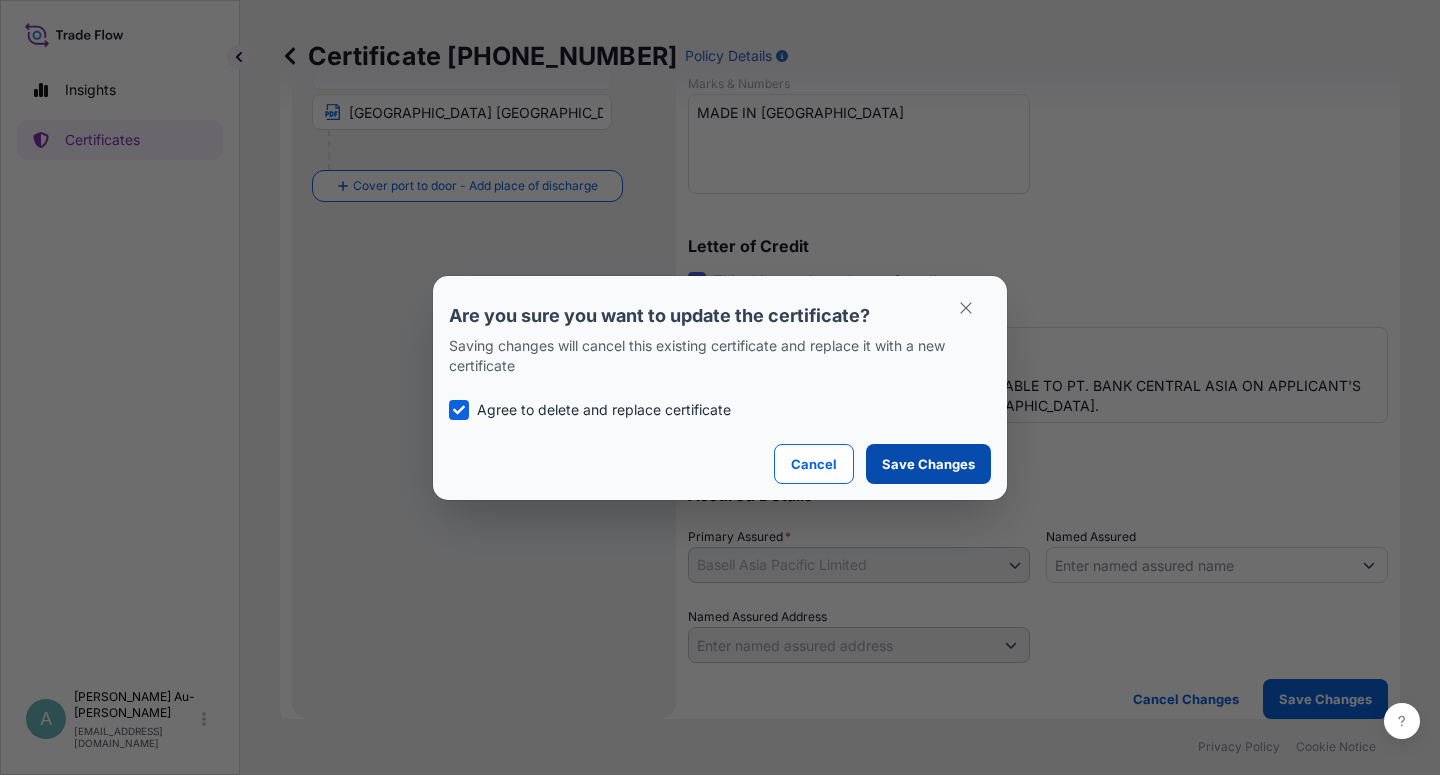 click on "Save Changes" at bounding box center [928, 464] 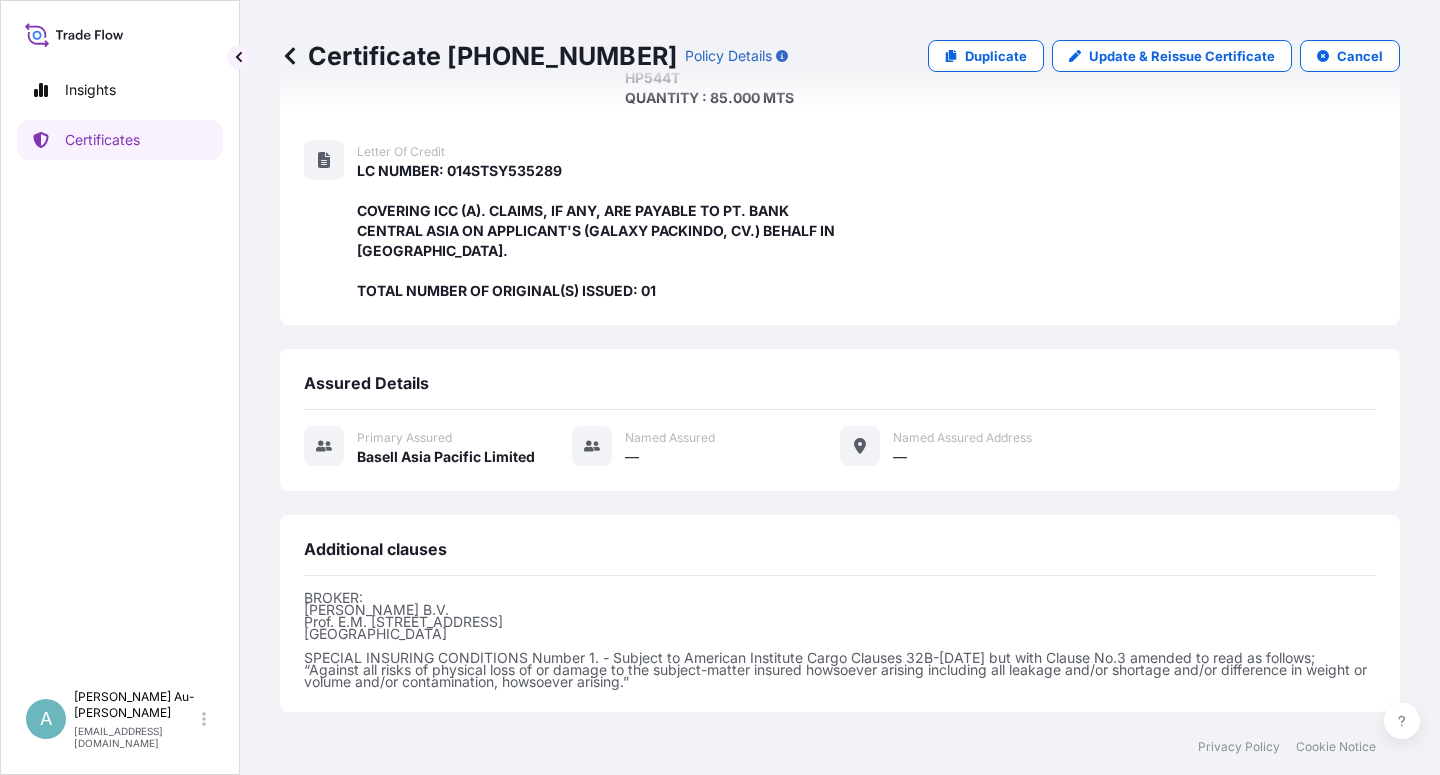 scroll, scrollTop: 554, scrollLeft: 0, axis: vertical 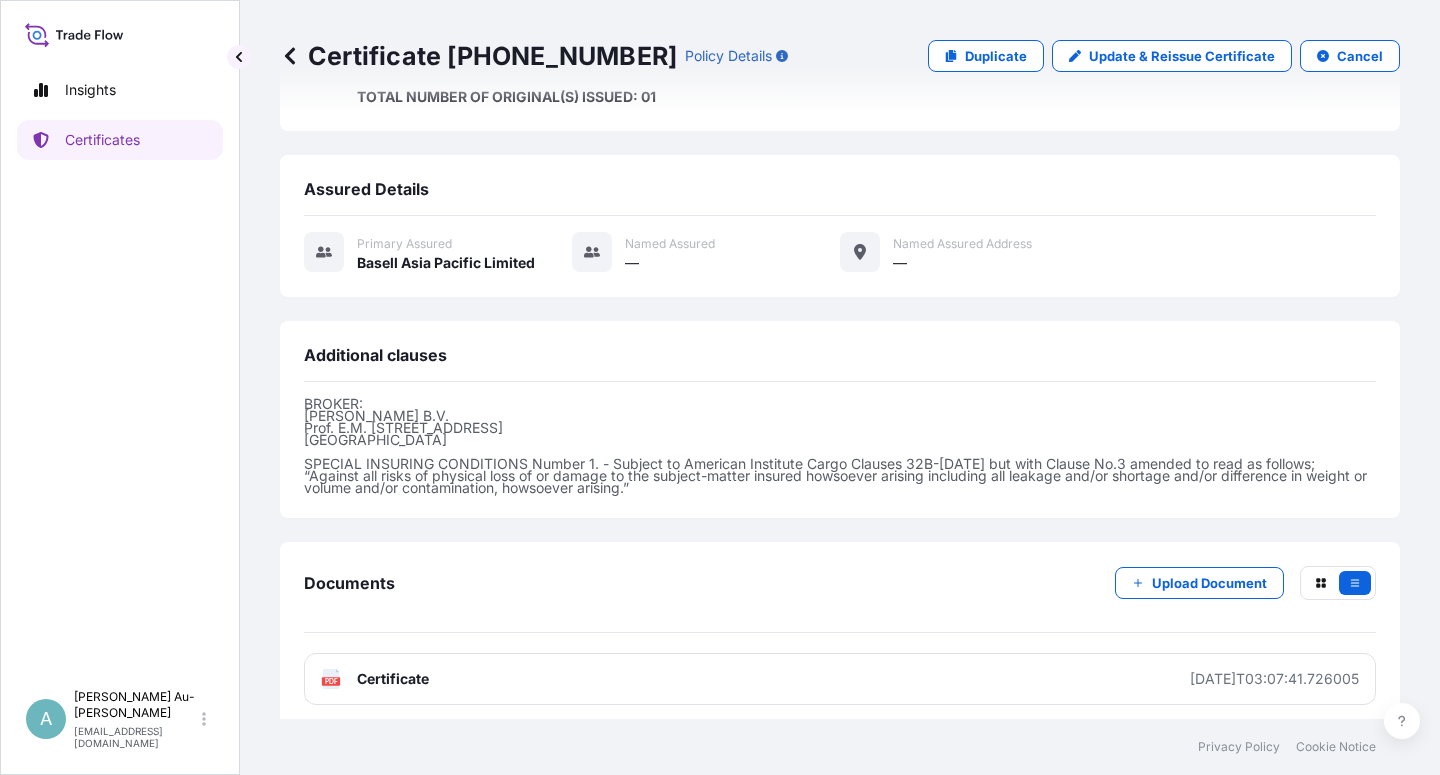 click on "Certificate" at bounding box center (393, 679) 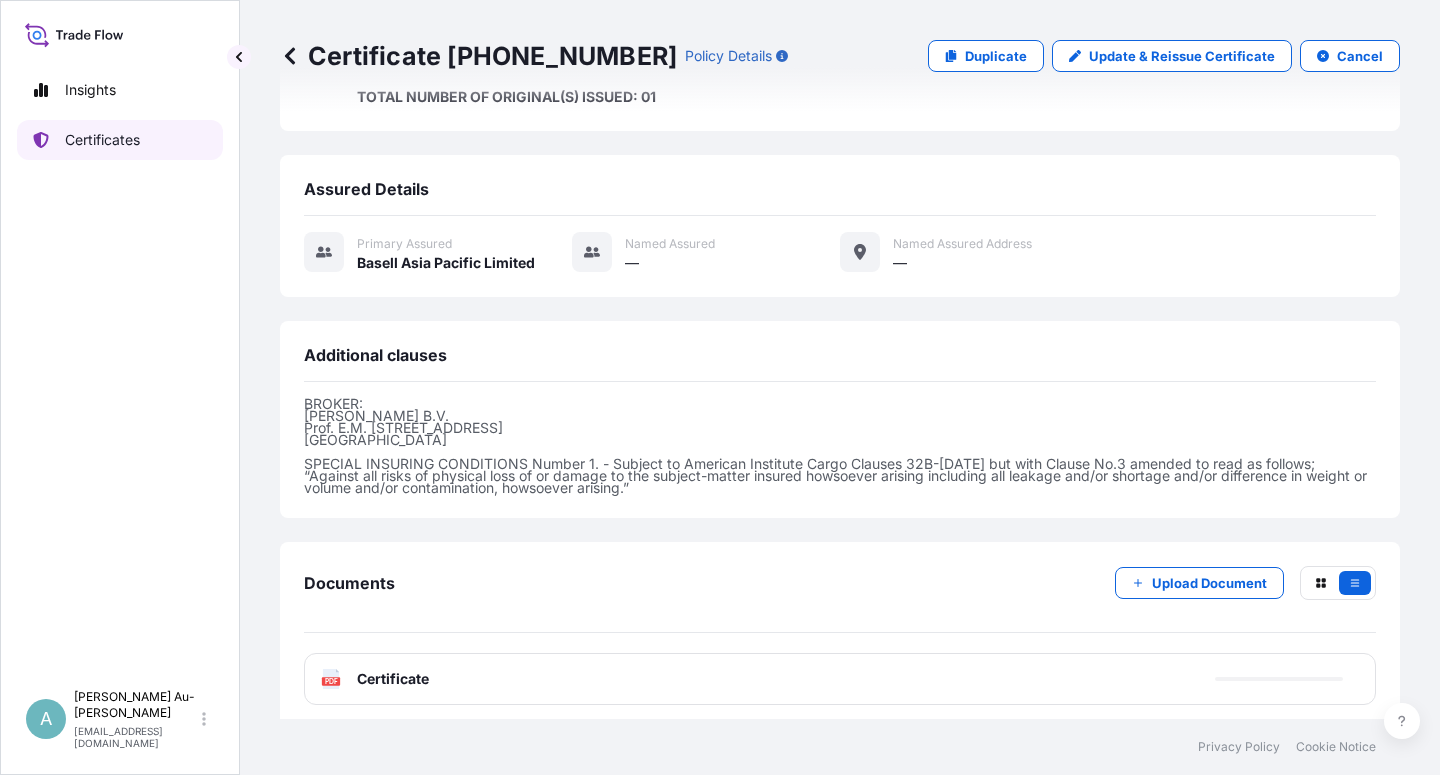 click on "Certificates" at bounding box center [102, 140] 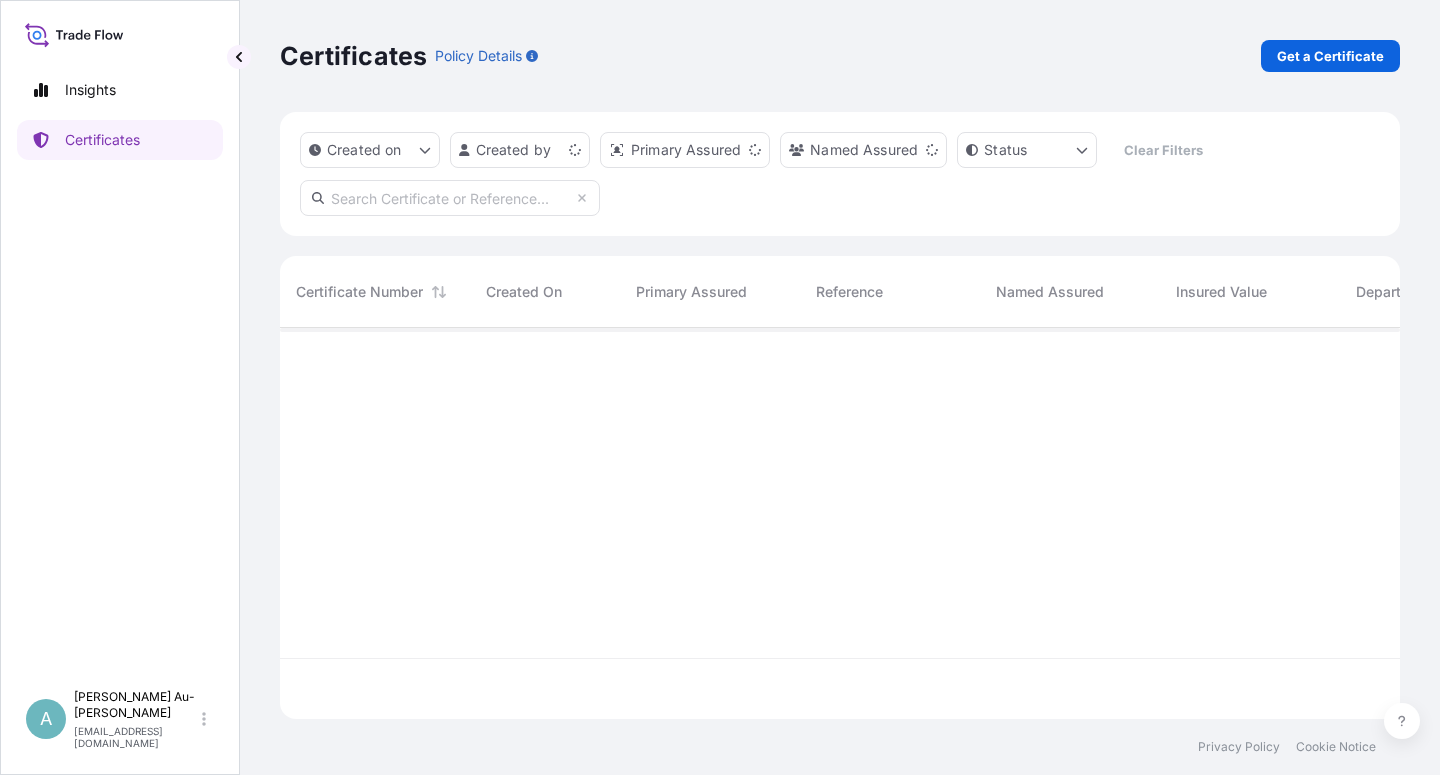 scroll, scrollTop: 18, scrollLeft: 18, axis: both 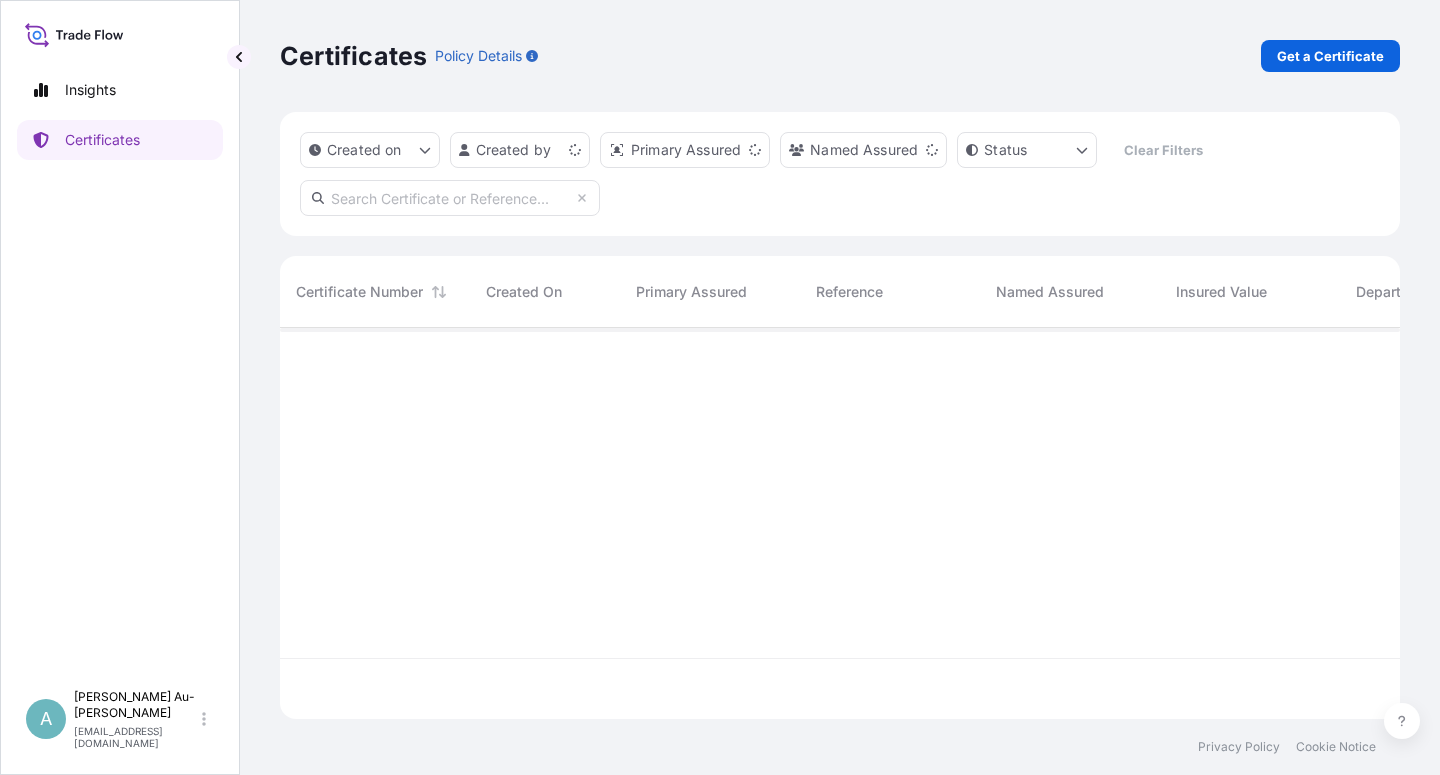 click at bounding box center (450, 198) 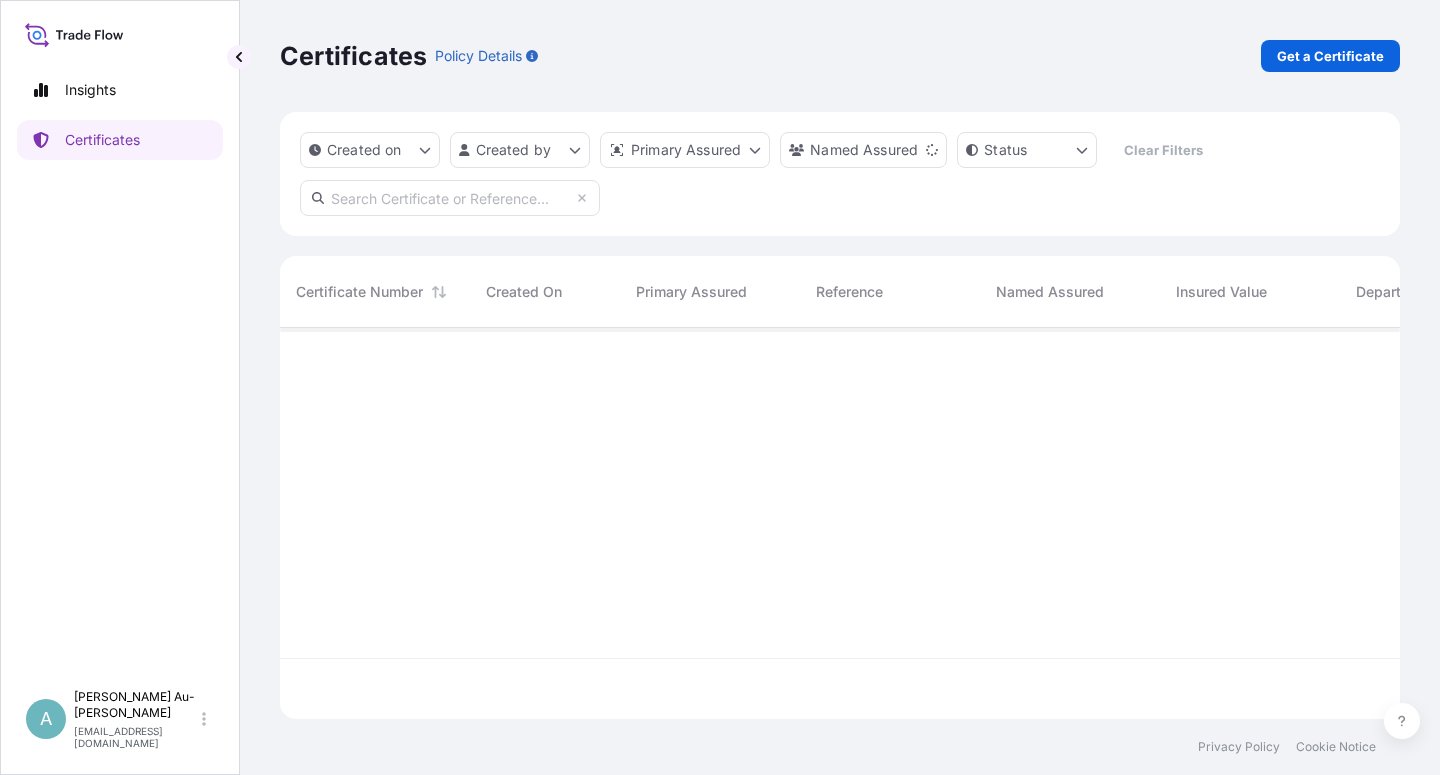 type on "5" 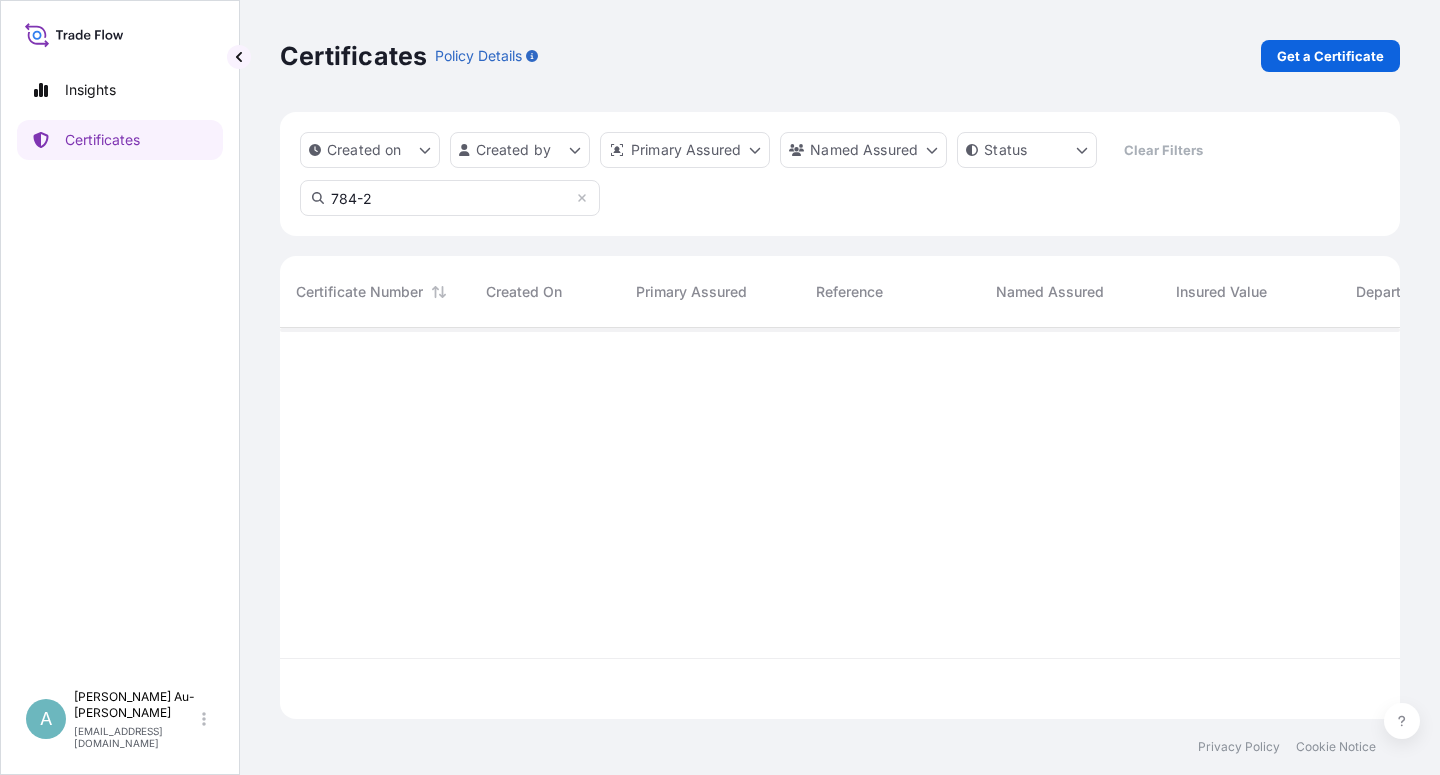 scroll, scrollTop: 18, scrollLeft: 18, axis: both 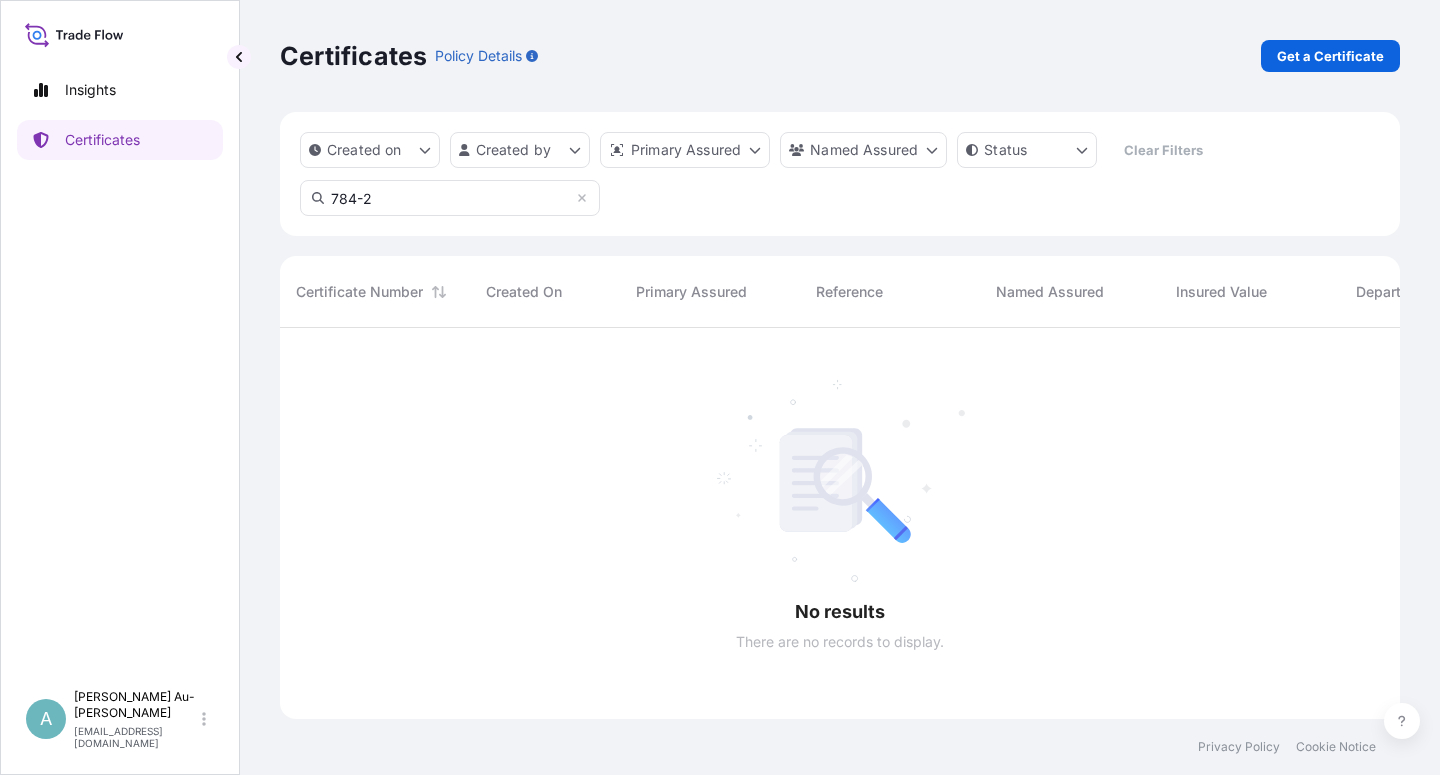 drag, startPoint x: 498, startPoint y: 204, endPoint x: 733, endPoint y: 266, distance: 243.04115 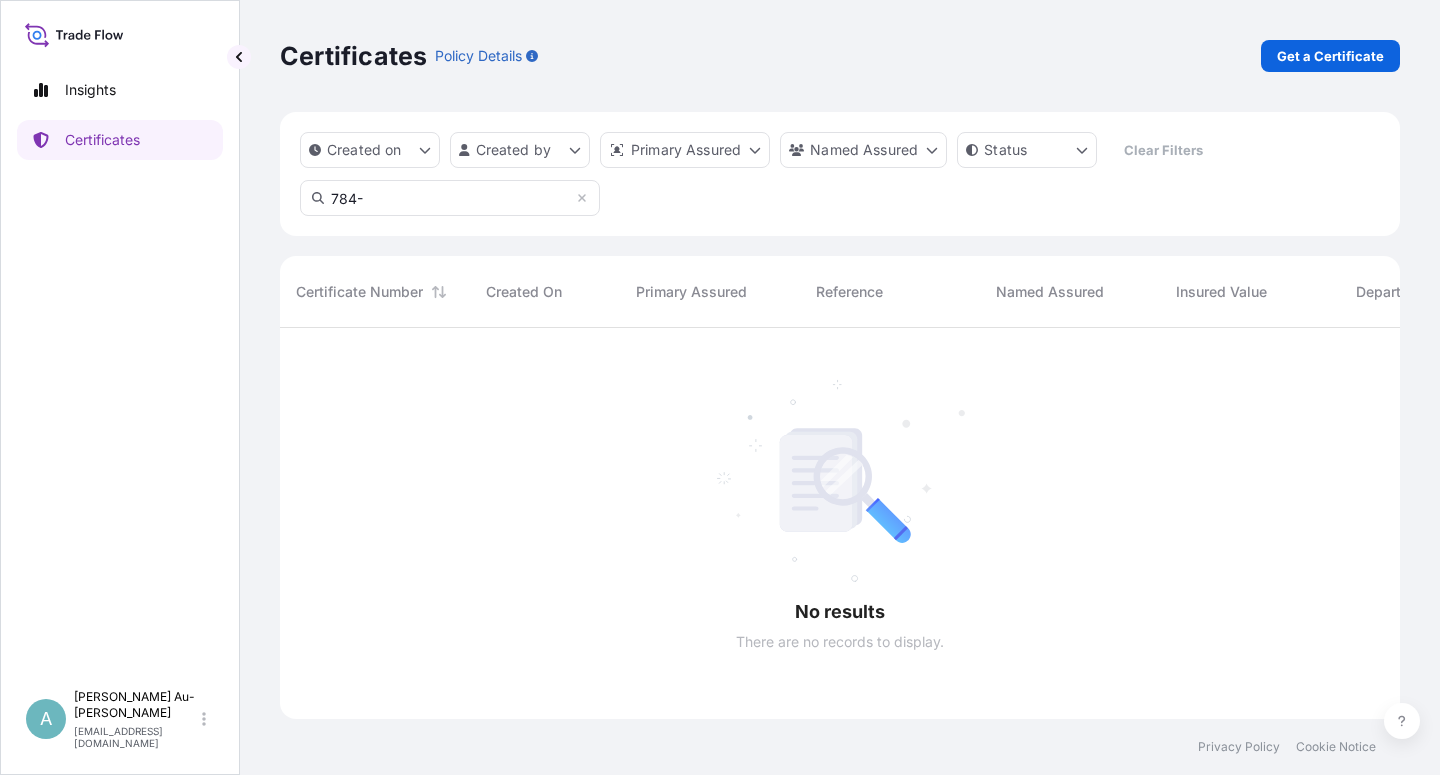 scroll, scrollTop: 385, scrollLeft: 1103, axis: both 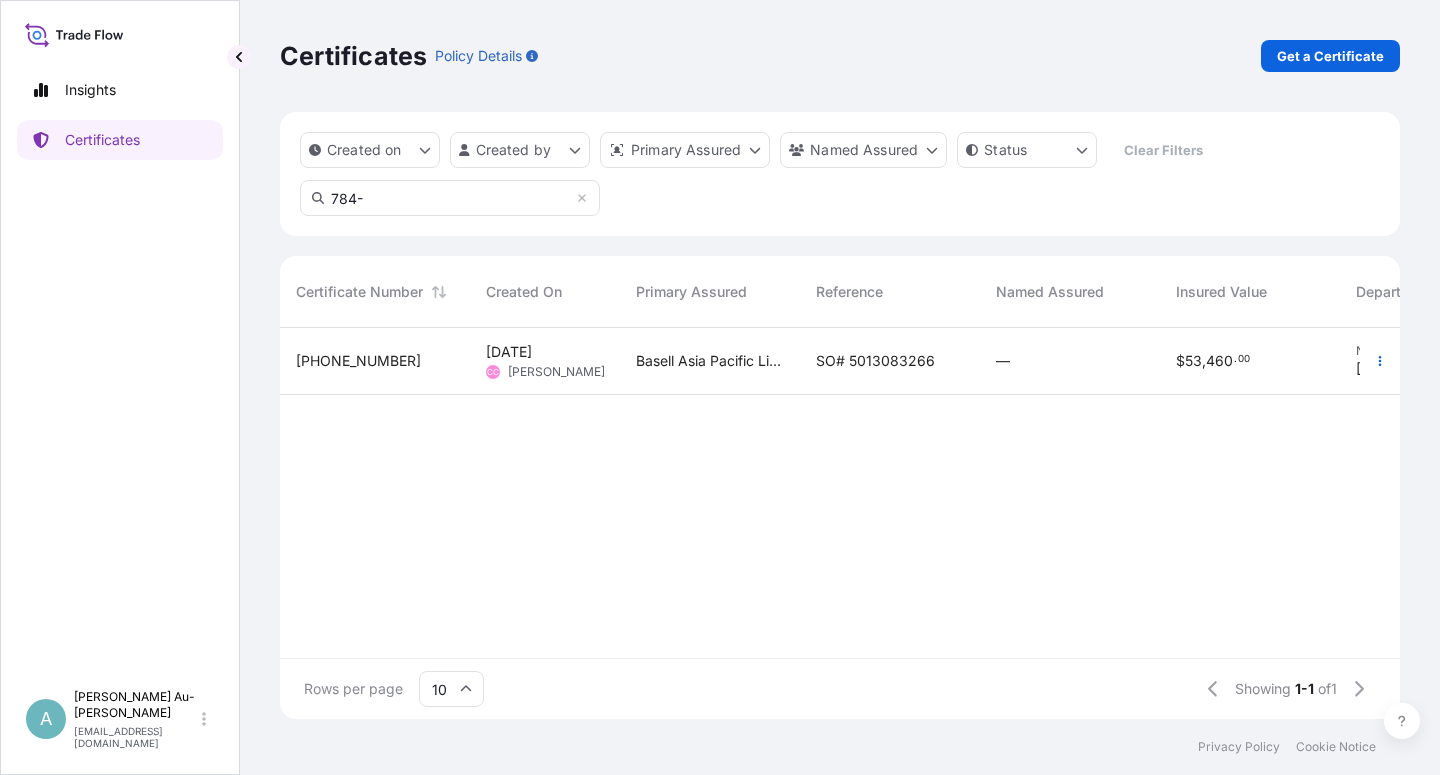 type on "784-" 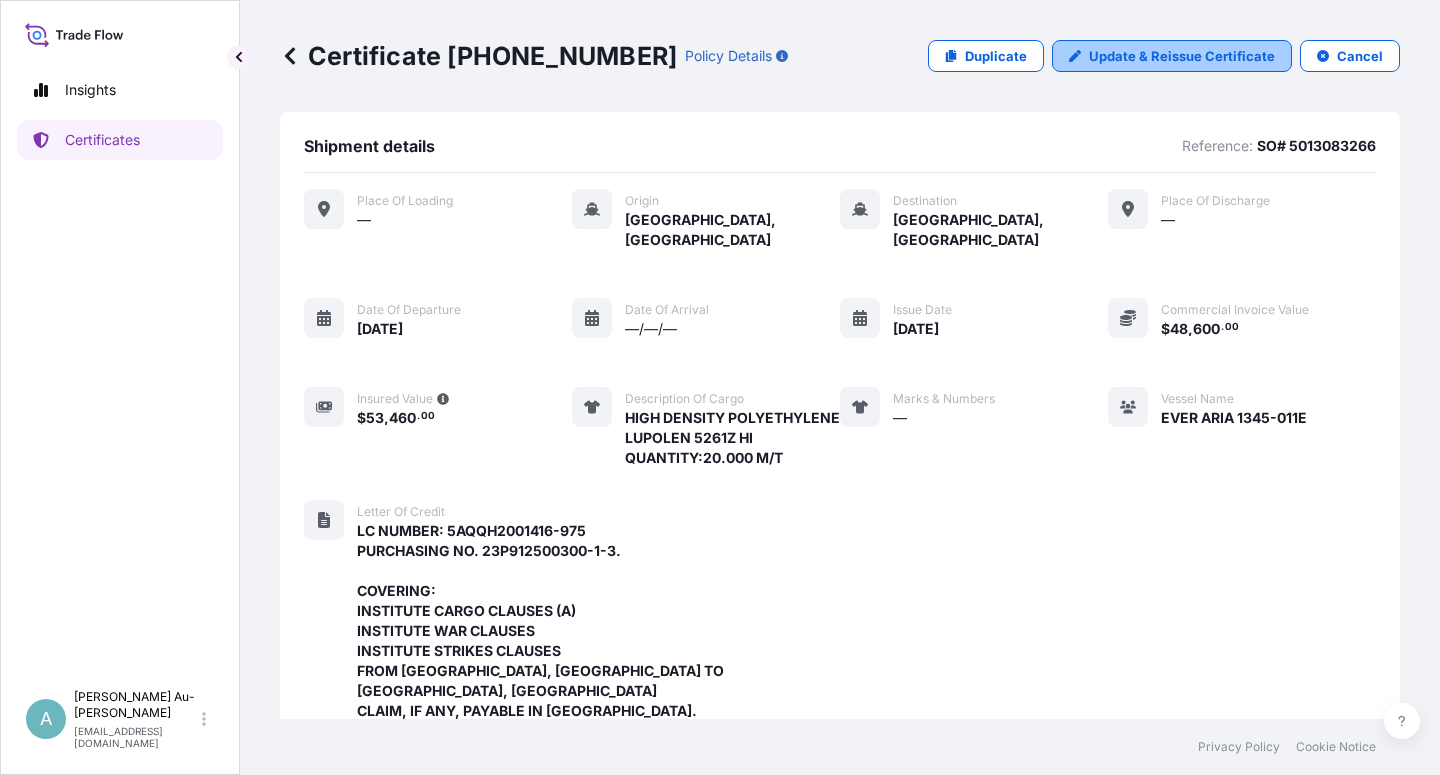 click on "Update & Reissue Certificate" at bounding box center [1182, 56] 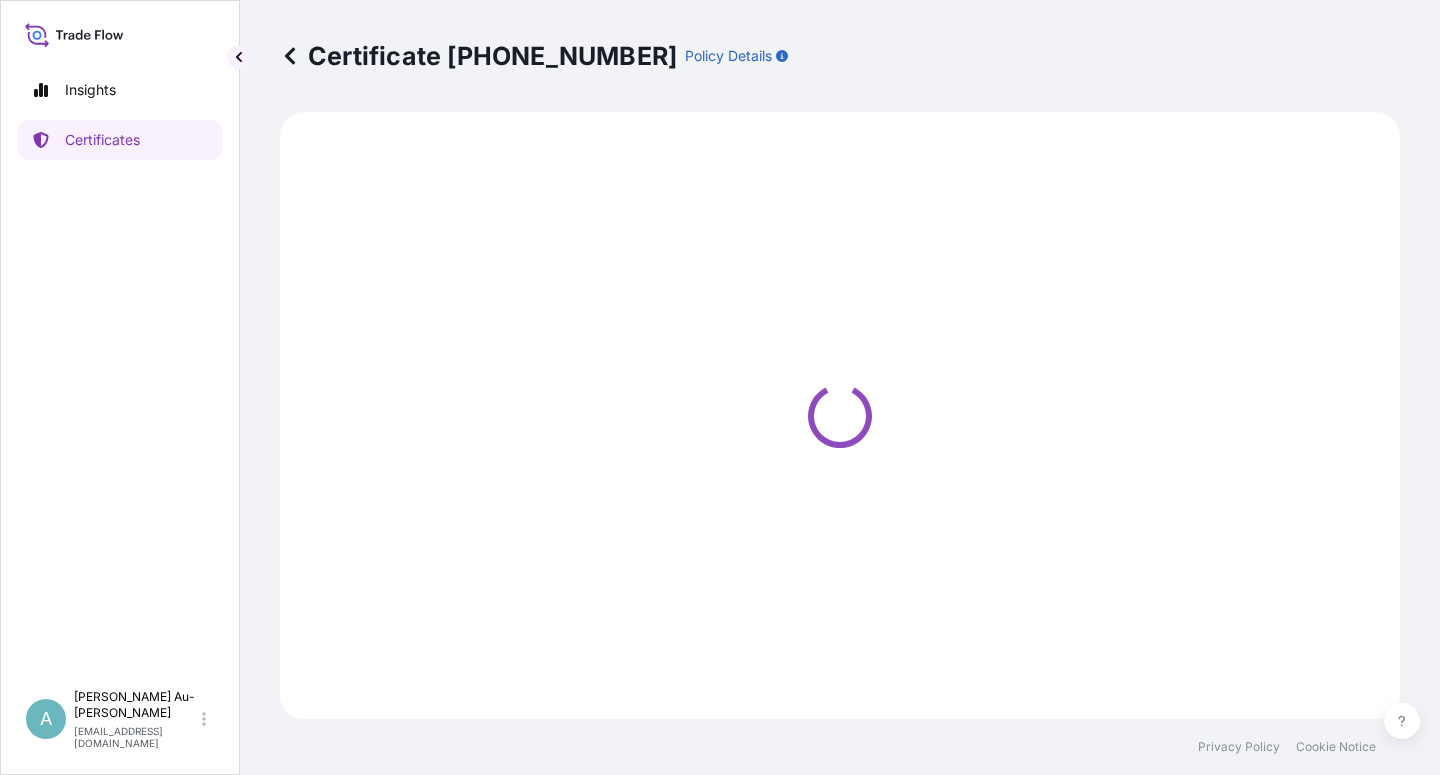 select on "Sea" 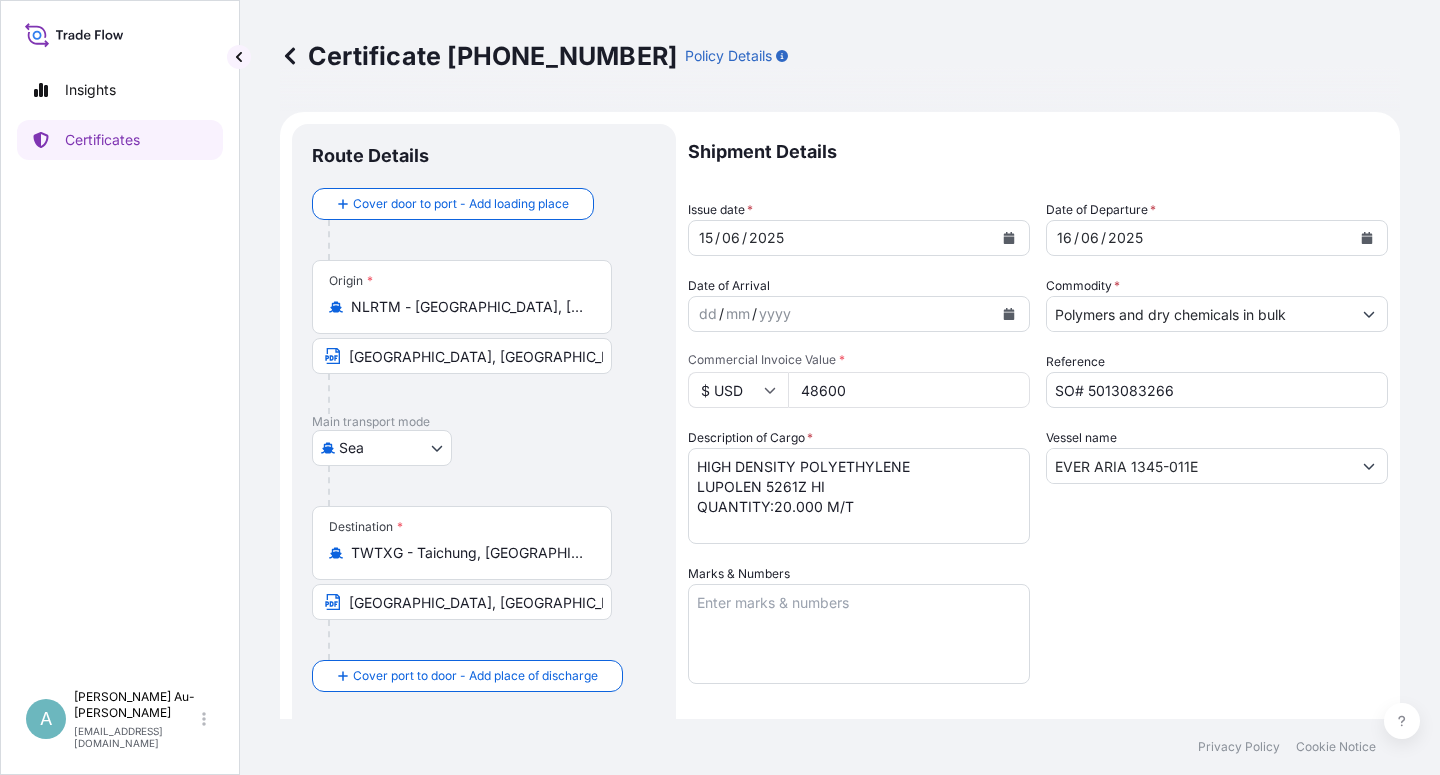 select on "32034" 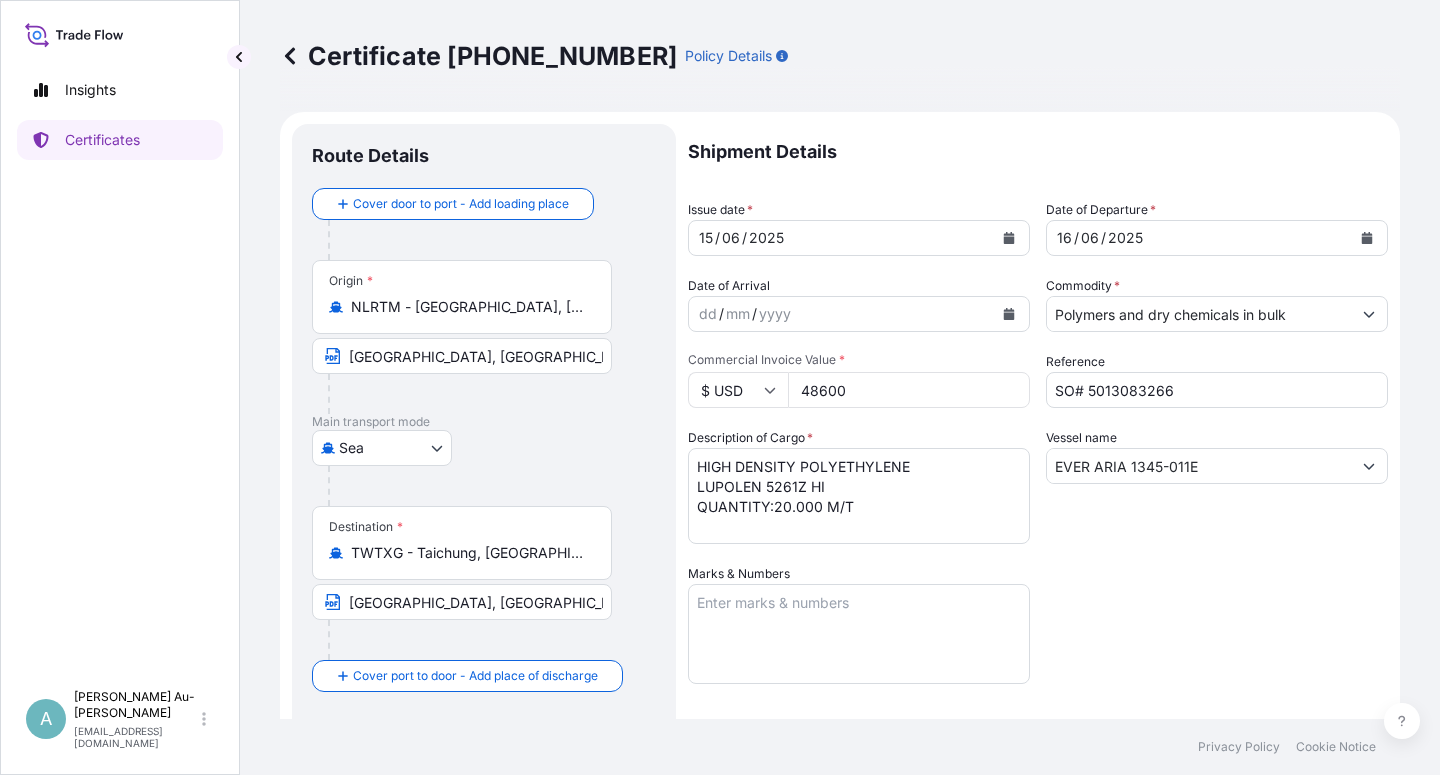 click at bounding box center (1009, 238) 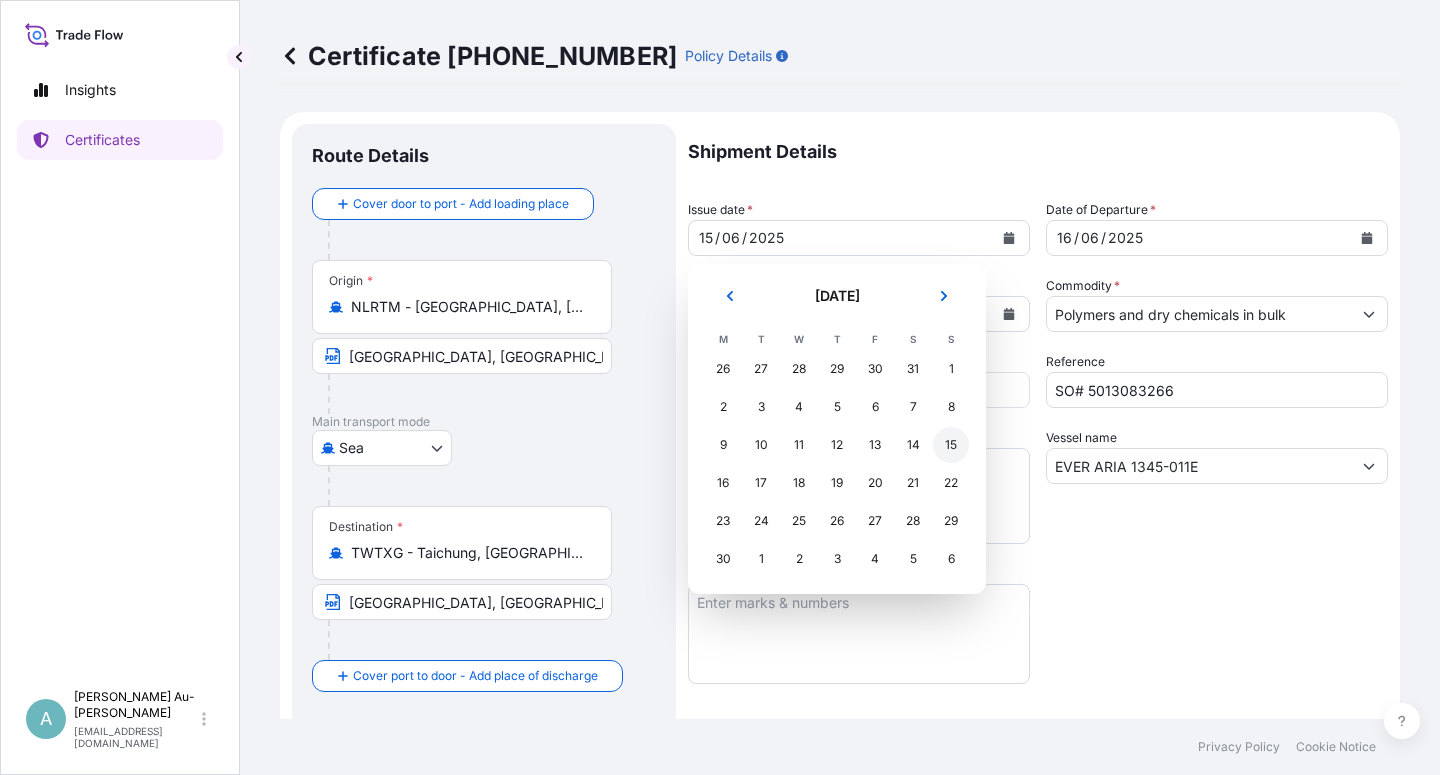 click on "15" at bounding box center (951, 445) 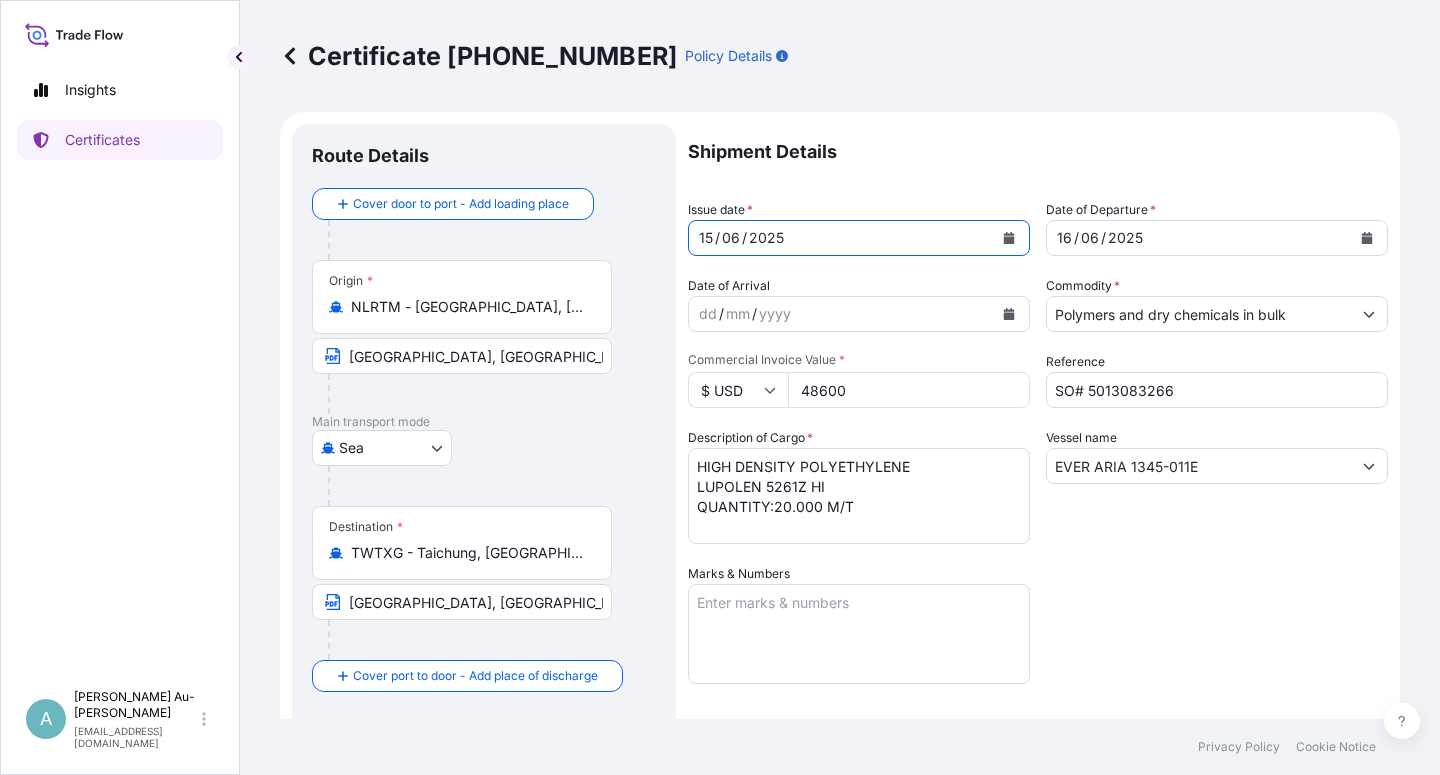 click on "Shipment Details Issue date * [DATE] Date of Departure * [DATE] Date of Arrival dd / mm / yyyy Commodity * Polymers and dry chemicals in bulk Packing Category Commercial Invoice Value    * $ USD 48600 Reference SO# 5013083266 Description of Cargo * HIGH DENSITY POLYETHYLENE
LUPOLEN 5261Z HI
QUANTITY:20.000 M/T Vessel name EVER ARIA 1345-011E Marks & Numbers Letter of Credit This shipment has a letter of credit Letter of credit * LC NUMBER: 5AQQH2001416-975
PURCHASING NO. 23P912500300-1-3.
COVERING:
INSTITUTE CARGO CLAUSES (A)
INSTITUTE WAR CLAUSES
INSTITUTE STRIKES CLAUSES
FROM [GEOGRAPHIC_DATA], [GEOGRAPHIC_DATA] TO [GEOGRAPHIC_DATA], [GEOGRAPHIC_DATA]
CLAIM, IF ANY, PAYABLE IN [GEOGRAPHIC_DATA].
NUMBER OF ORIGINALS ISSUED: 02 (1 ORIGINAL + 1 DUPLICATE) Letter of credit may not exceed 12000 characters Assured Details Primary Assured * Basell Asia Pacific Limited Basell Asia Pacific Limited Named Assured Named Assured Address" at bounding box center [1038, 638] 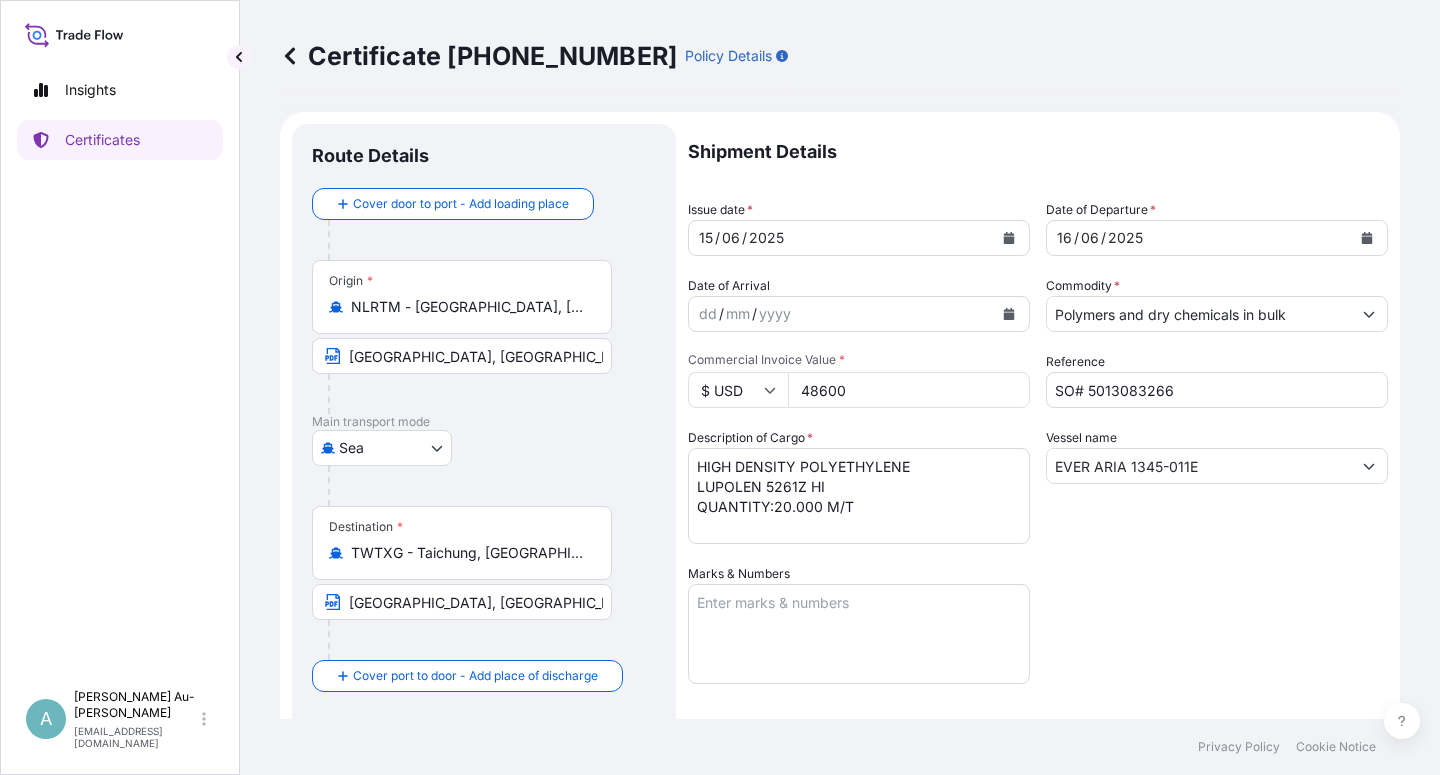 scroll, scrollTop: 360, scrollLeft: 0, axis: vertical 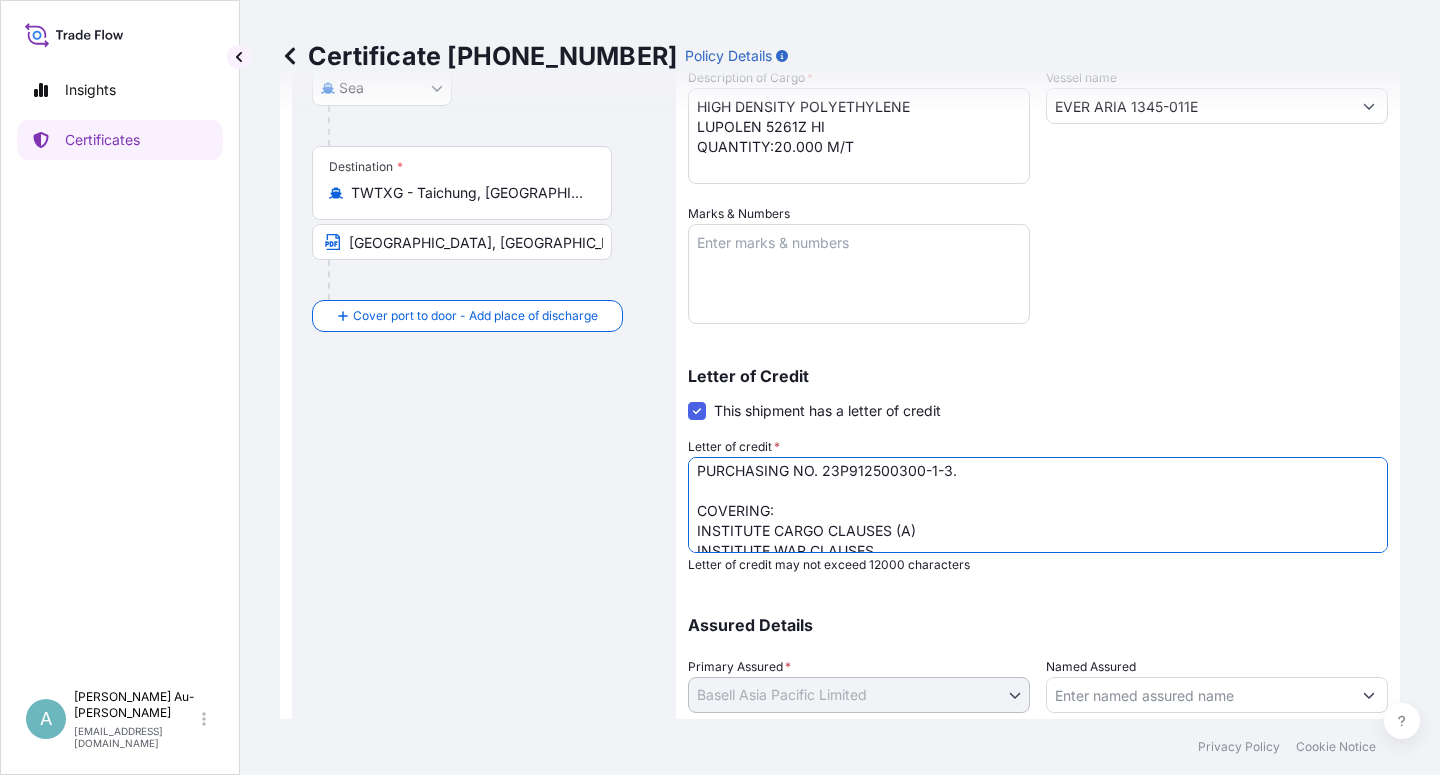 click on "LC NUMBER: 5AQQH2001416-975
PURCHASING NO. 23P912500300-1-3.
COVERING:
INSTITUTE CARGO CLAUSES (A)
INSTITUTE WAR CLAUSES
INSTITUTE STRIKES CLAUSES
FROM [GEOGRAPHIC_DATA], [GEOGRAPHIC_DATA] TO [GEOGRAPHIC_DATA], [GEOGRAPHIC_DATA]
CLAIM, IF ANY, PAYABLE IN [GEOGRAPHIC_DATA].
NUMBER OF ORIGINALS ISSUED: 02 (1 ORIGINAL + 1 DUPLICATE)" at bounding box center [1038, 505] 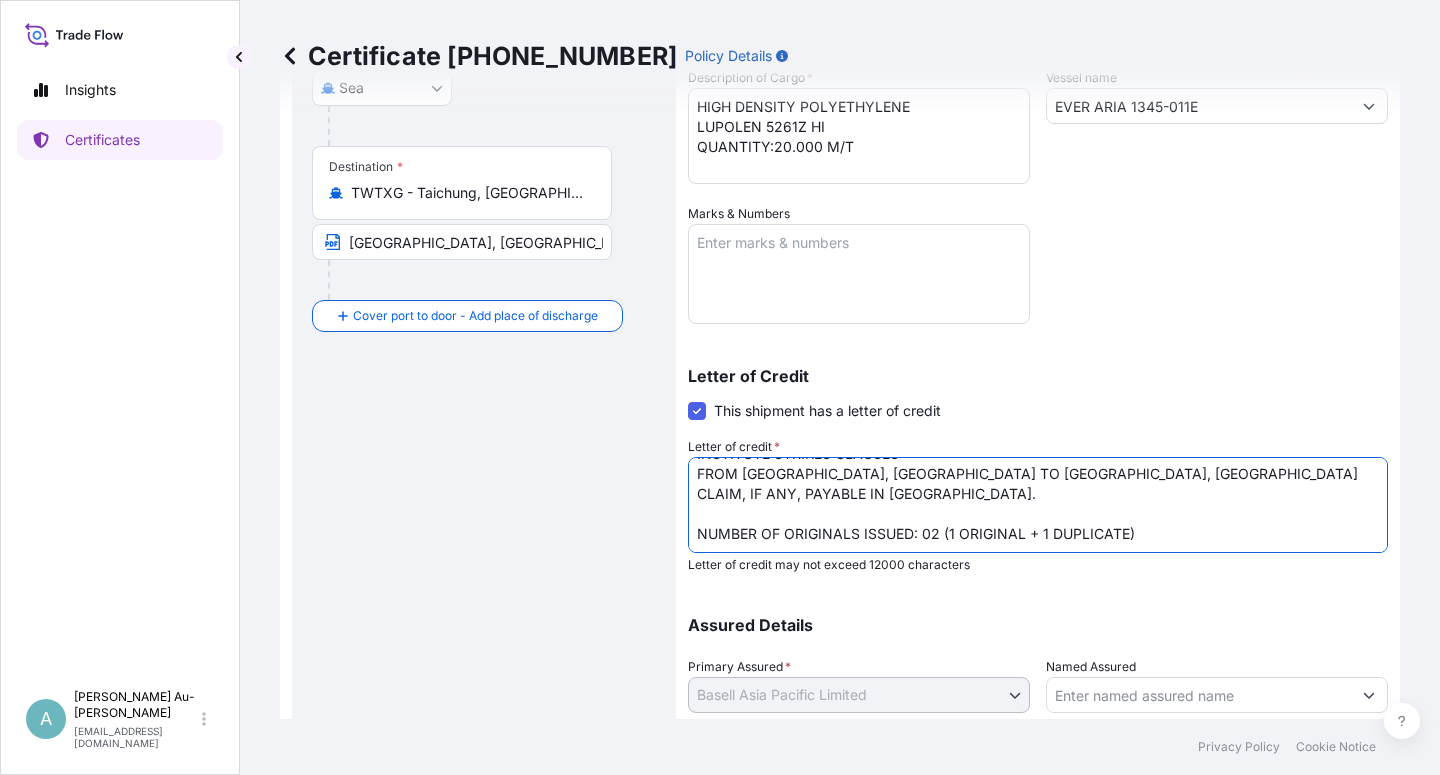 scroll, scrollTop: 57, scrollLeft: 0, axis: vertical 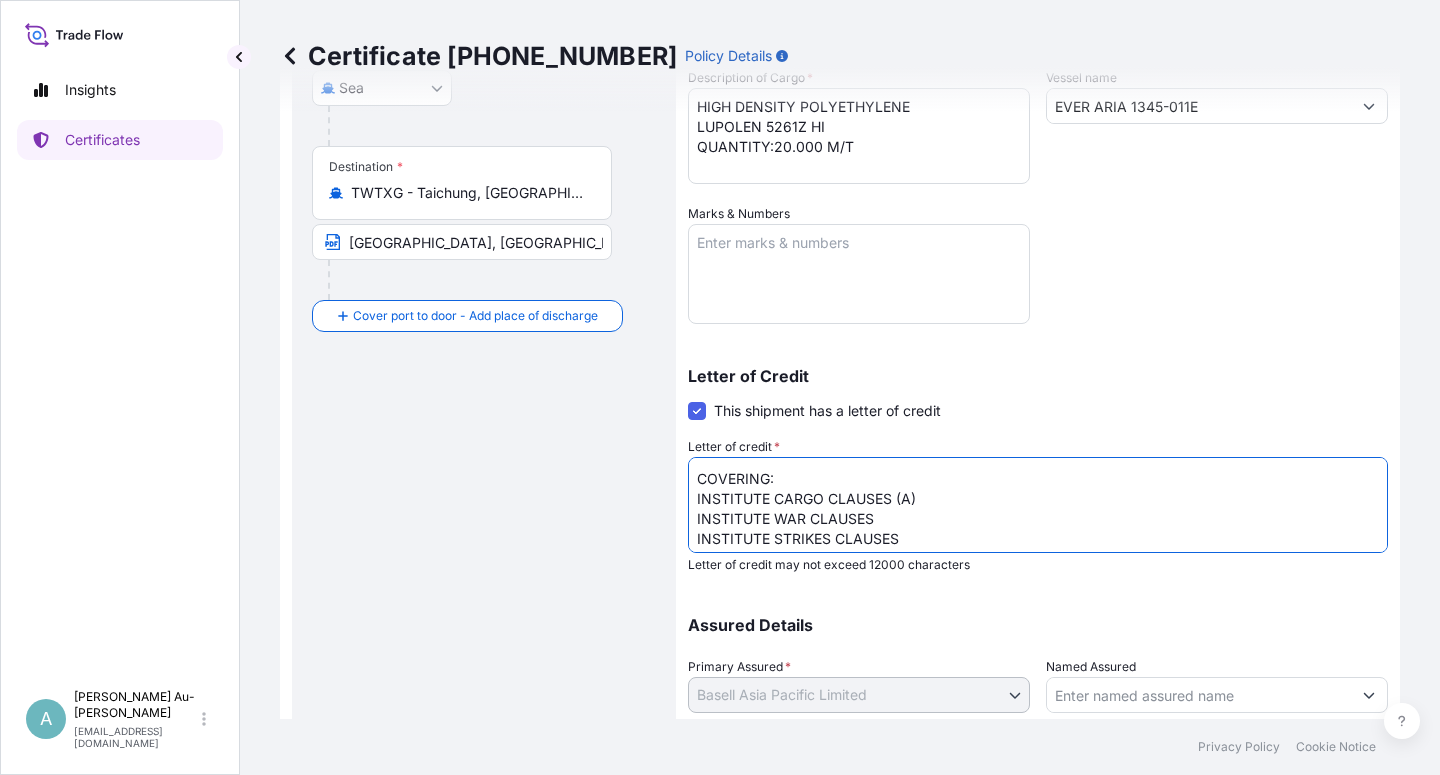 click on "LC NUMBER: 5AQQH2001416-975
PURCHASING NO. 23P912500300-1-3.
COVERING:
INSTITUTE CARGO CLAUSES (A)
INSTITUTE WAR CLAUSES
INSTITUTE STRIKES CLAUSES
FROM [GEOGRAPHIC_DATA], [GEOGRAPHIC_DATA] TO [GEOGRAPHIC_DATA], [GEOGRAPHIC_DATA]
CLAIM, IF ANY, PAYABLE IN [GEOGRAPHIC_DATA].
NUMBER OF ORIGINALS ISSUED: 02 (1 ORIGINAL + 1 DUPLICATE)" at bounding box center [1038, 505] 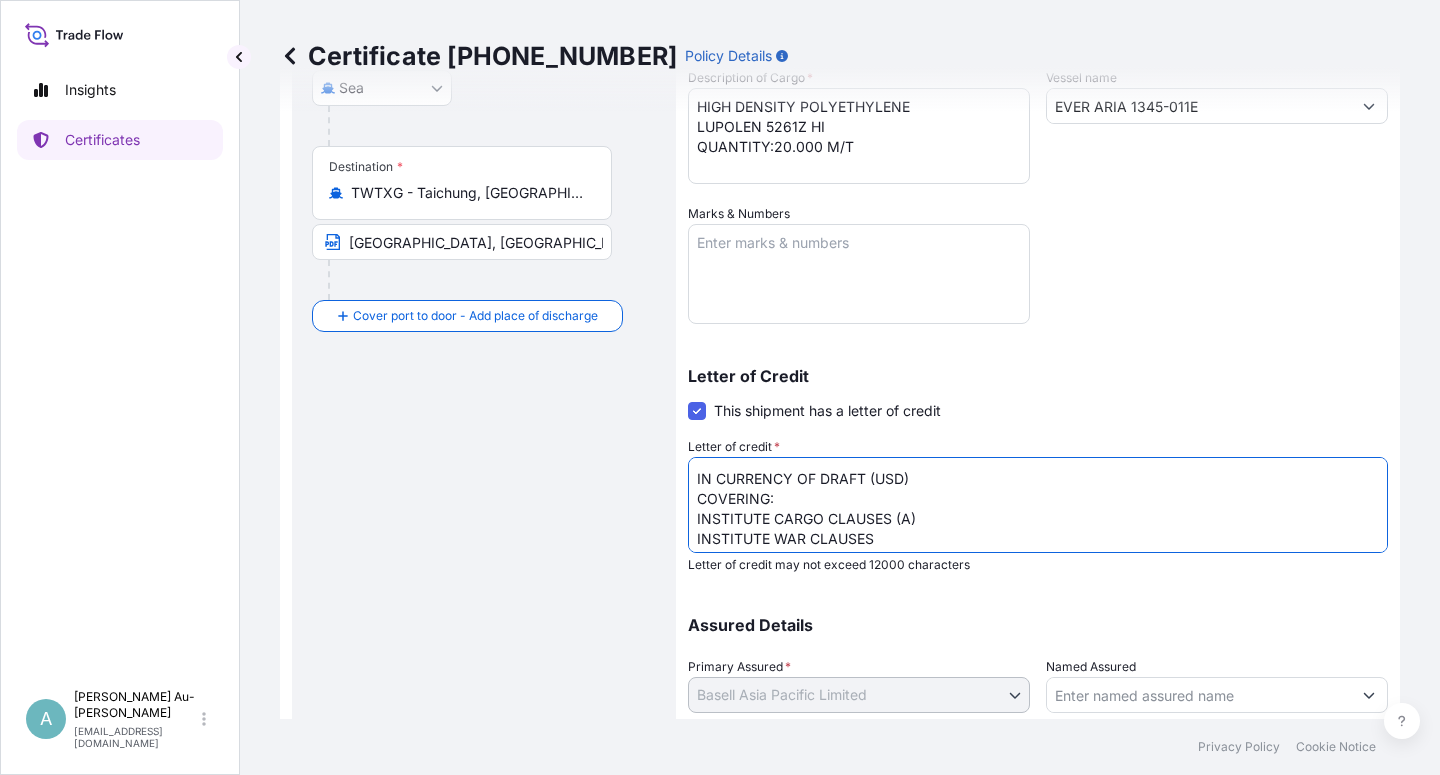 click on "LC NUMBER: 5AQQH2001416-975
PURCHASING NO. 23P912500300-1-3.
COVERING:
INSTITUTE CARGO CLAUSES (A)
INSTITUTE WAR CLAUSES
INSTITUTE STRIKES CLAUSES
FROM [GEOGRAPHIC_DATA], [GEOGRAPHIC_DATA] TO [GEOGRAPHIC_DATA], [GEOGRAPHIC_DATA]
CLAIM, IF ANY, PAYABLE IN [GEOGRAPHIC_DATA].
NUMBER OF ORIGINALS ISSUED: 02 (1 ORIGINAL + 1 DUPLICATE)" at bounding box center (1038, 505) 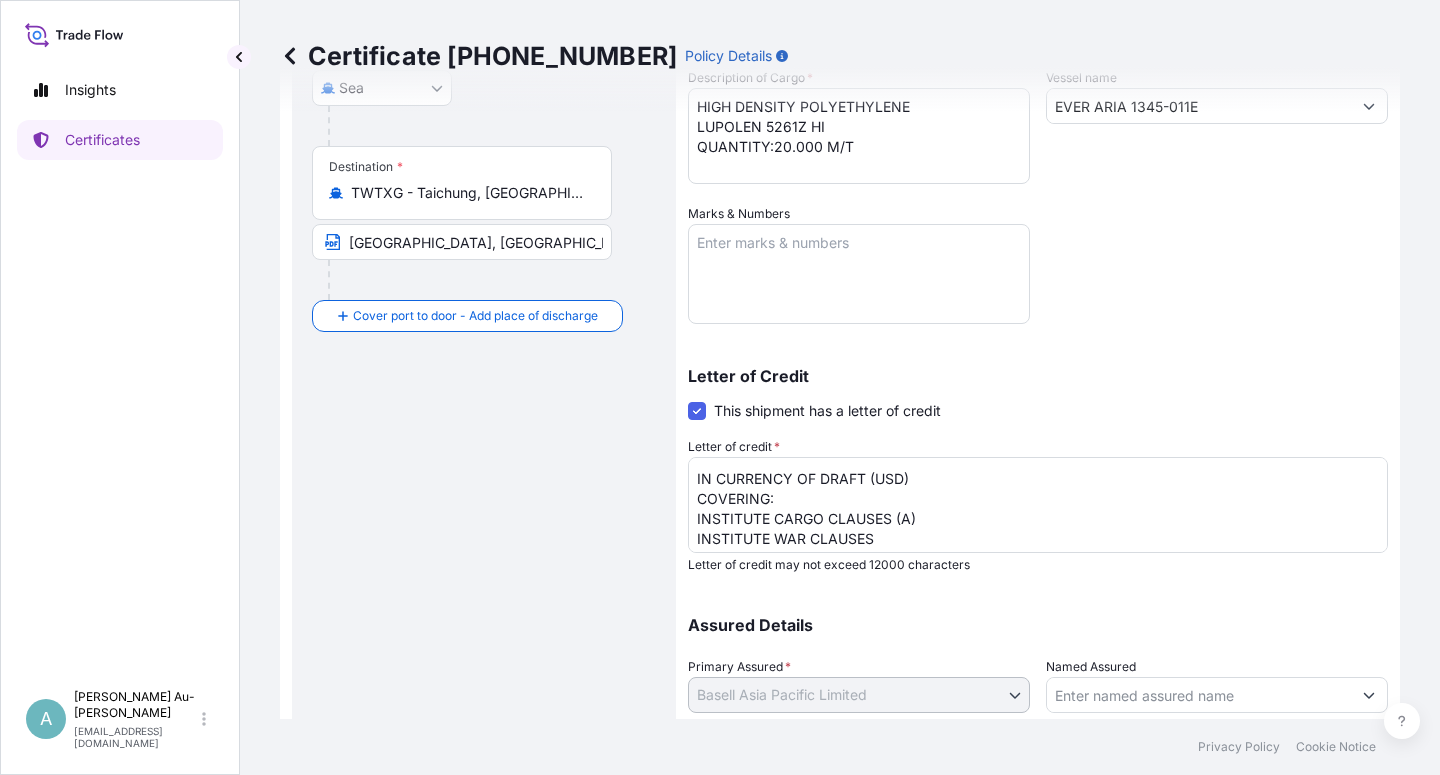 click on "Letter of Credit This shipment has a letter of credit Letter of credit * LC NUMBER: 5AQQH2001416-975
PURCHASING NO. 23P912500300-1-3.
COVERING:
INSTITUTE CARGO CLAUSES (A)
INSTITUTE WAR CLAUSES
INSTITUTE STRIKES CLAUSES
FROM [GEOGRAPHIC_DATA], [GEOGRAPHIC_DATA] TO [GEOGRAPHIC_DATA], [GEOGRAPHIC_DATA]
CLAIM, IF ANY, PAYABLE IN [GEOGRAPHIC_DATA].
NUMBER OF ORIGINALS ISSUED: 02 (1 ORIGINAL + 1 DUPLICATE) Letter of credit may not exceed 12000 characters" at bounding box center [1038, 458] 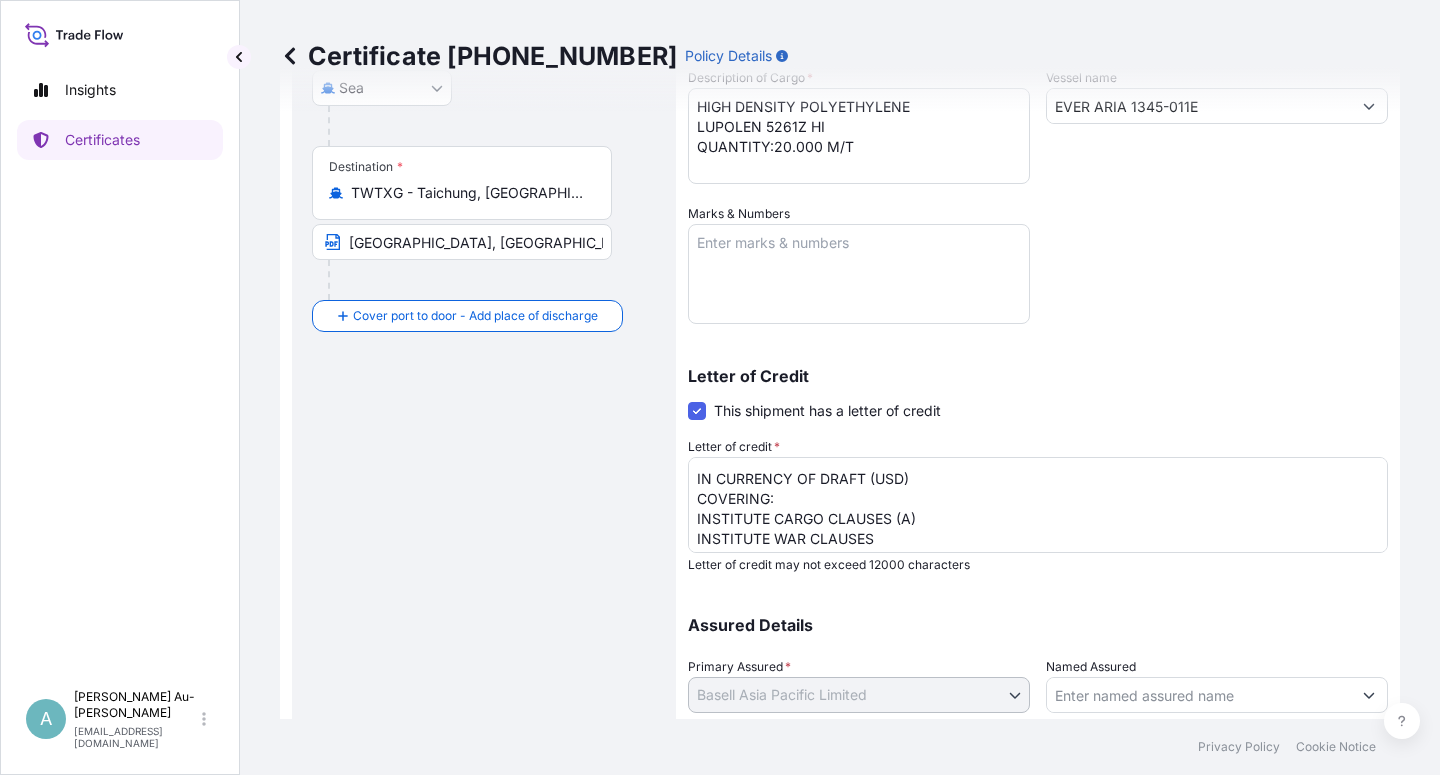 scroll, scrollTop: 162, scrollLeft: 0, axis: vertical 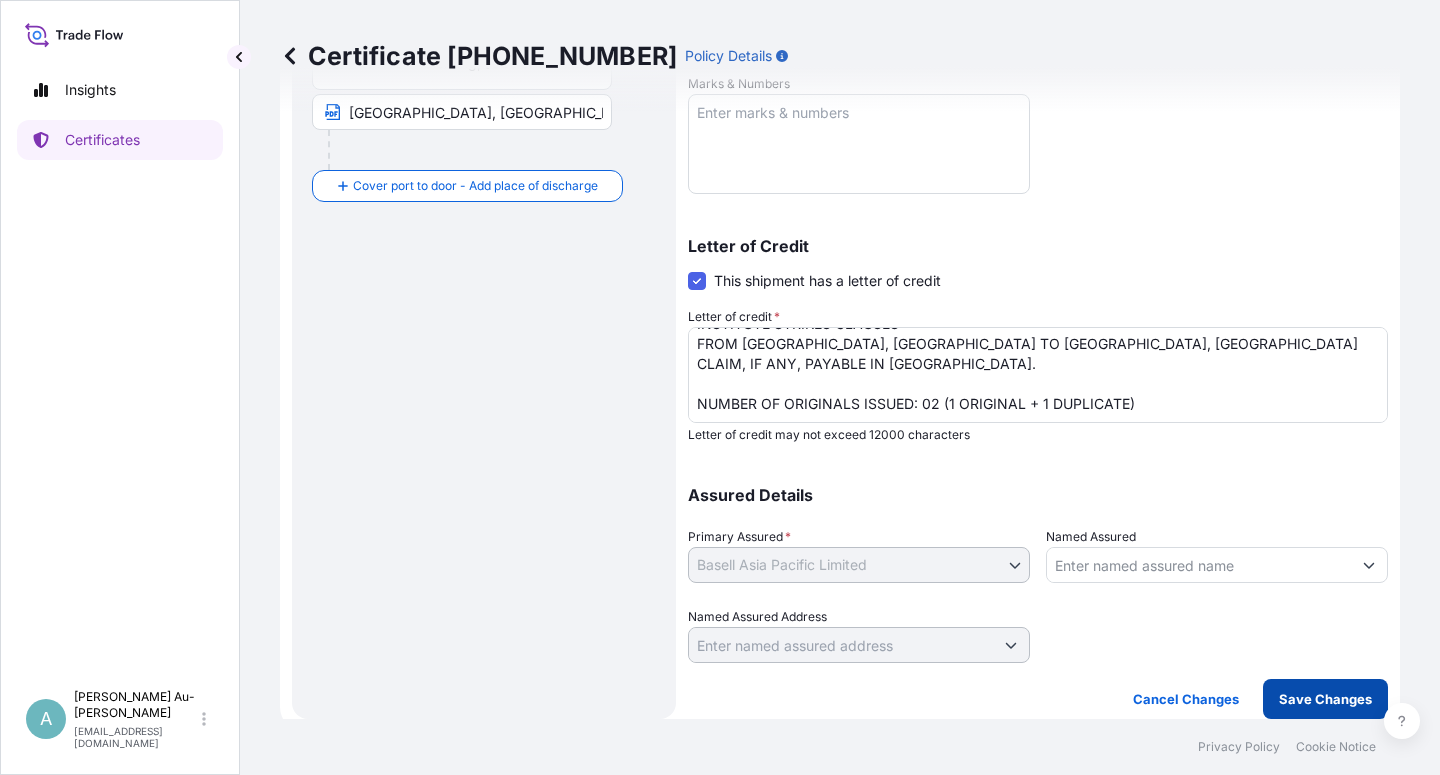 click on "Save Changes" at bounding box center (1325, 699) 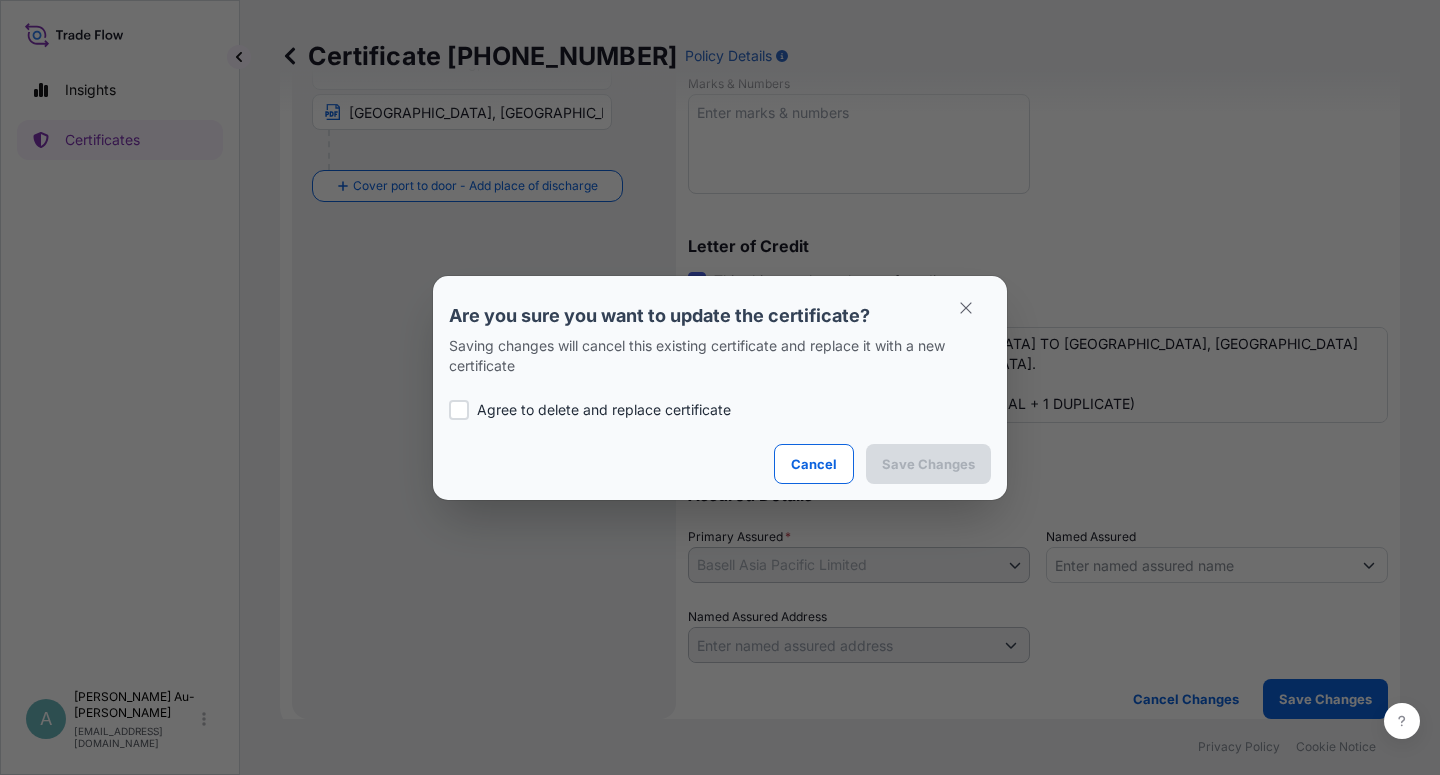 click on "Agree to delete and replace certificate" at bounding box center [720, 410] 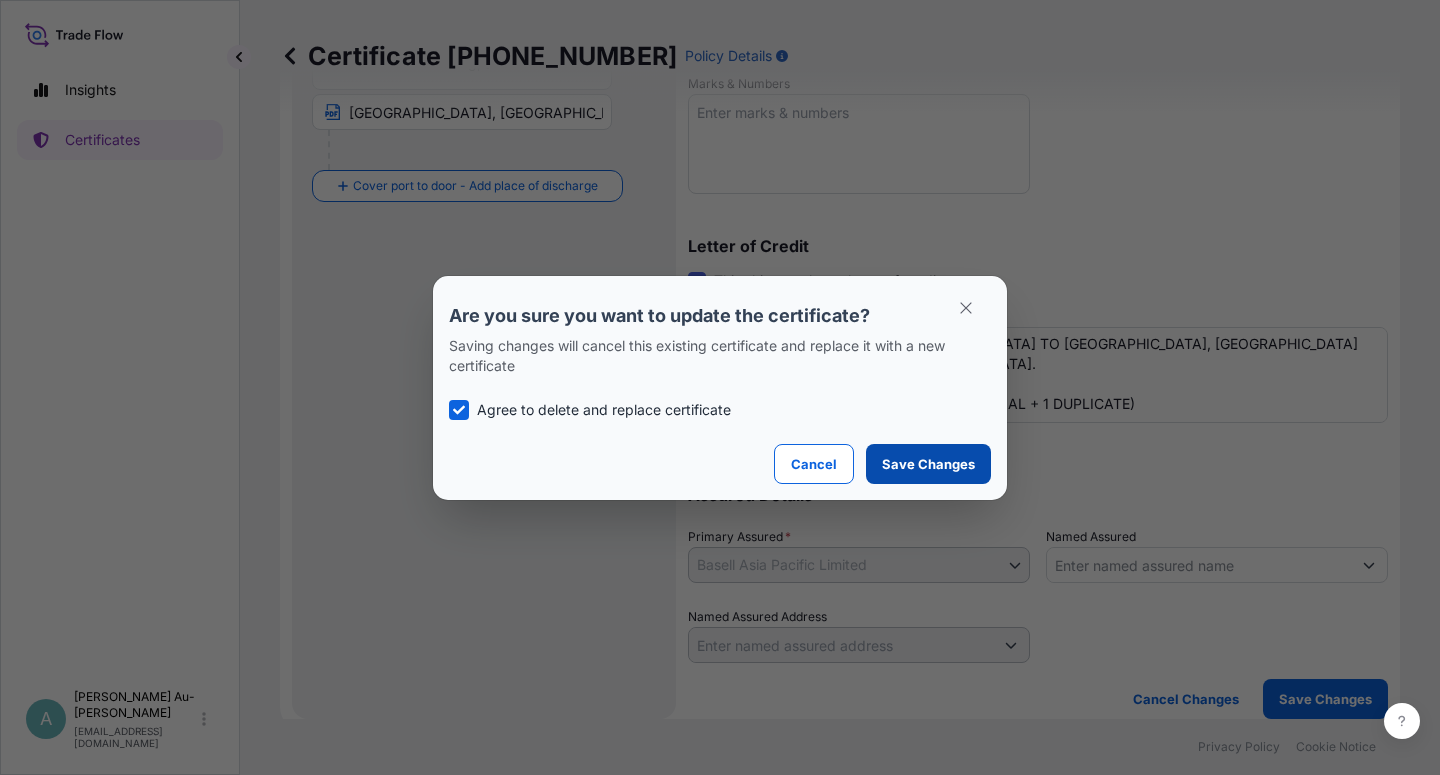 click on "Save Changes" at bounding box center (928, 464) 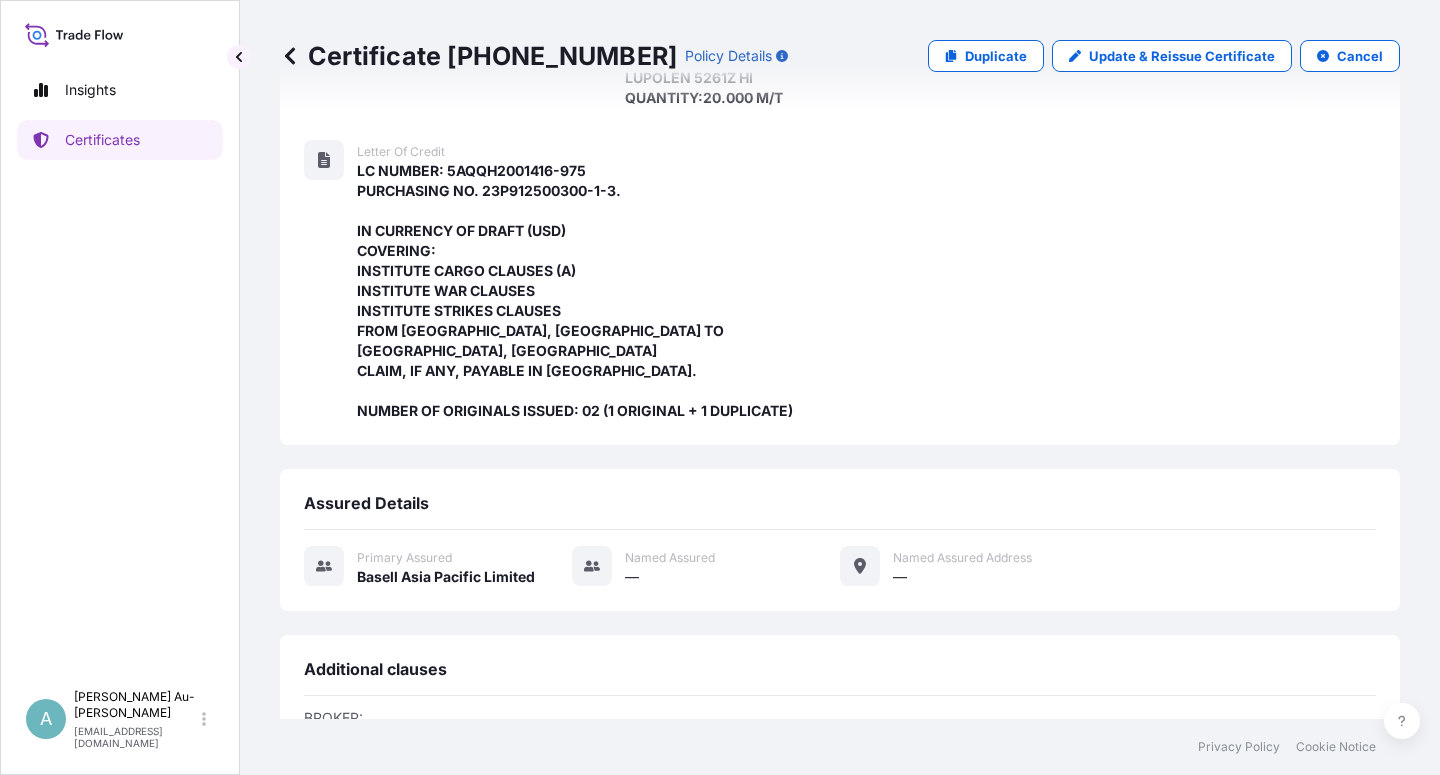 scroll, scrollTop: 674, scrollLeft: 0, axis: vertical 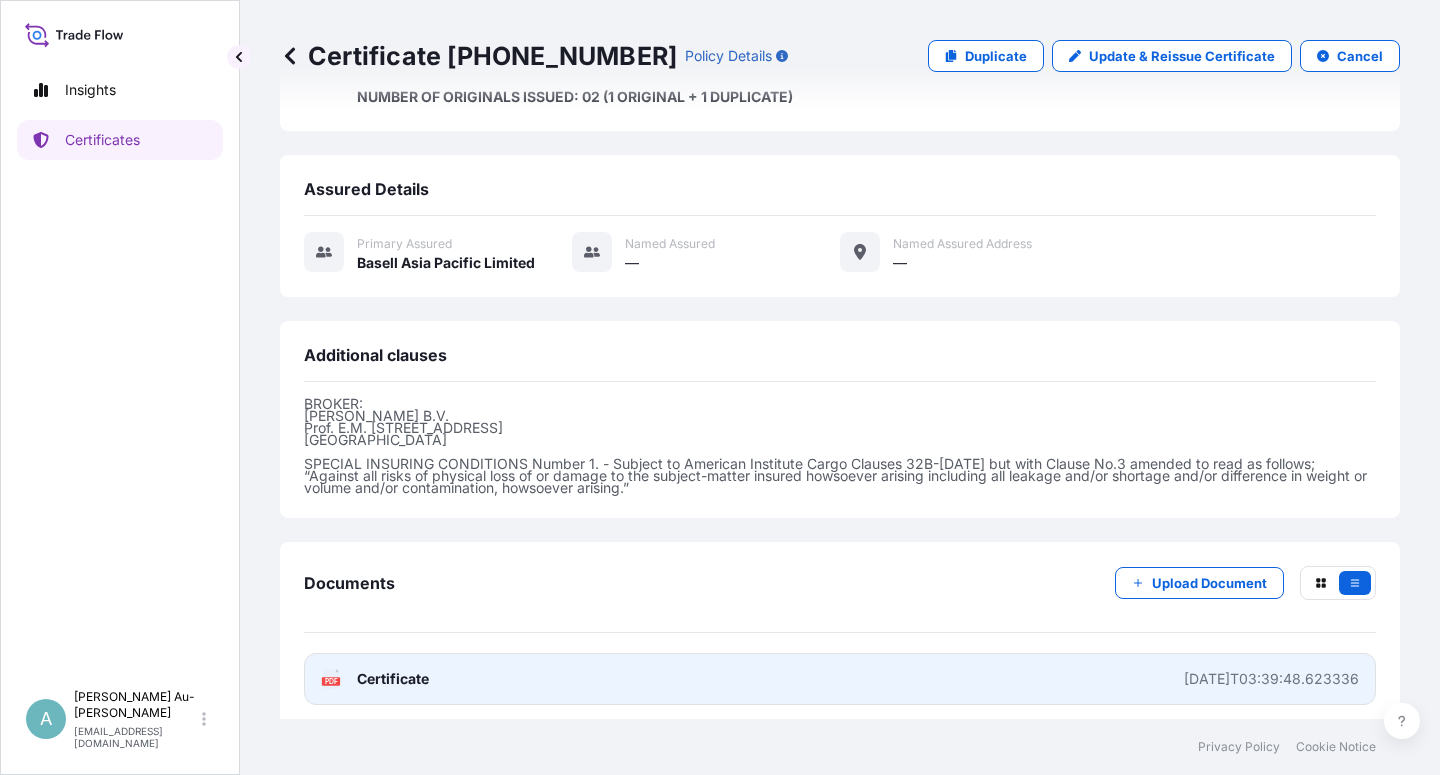 click on "Certificate" at bounding box center [393, 679] 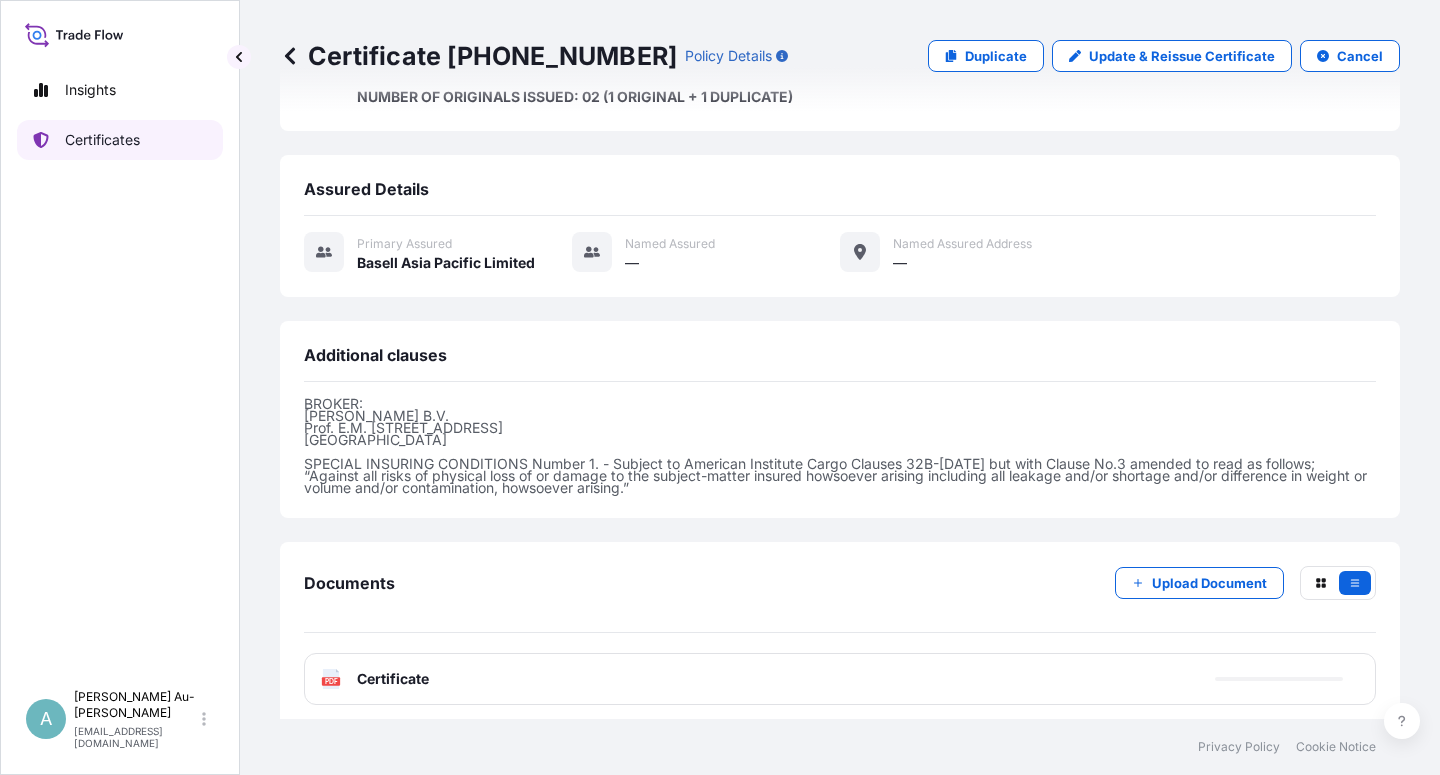 click on "Certificates" at bounding box center (102, 140) 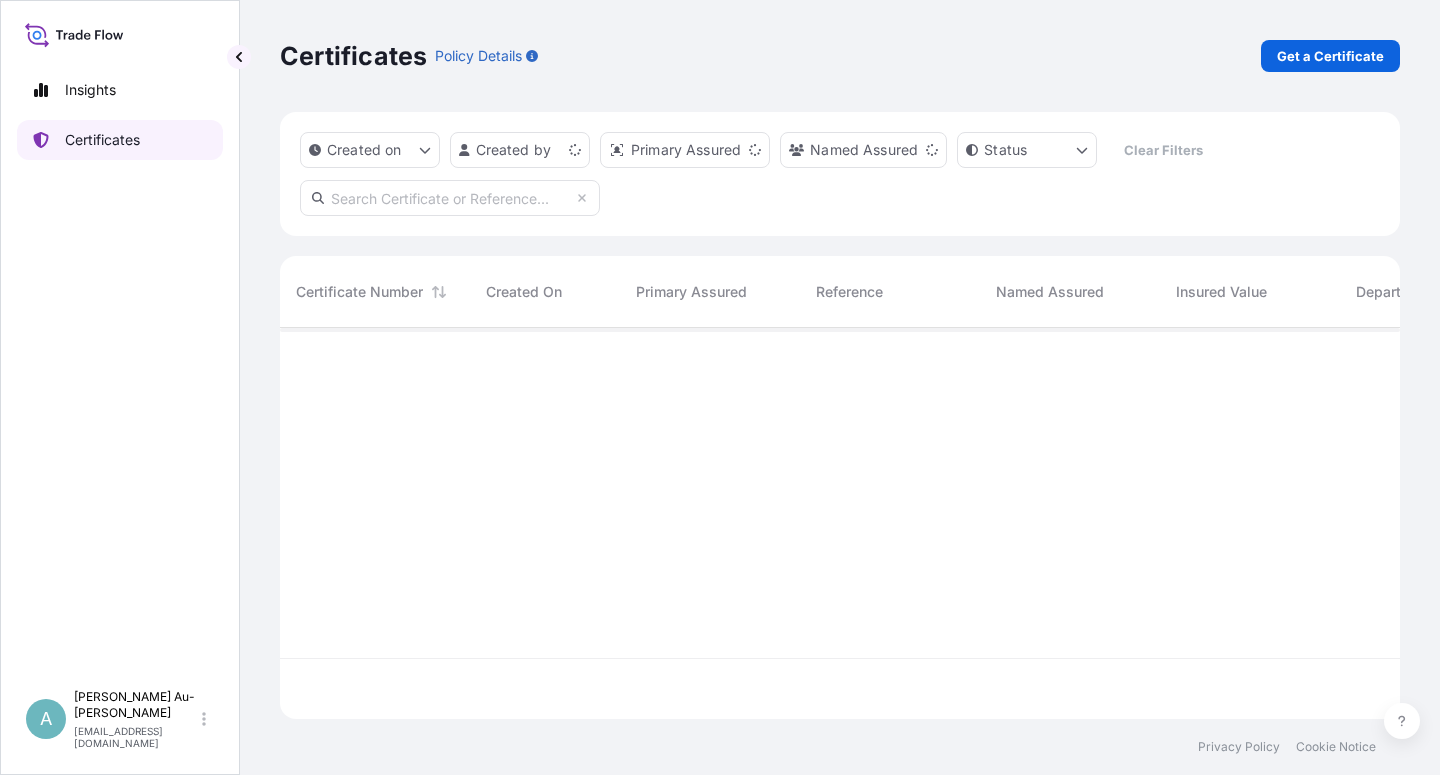 scroll, scrollTop: 0, scrollLeft: 0, axis: both 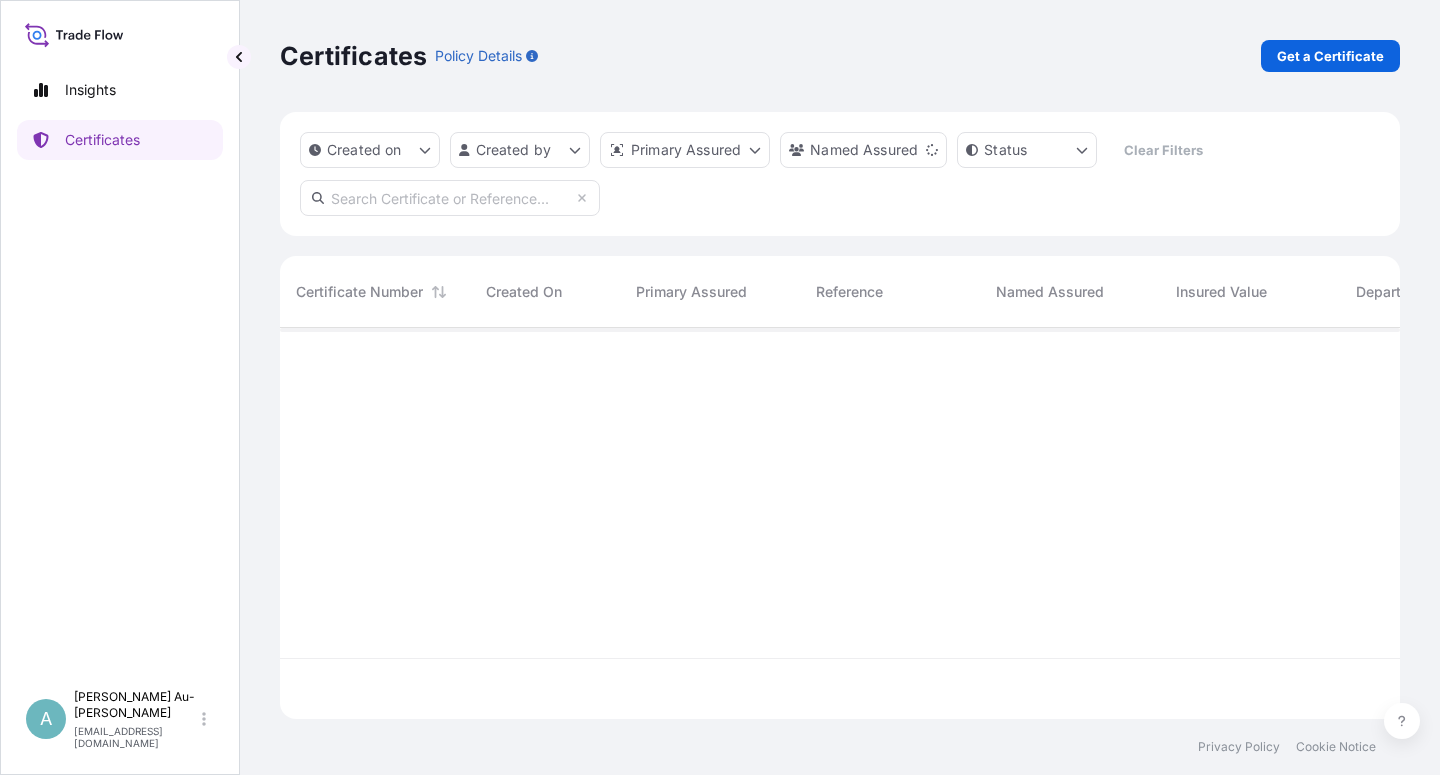 click at bounding box center [450, 198] 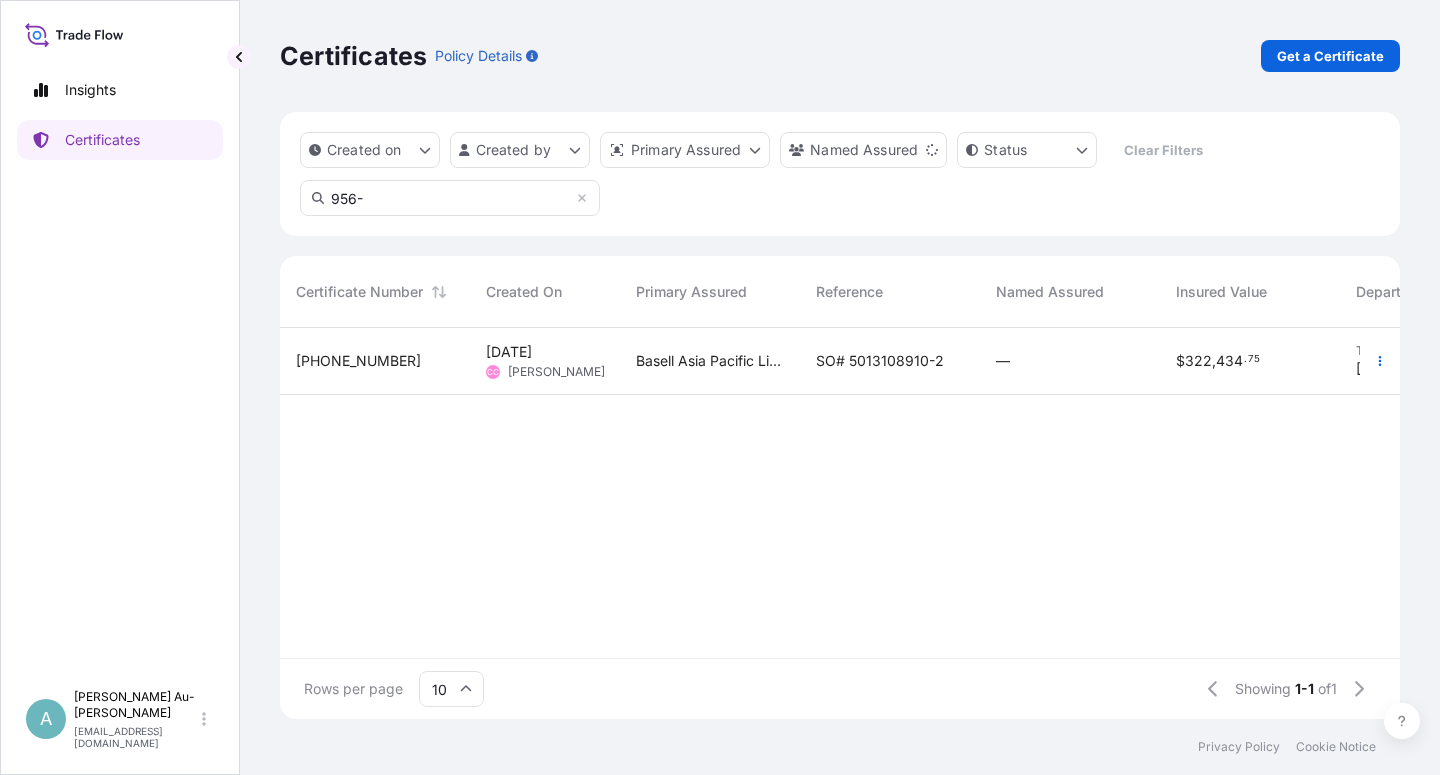 type on "956-" 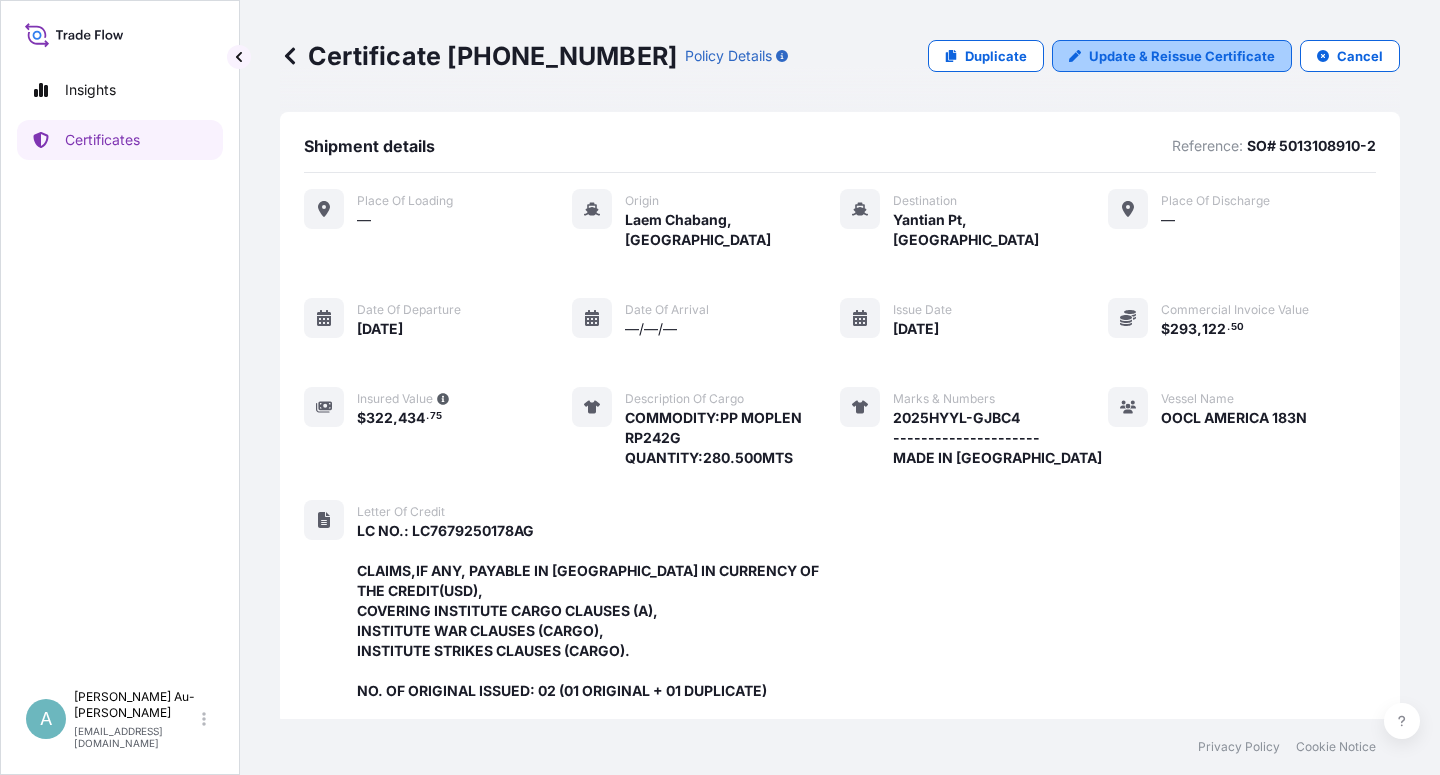 click on "Update & Reissue Certificate" at bounding box center [1182, 56] 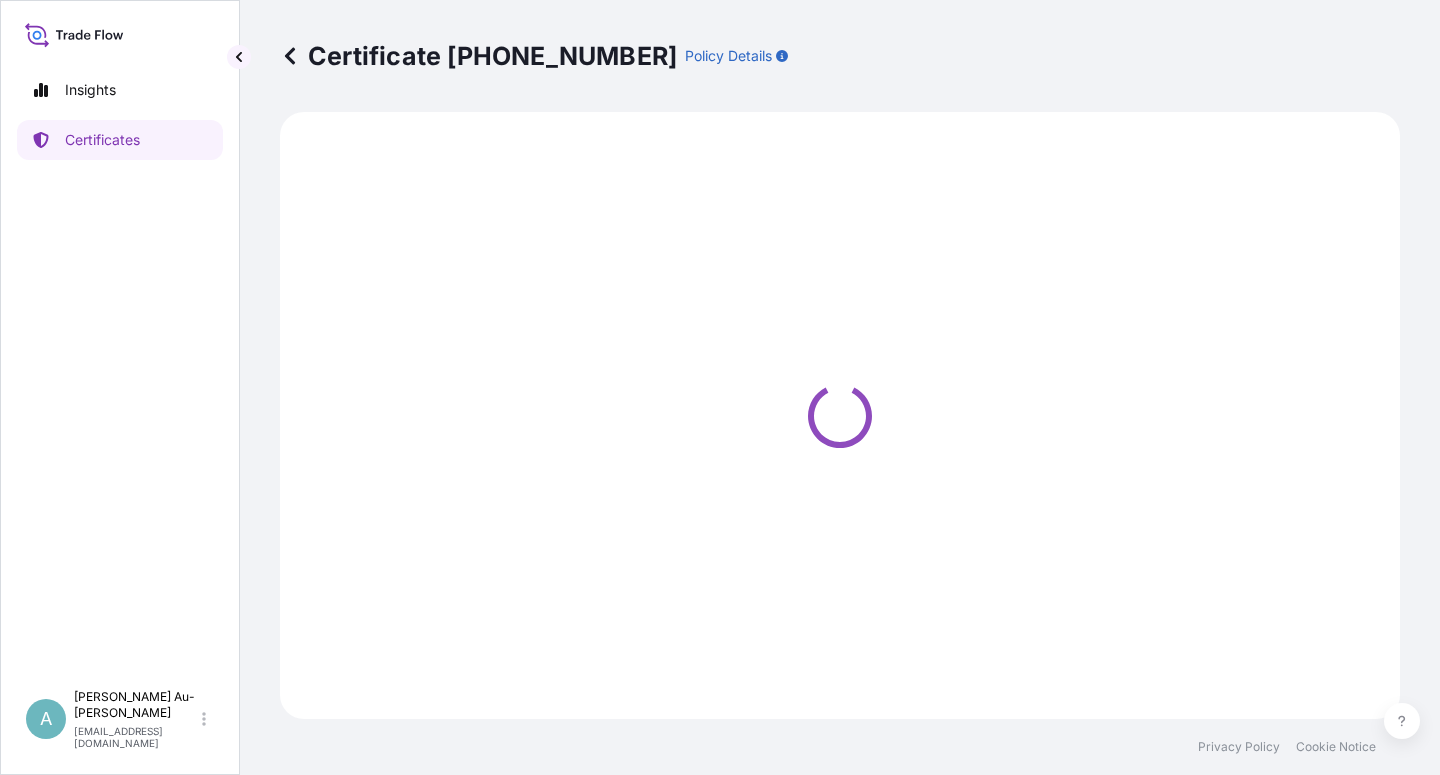 select on "Sea" 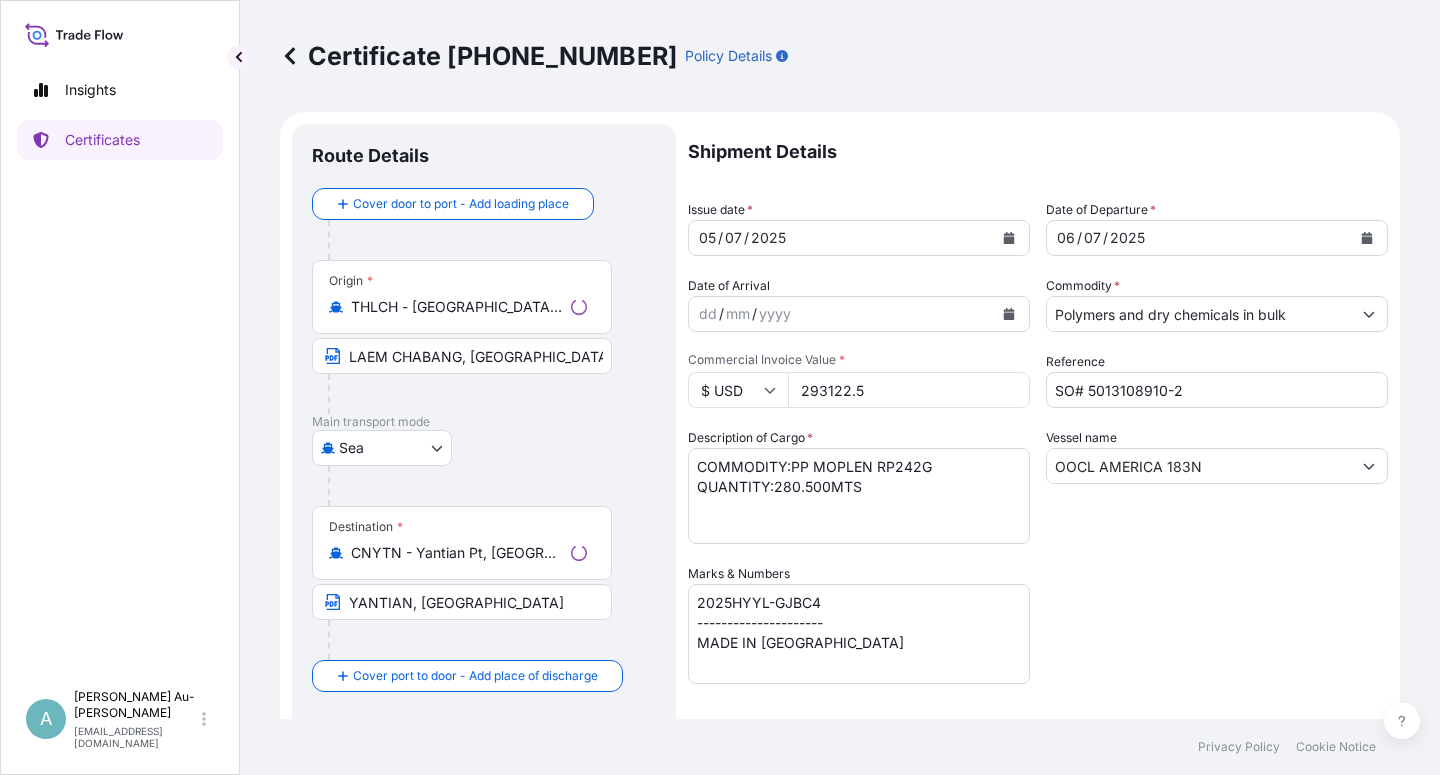 select on "32034" 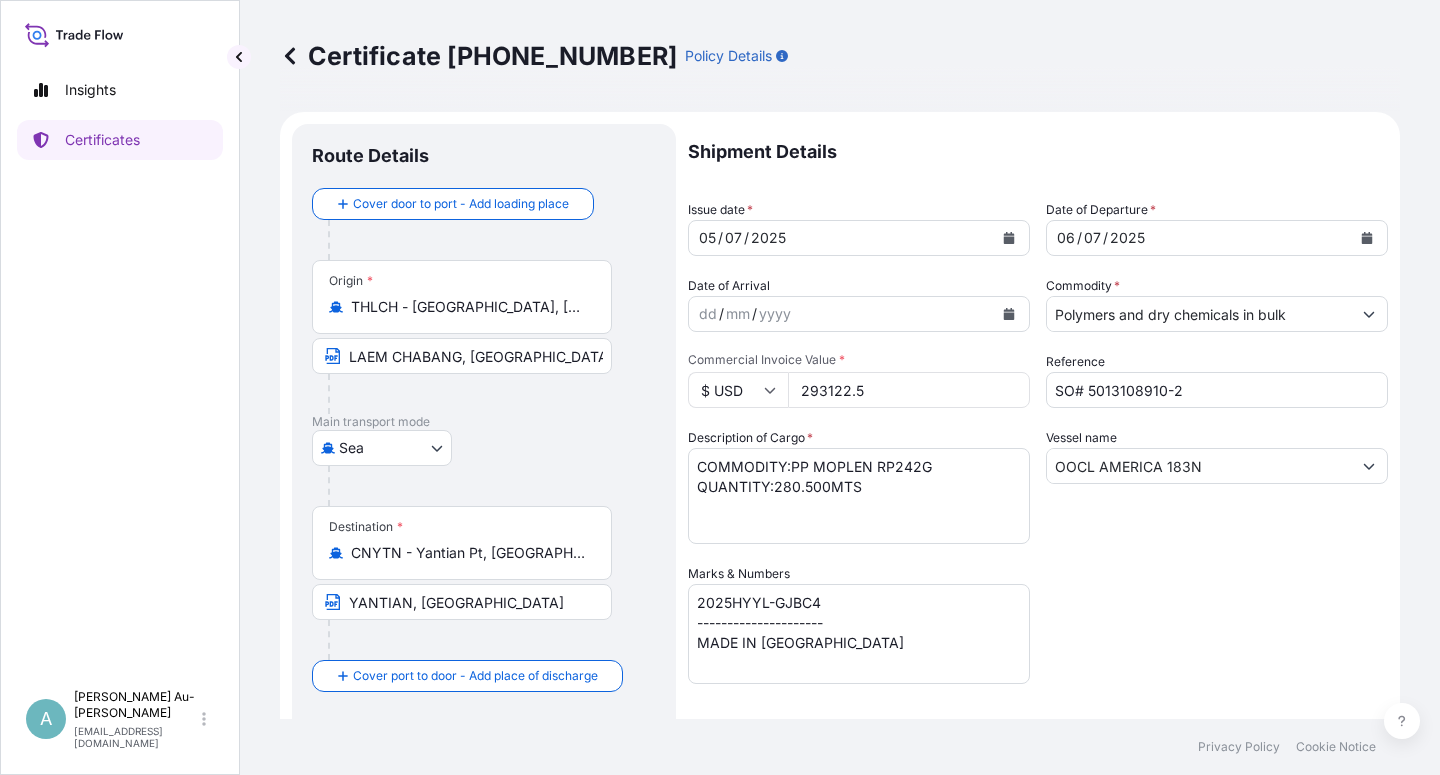 click 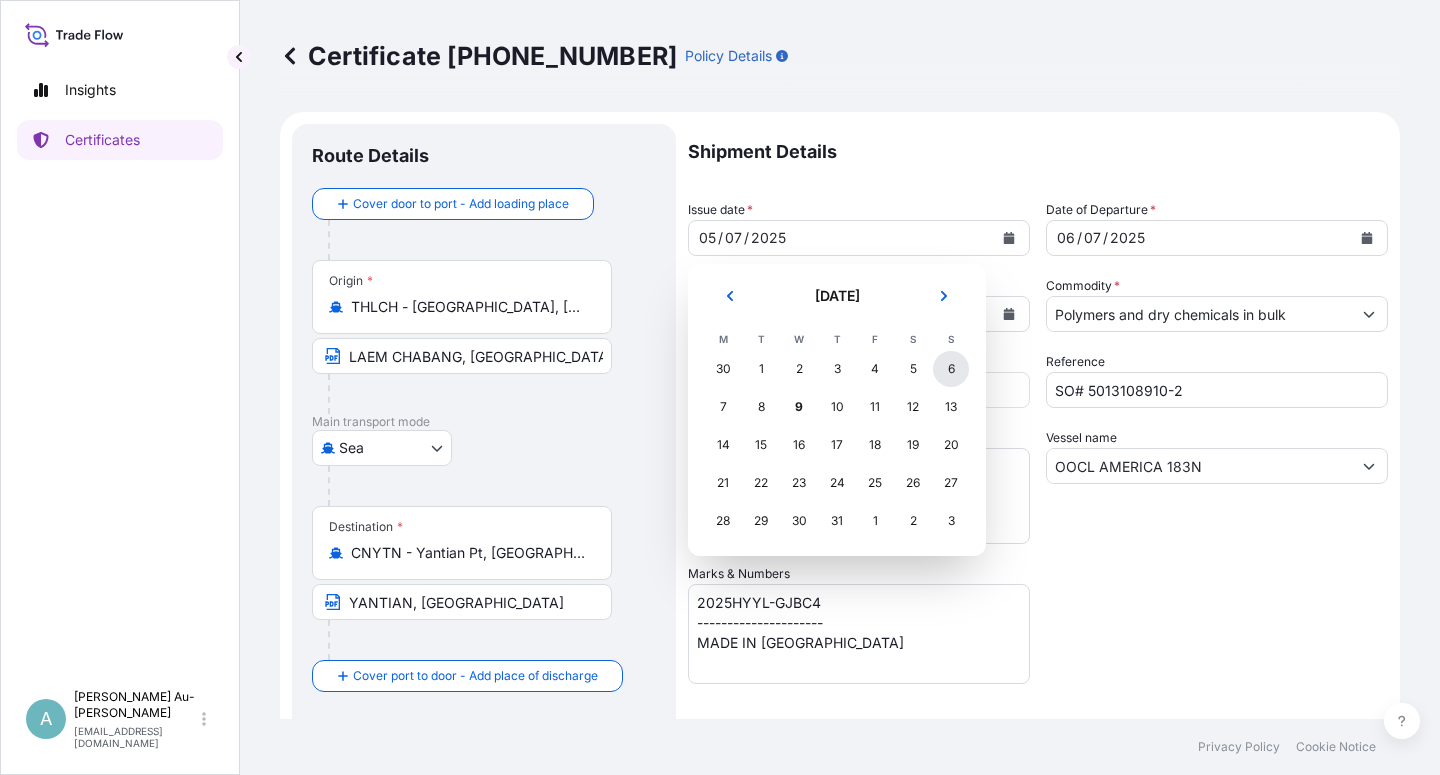click on "6" at bounding box center (951, 369) 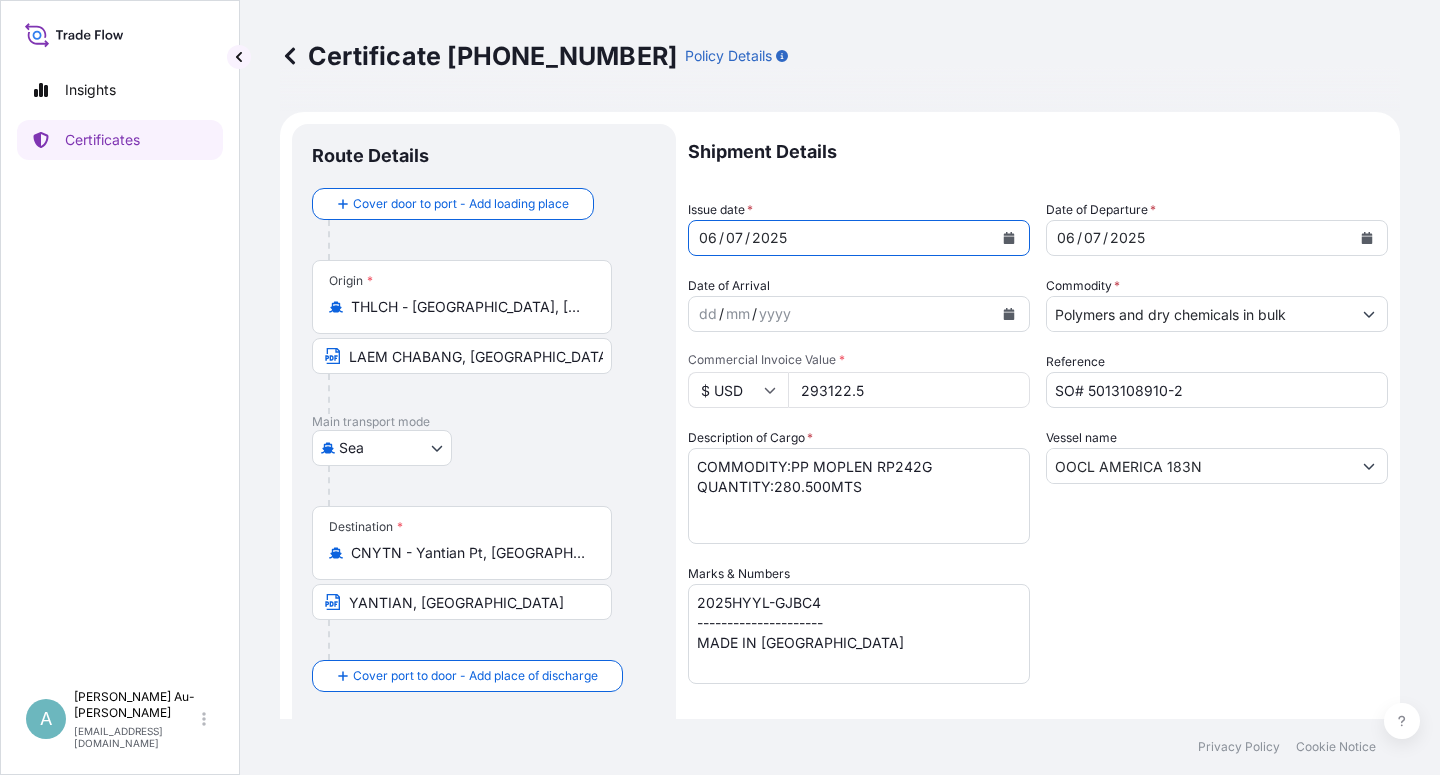 click 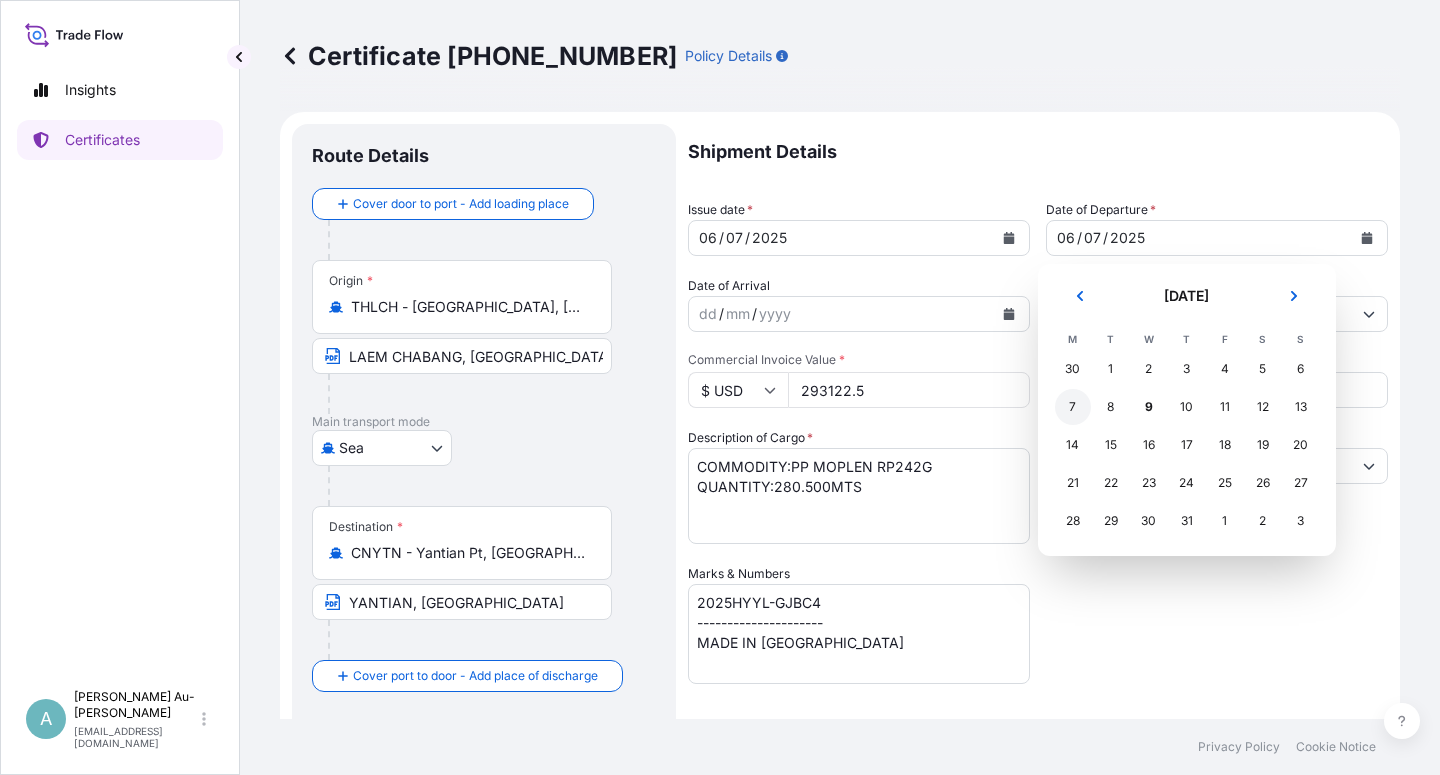 click on "7" at bounding box center (1073, 407) 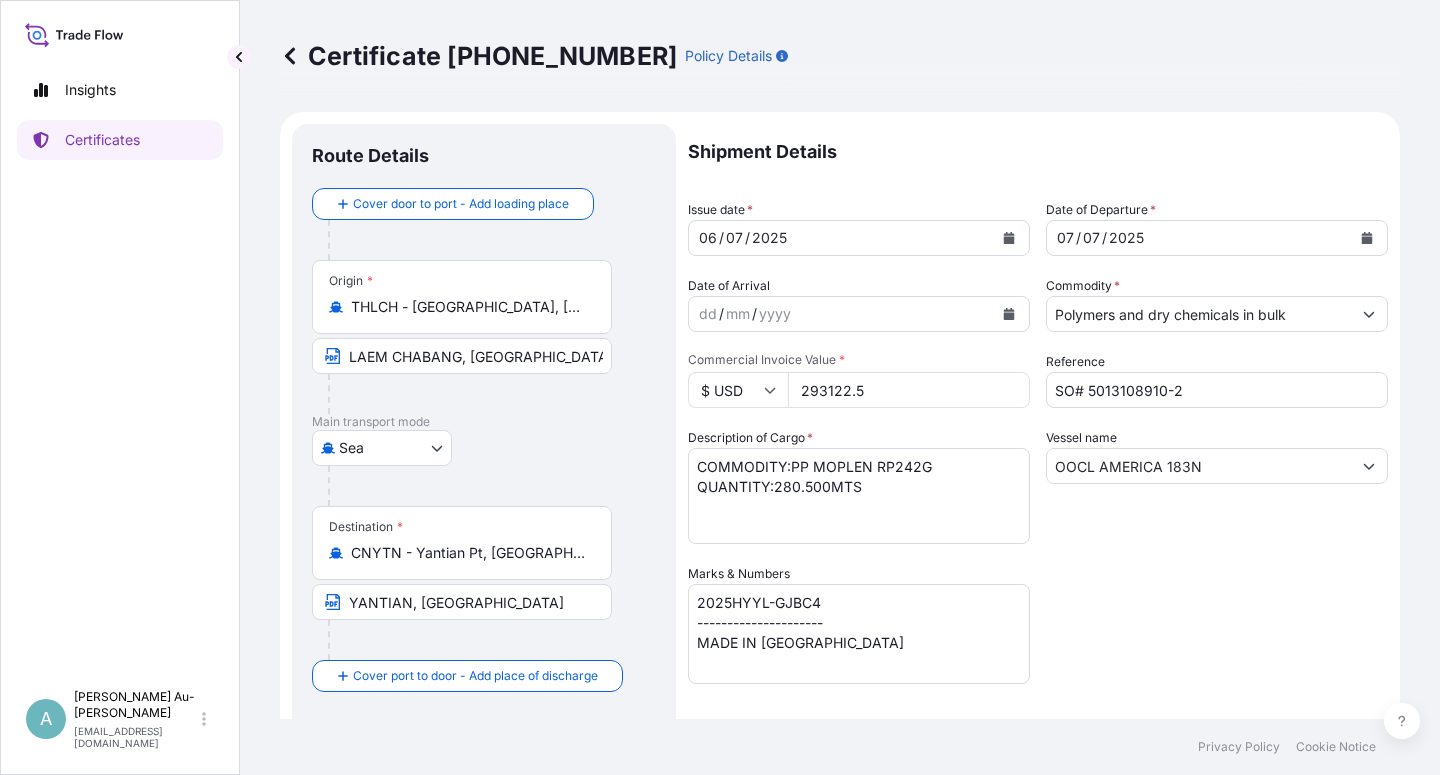 drag, startPoint x: 1125, startPoint y: 600, endPoint x: 1163, endPoint y: 591, distance: 39.051247 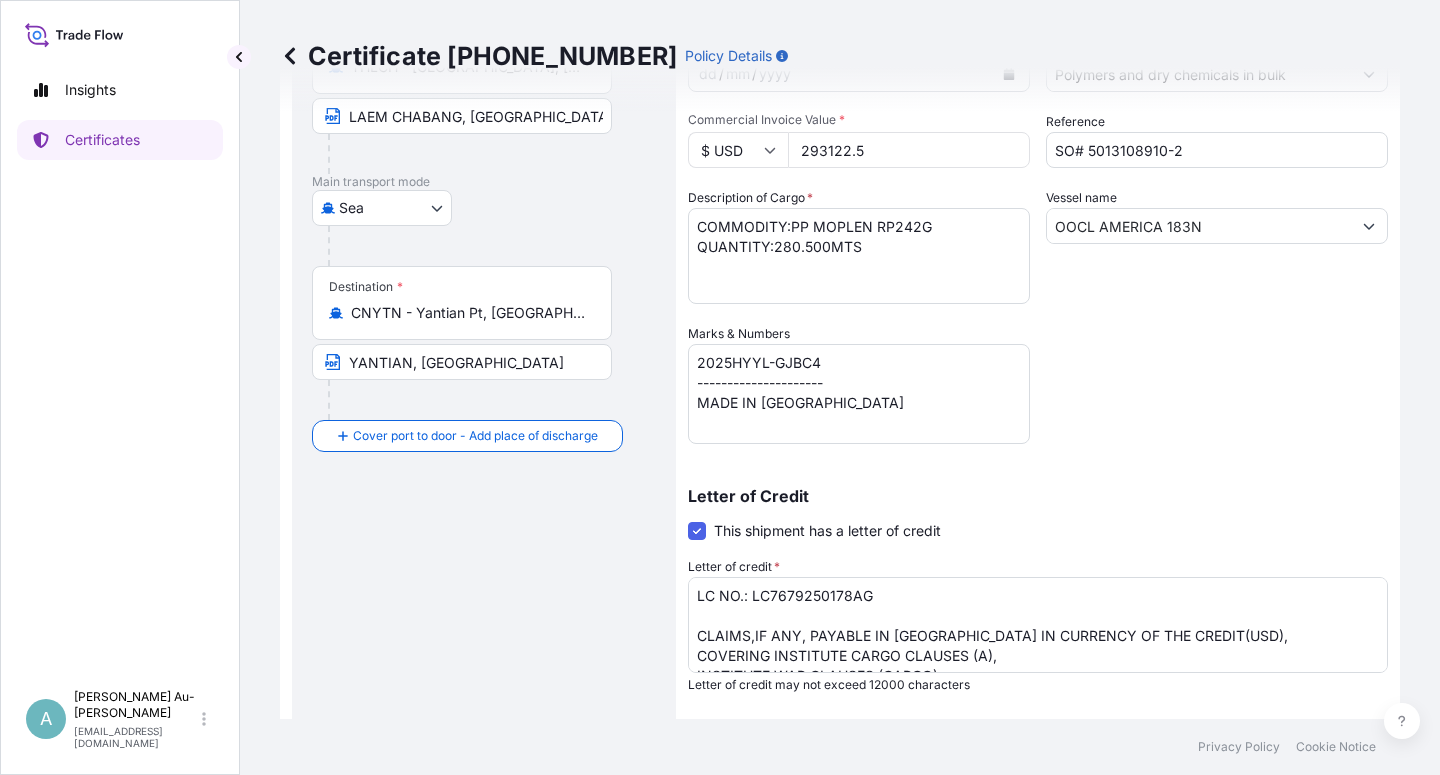 scroll, scrollTop: 490, scrollLeft: 0, axis: vertical 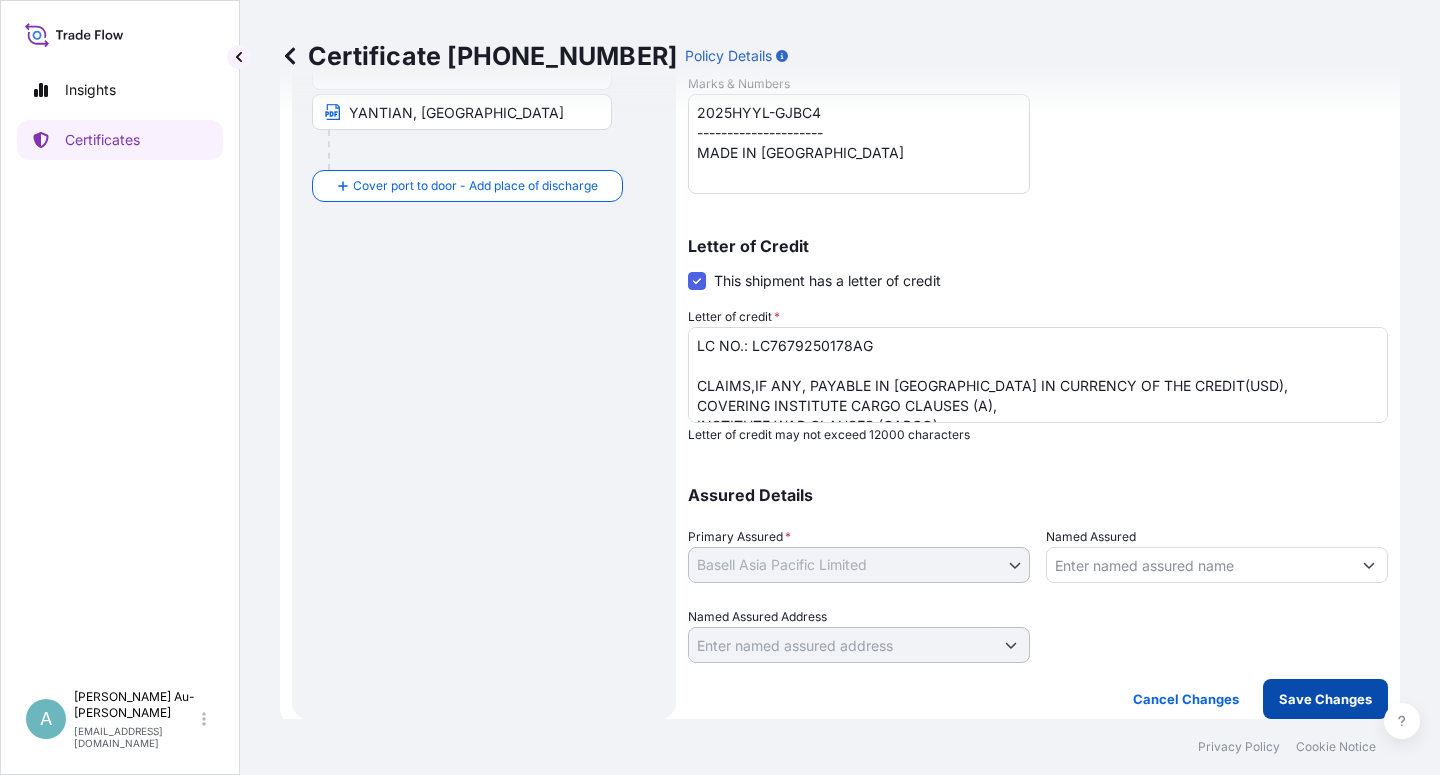 click on "Save Changes" at bounding box center [1325, 699] 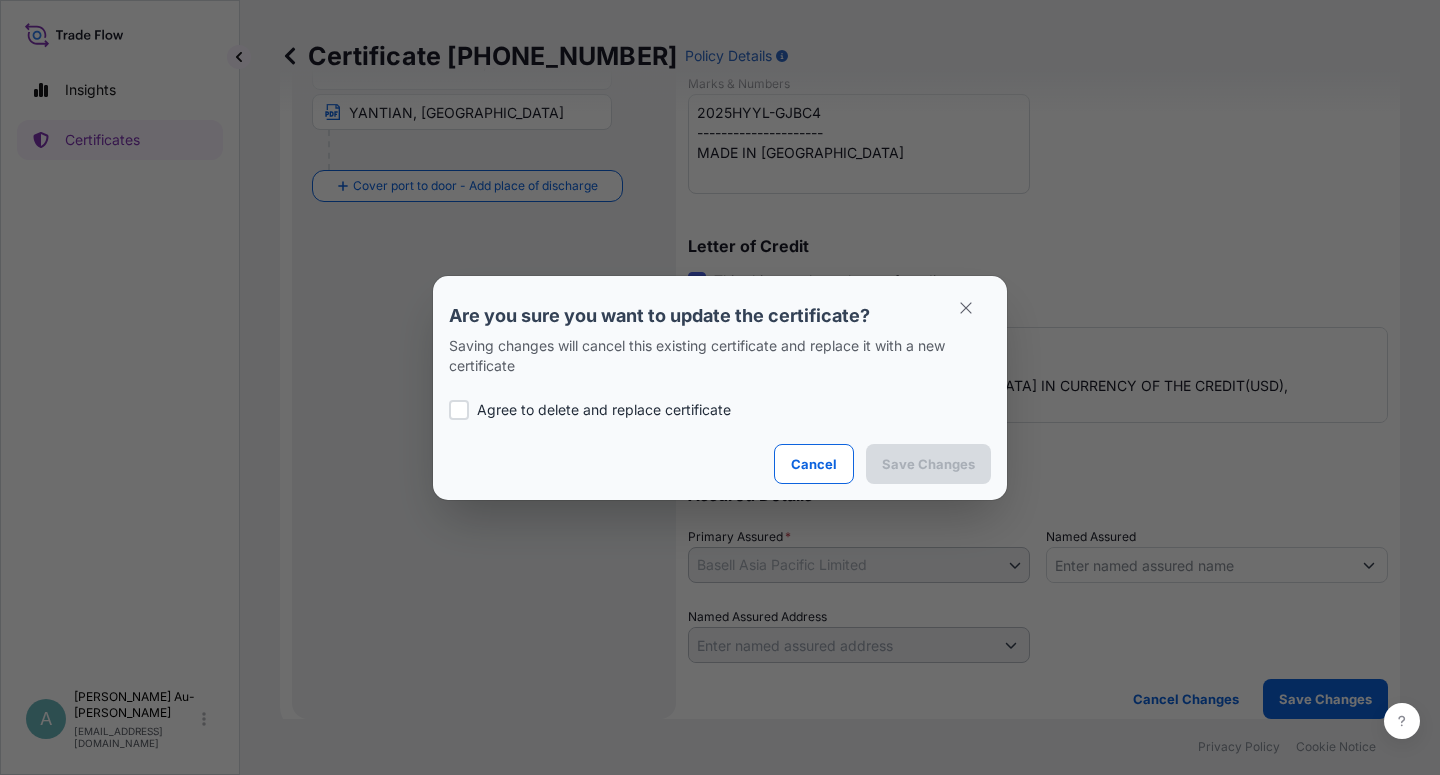 click on "Agree to delete and replace certificate" at bounding box center (604, 410) 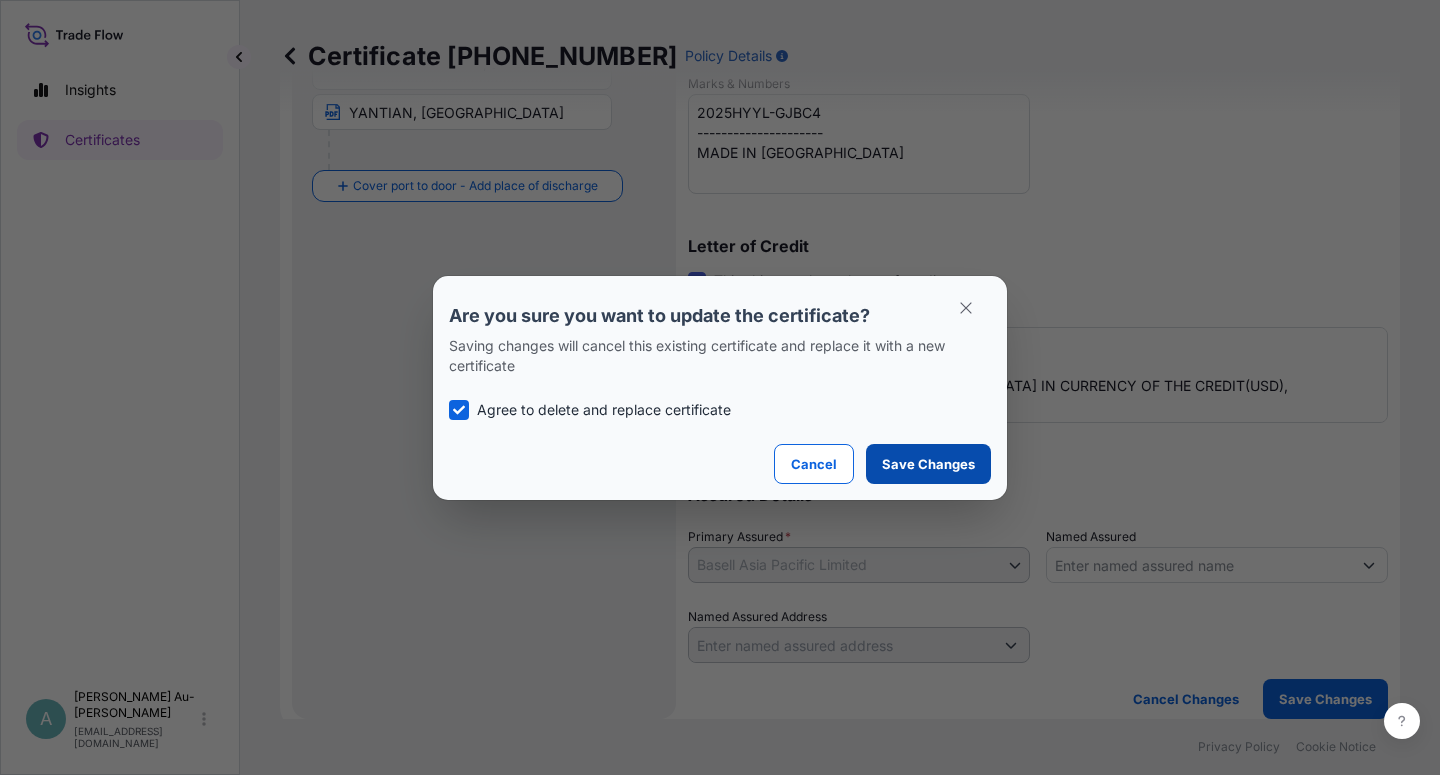 click on "Save Changes" at bounding box center (928, 464) 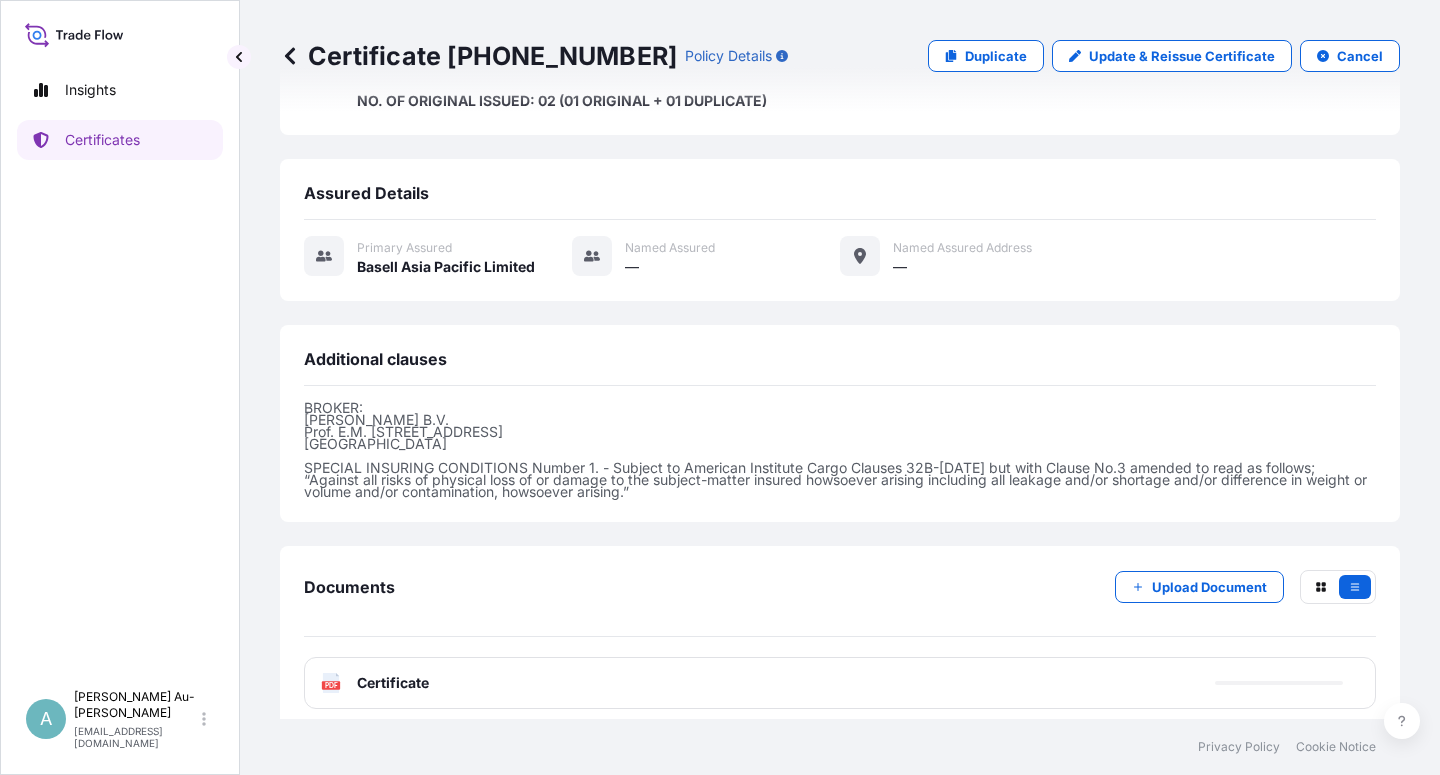 scroll, scrollTop: 594, scrollLeft: 0, axis: vertical 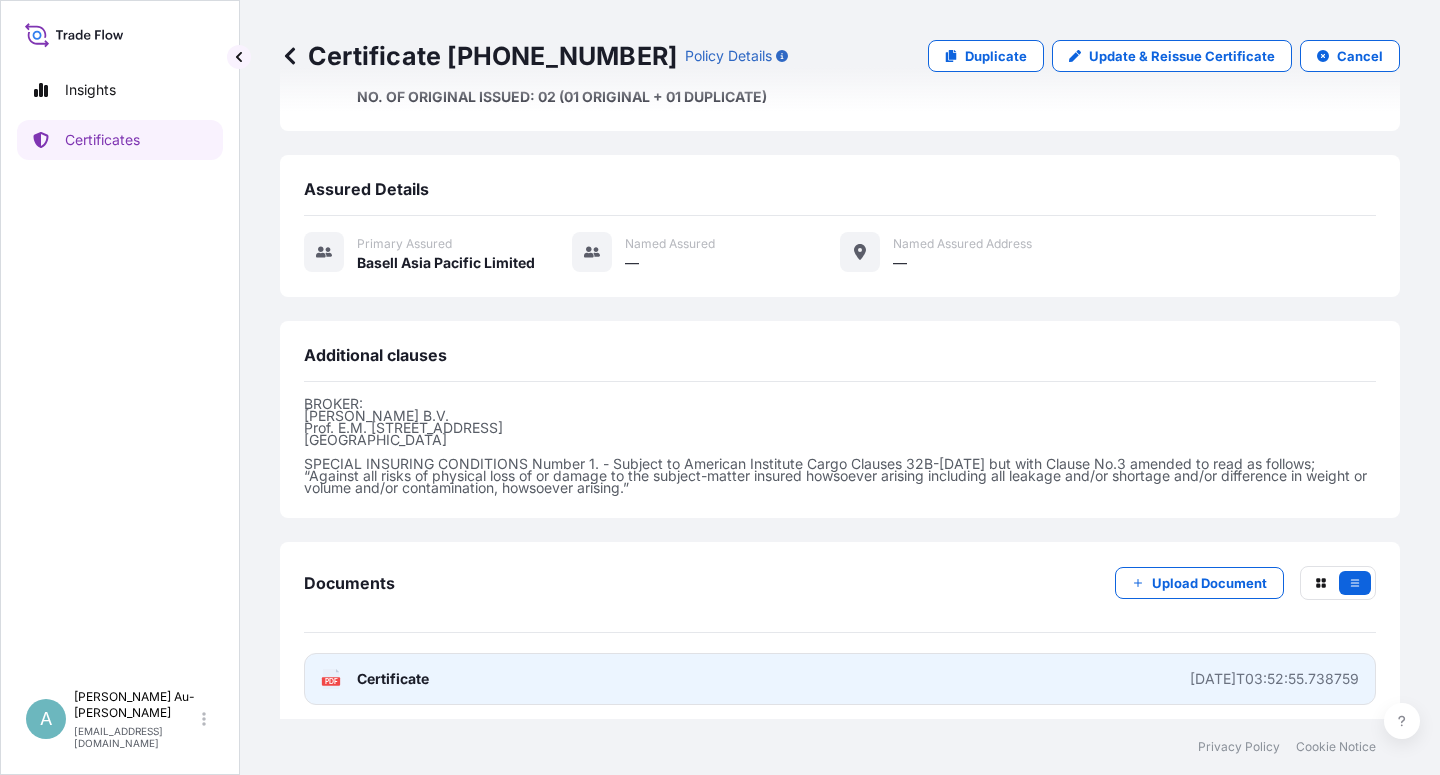 click on "Certificate" at bounding box center [393, 679] 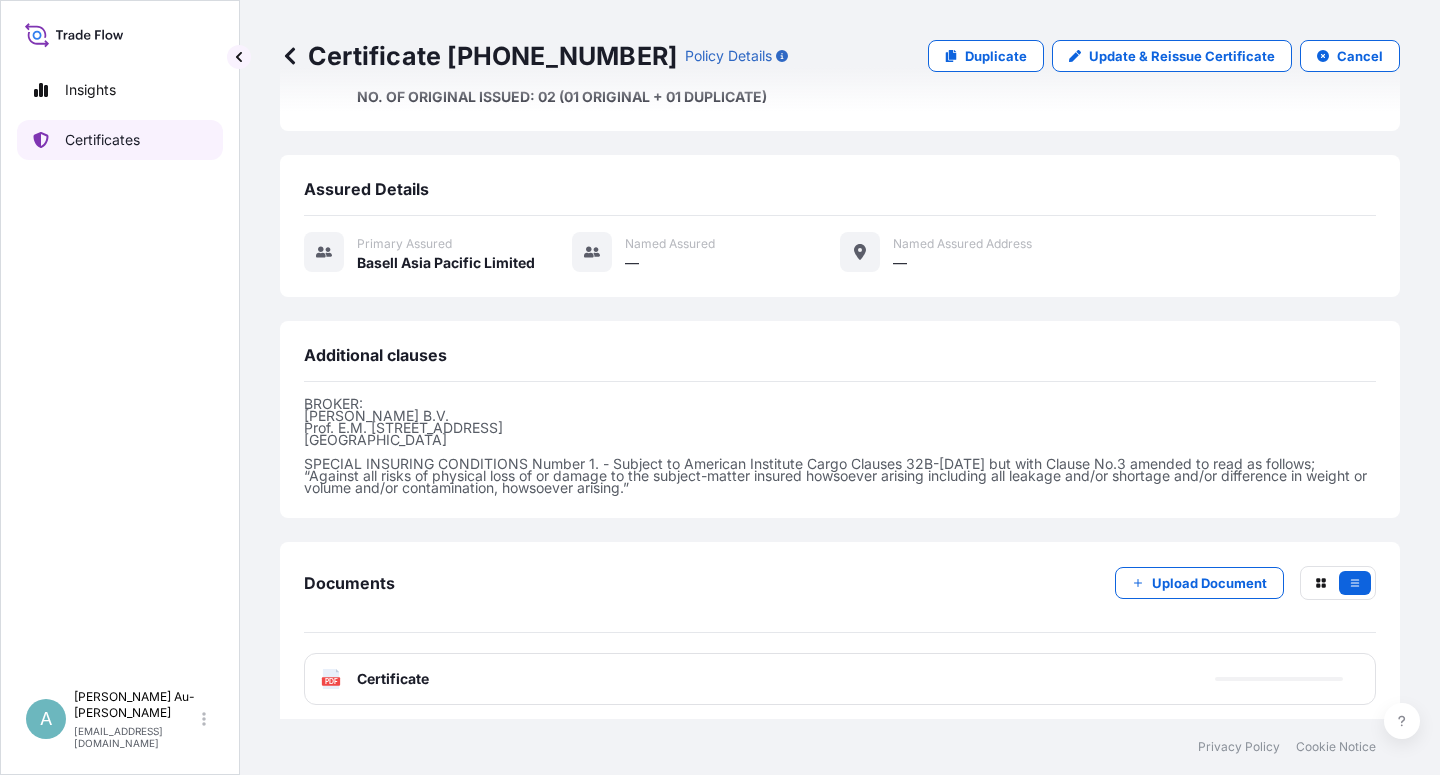 click on "Certificates" at bounding box center (102, 140) 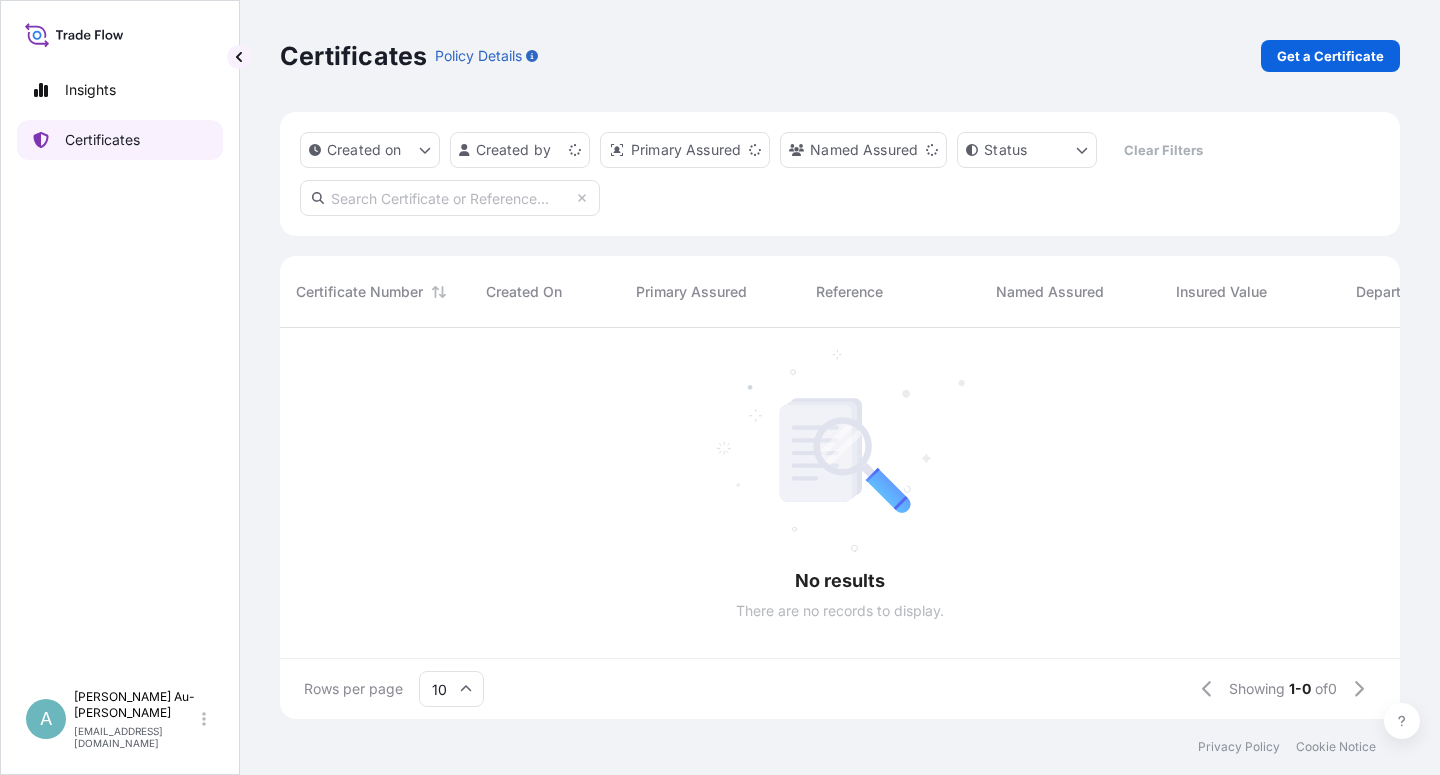 scroll, scrollTop: 0, scrollLeft: 0, axis: both 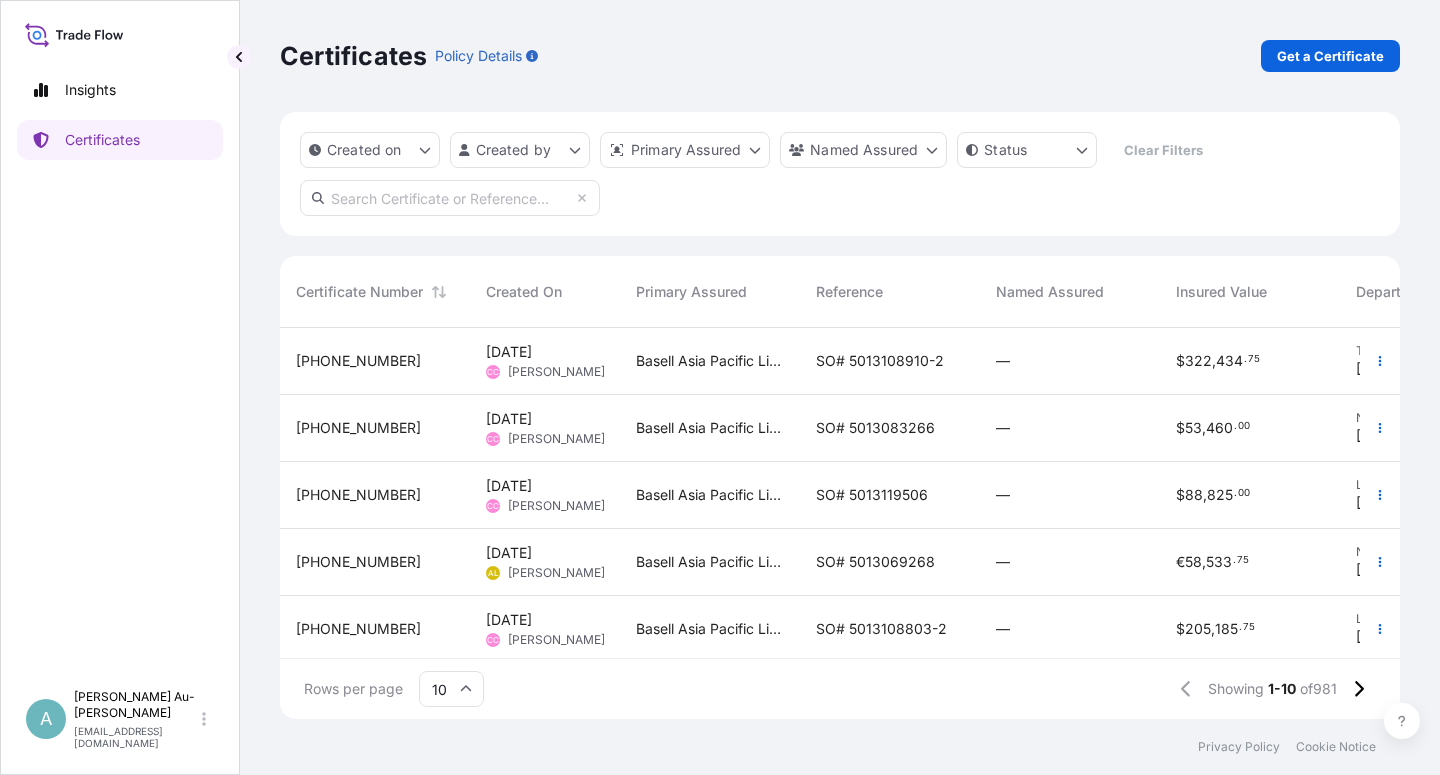 click at bounding box center [450, 198] 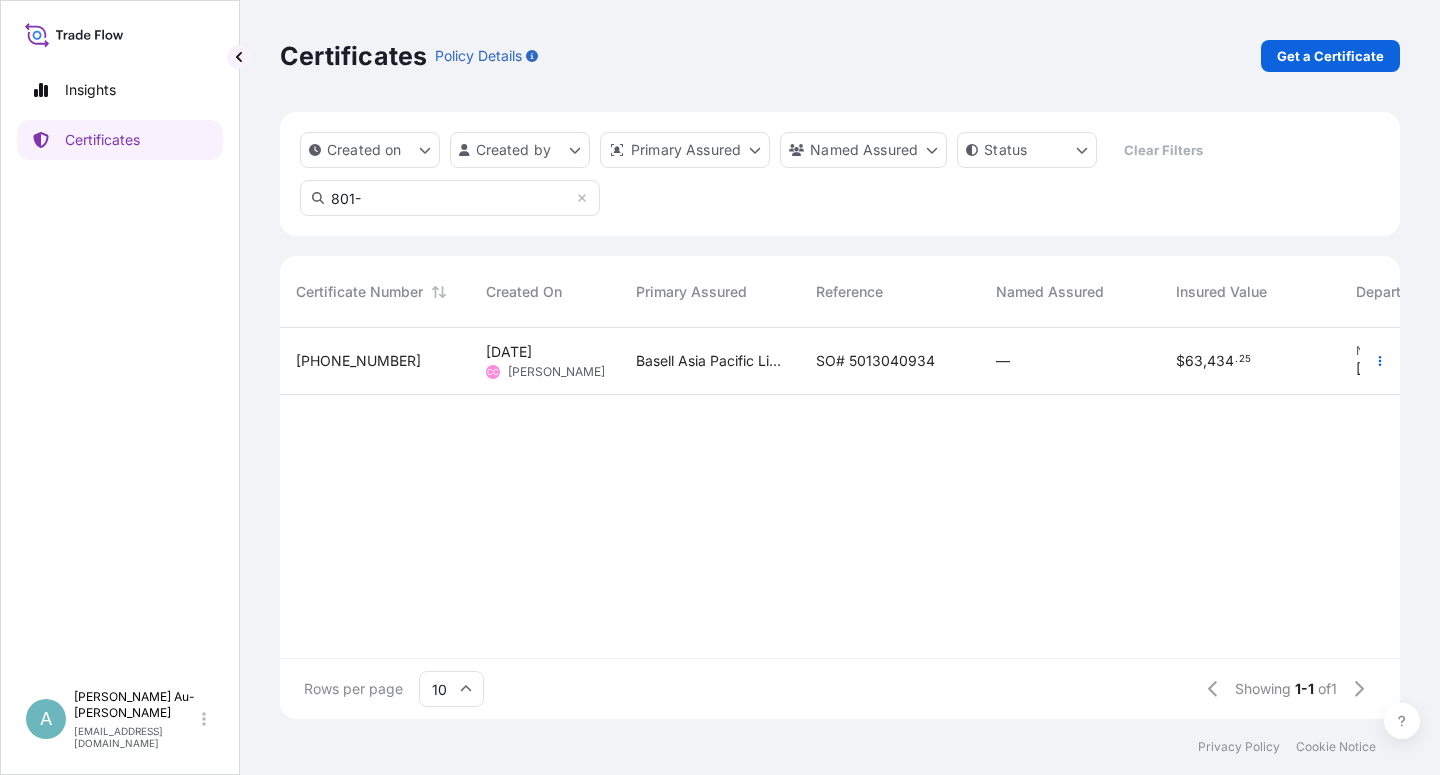 type on "801-" 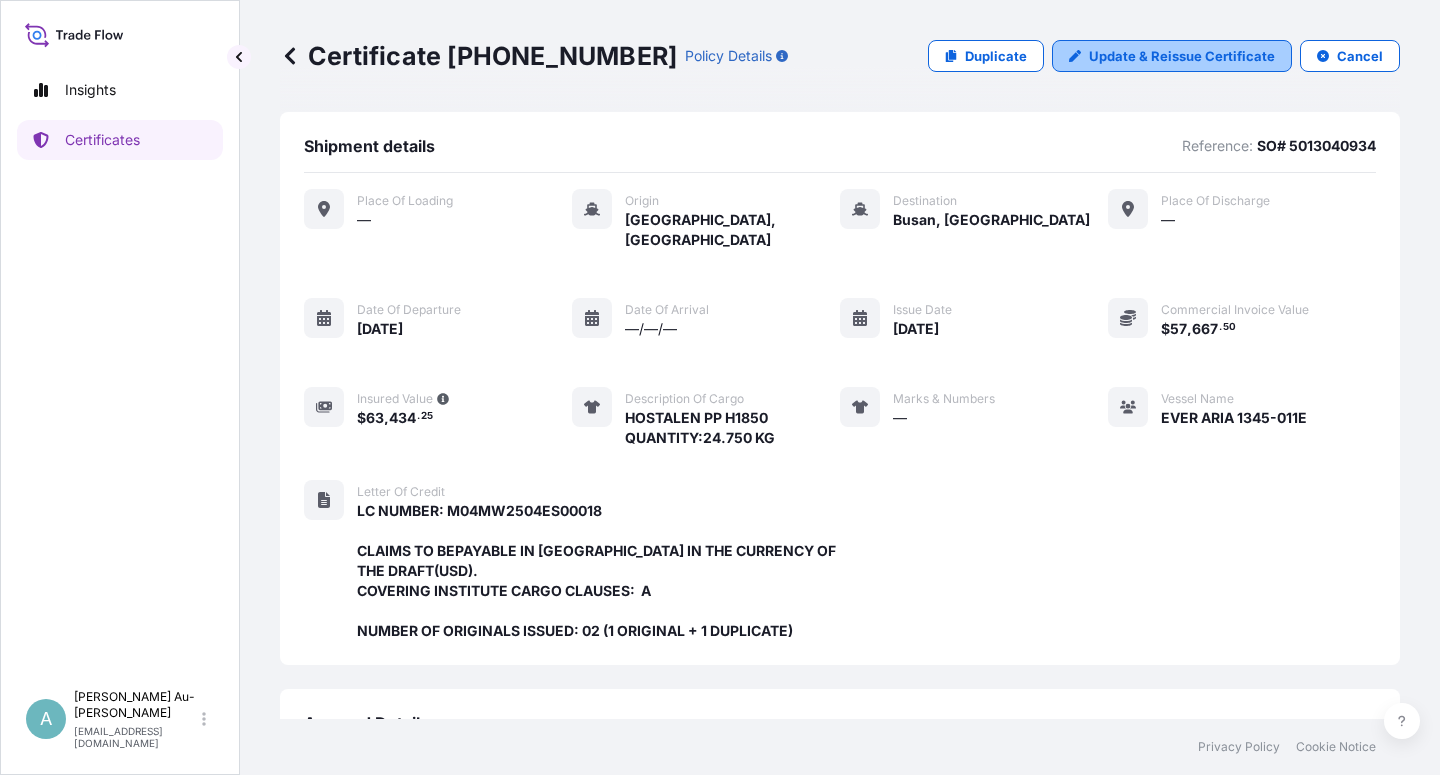 click on "Update & Reissue Certificate" at bounding box center [1182, 56] 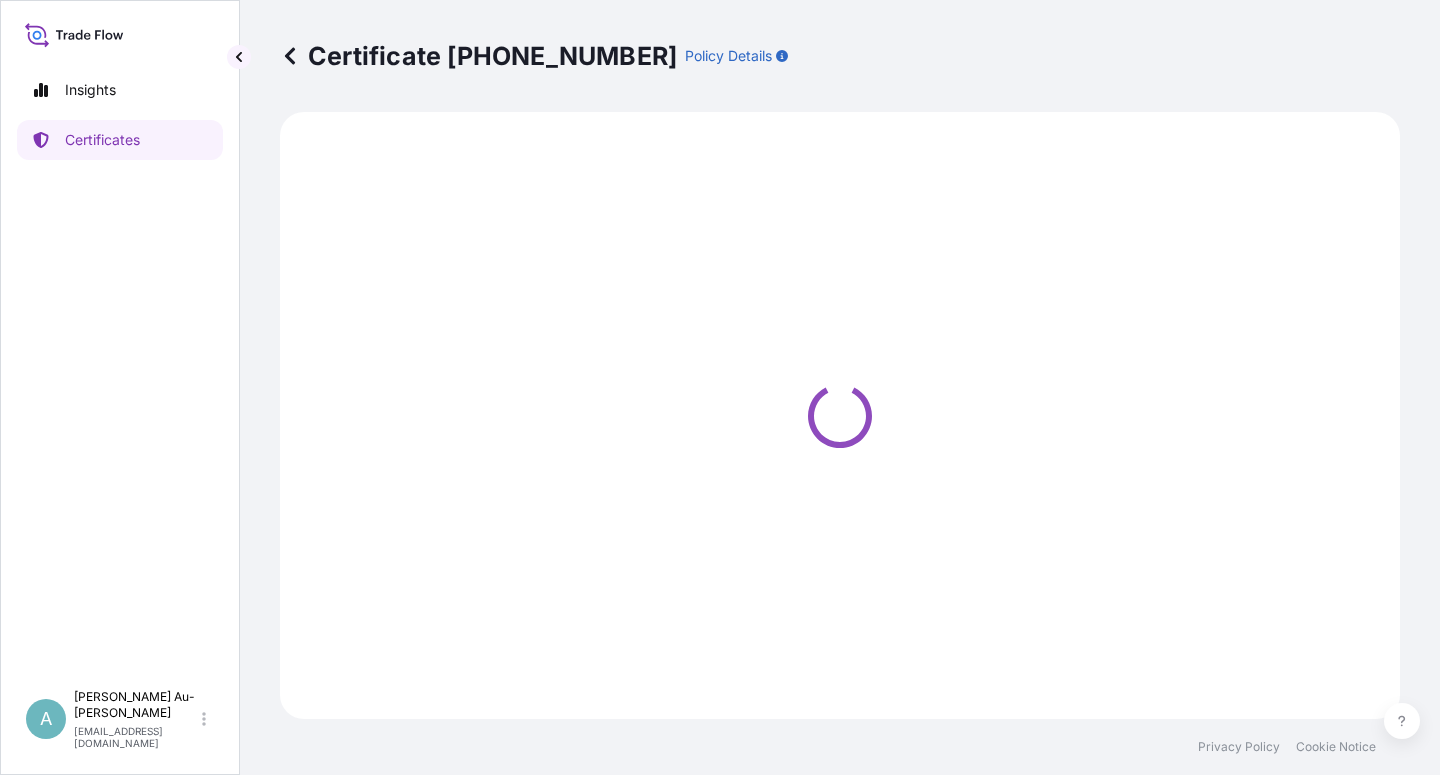 select on "Sea" 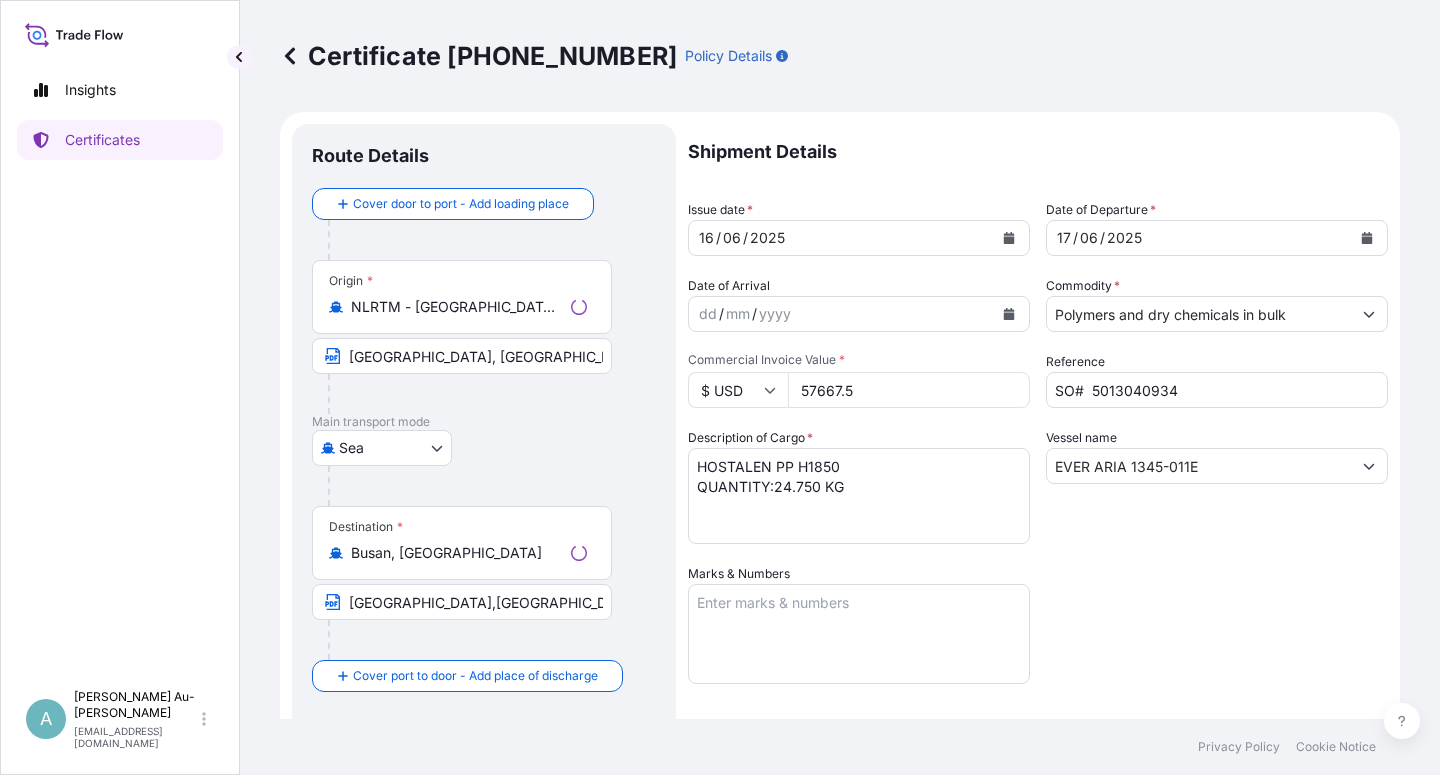 select on "32034" 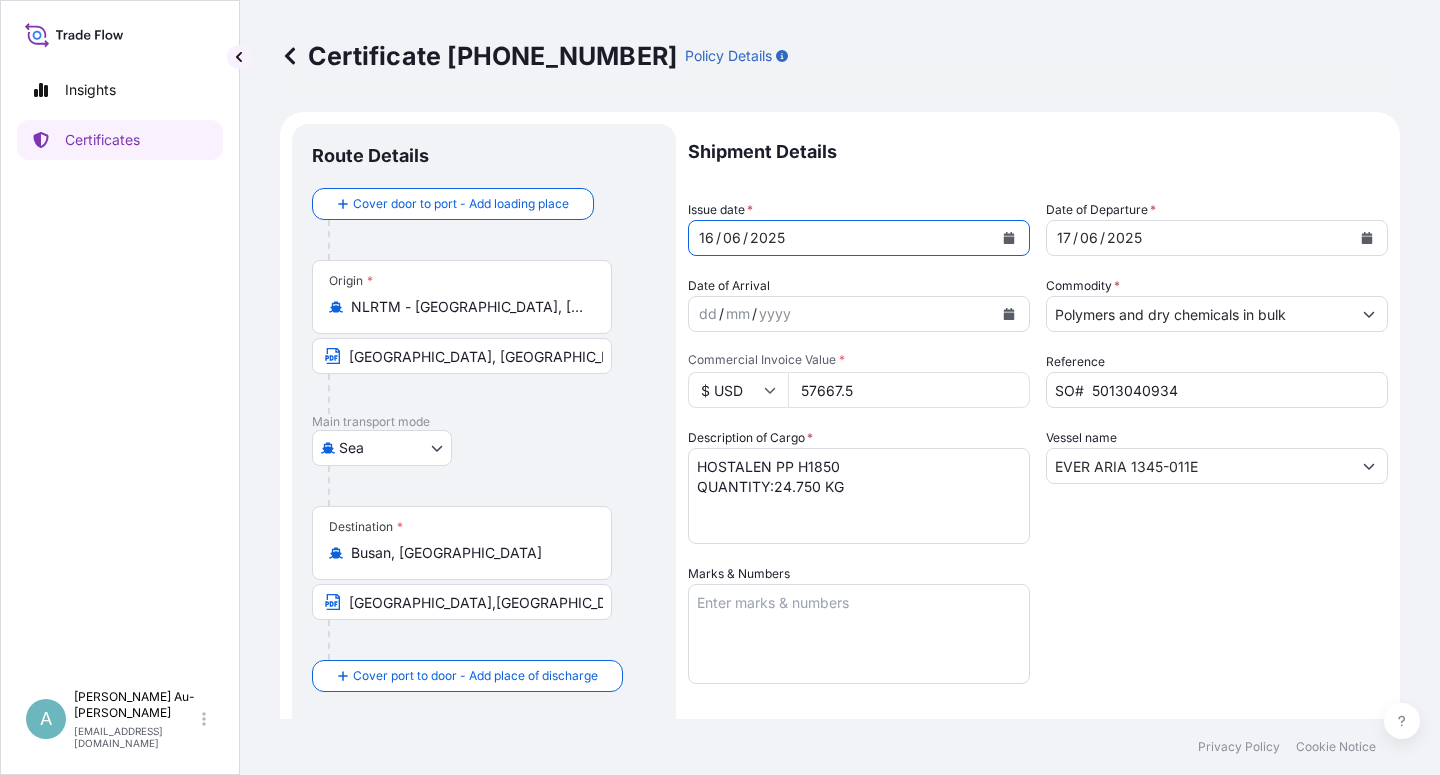 click at bounding box center [1009, 238] 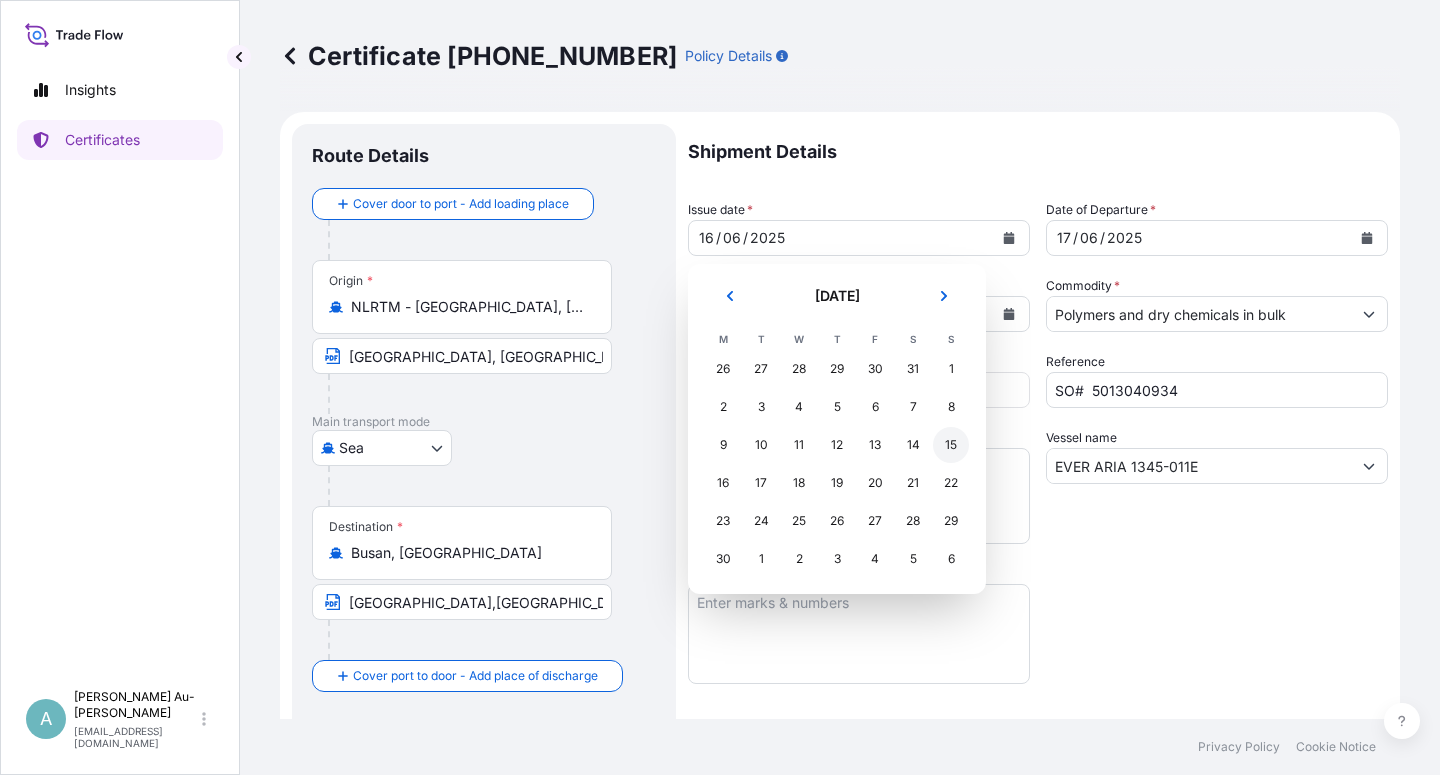 click on "15" at bounding box center [951, 445] 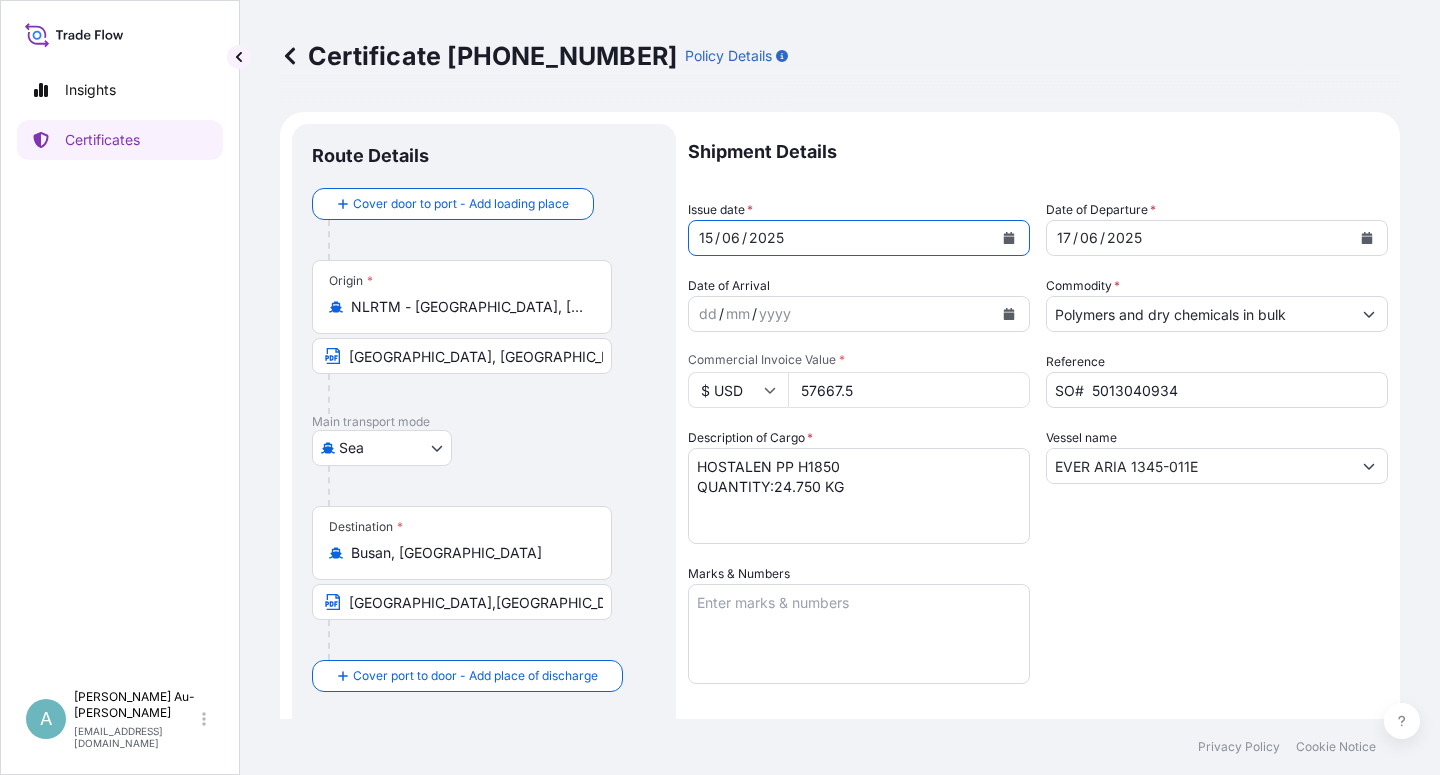 click 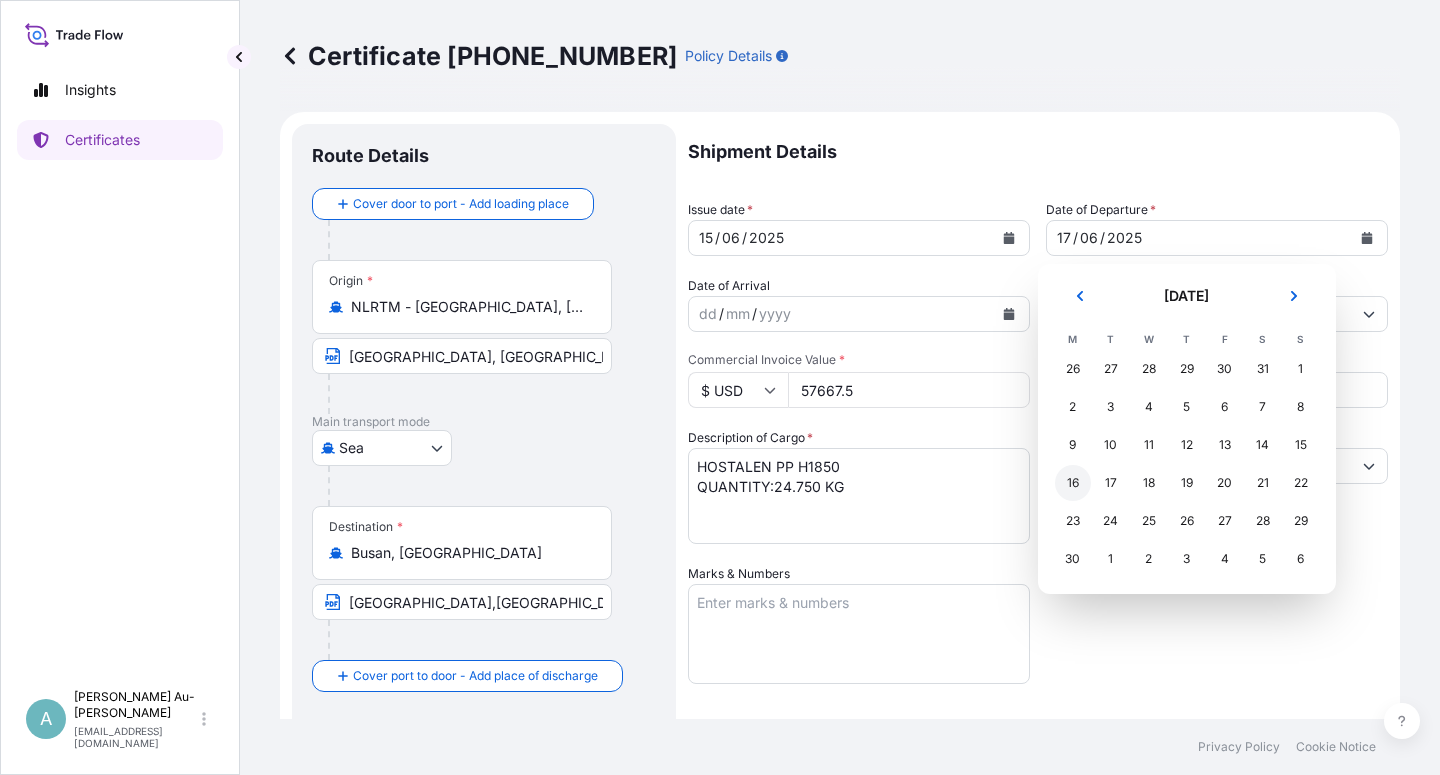 click on "16" at bounding box center (1073, 483) 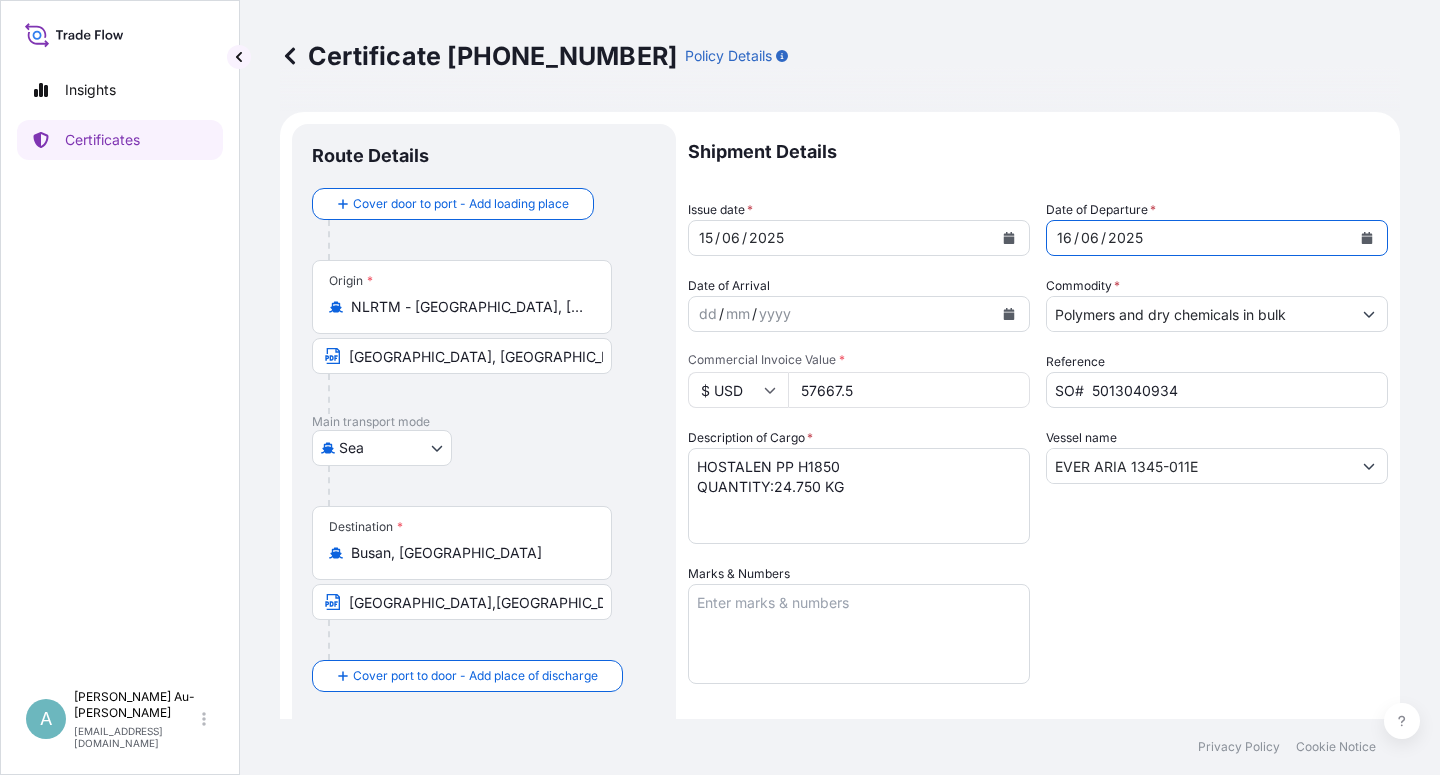 click on "Shipment Details Issue date * [DATE] Date of Departure * [DATE] Date of Arrival dd / mm / yyyy Commodity * Polymers and dry chemicals in bulk Packing Category Commercial Invoice Value    * $ USD 57667.5 Reference SO#  5013040934 Description of Cargo * HOSTALEN PP H1850
QUANTITY:24.750 KG Vessel name EVER ARIA 1345-011E Marks & Numbers Letter of Credit This shipment has a letter of credit Letter of credit * LC NUMBER: M04MW2504ES00018
CLAIMS TO BEPAYABLE IN [GEOGRAPHIC_DATA] IN THE CURRENCY OF THE DRAFT(USD).
COVERING INSTITUTE CARGO CLAUSES:  A
NUMBER OF ORIGINALS ISSUED: 02 (1 ORIGINAL + 1 DUPLICATE) Letter of credit may not exceed 12000 characters Assured Details Primary Assured * Basell Asia Pacific Limited Basell Asia Pacific Limited Named Assured Named Assured Address" at bounding box center [1038, 638] 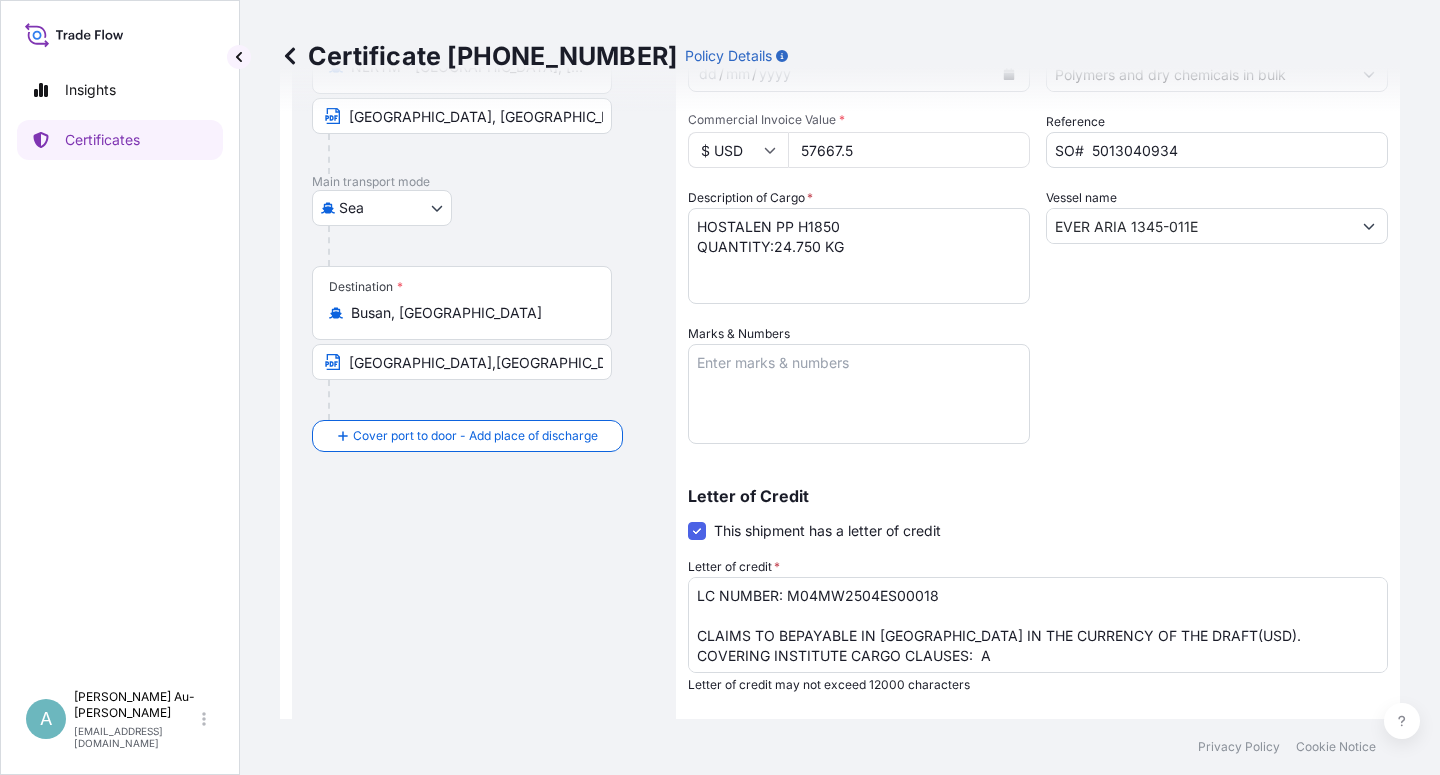 scroll, scrollTop: 360, scrollLeft: 0, axis: vertical 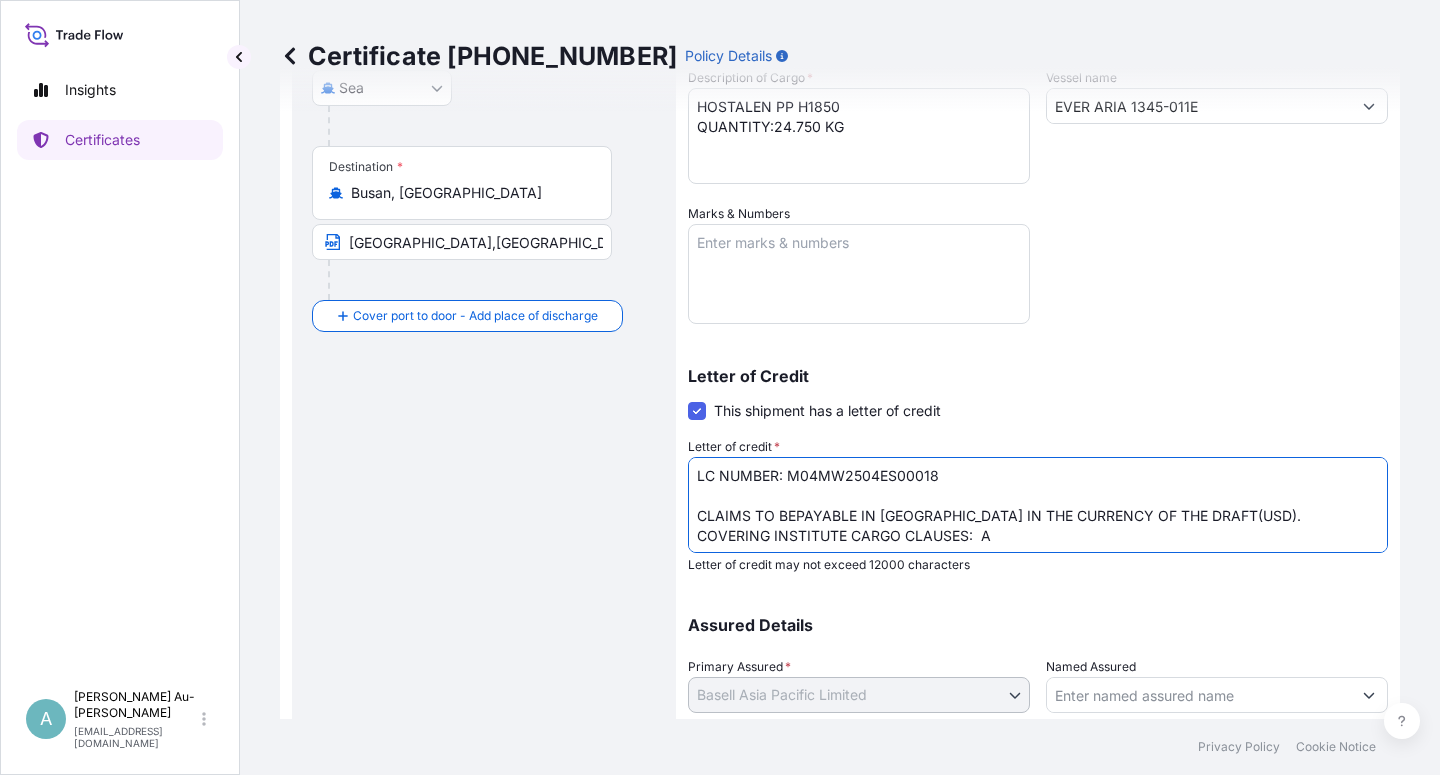 click on "LC NUMBER: M04MW2504ES00018
CLAIMS TO BEPAYABLE IN [GEOGRAPHIC_DATA] IN THE CURRENCY OF THE DRAFT(USD).
COVERING INSTITUTE CARGO CLAUSES:  A
NUMBER OF ORIGINALS ISSUED: 02 (1 ORIGINAL + 1 DUPLICATE)" at bounding box center [1038, 505] 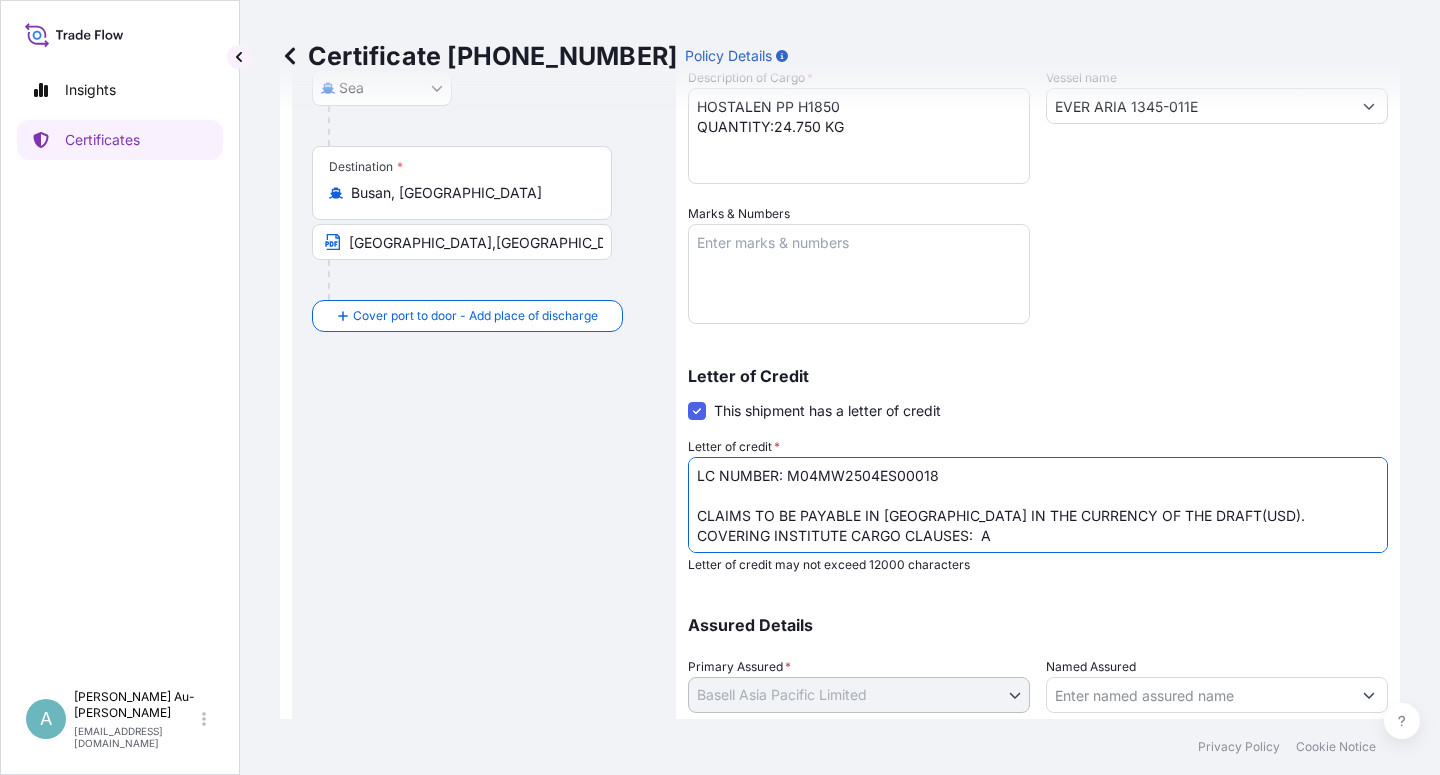 click on "Shipment Details Issue date * [DATE] Date of Departure * [DATE] Date of Arrival dd / mm / yyyy Commodity * Polymers and dry chemicals in bulk Packing Category Commercial Invoice Value    * $ USD 57667.5 Reference SO#  5013040934 Description of Cargo * HOSTALEN PP H1850
QUANTITY:24.750 KG Vessel name EVER ARIA 1345-011E Marks & Numbers Letter of Credit This shipment has a letter of credit Letter of credit * LC NUMBER: M04MW2504ES00018
CLAIMS TO BEPAYABLE IN [GEOGRAPHIC_DATA] IN THE CURRENCY OF THE DRAFT(USD).
COVERING INSTITUTE CARGO CLAUSES:  A
NUMBER OF ORIGINALS ISSUED: 02 (1 ORIGINAL + 1 DUPLICATE) Letter of credit may not exceed 12000 characters Assured Details Primary Assured * Basell Asia Pacific Limited Basell Asia Pacific Limited Named Assured Named Assured Address" at bounding box center (1038, 278) 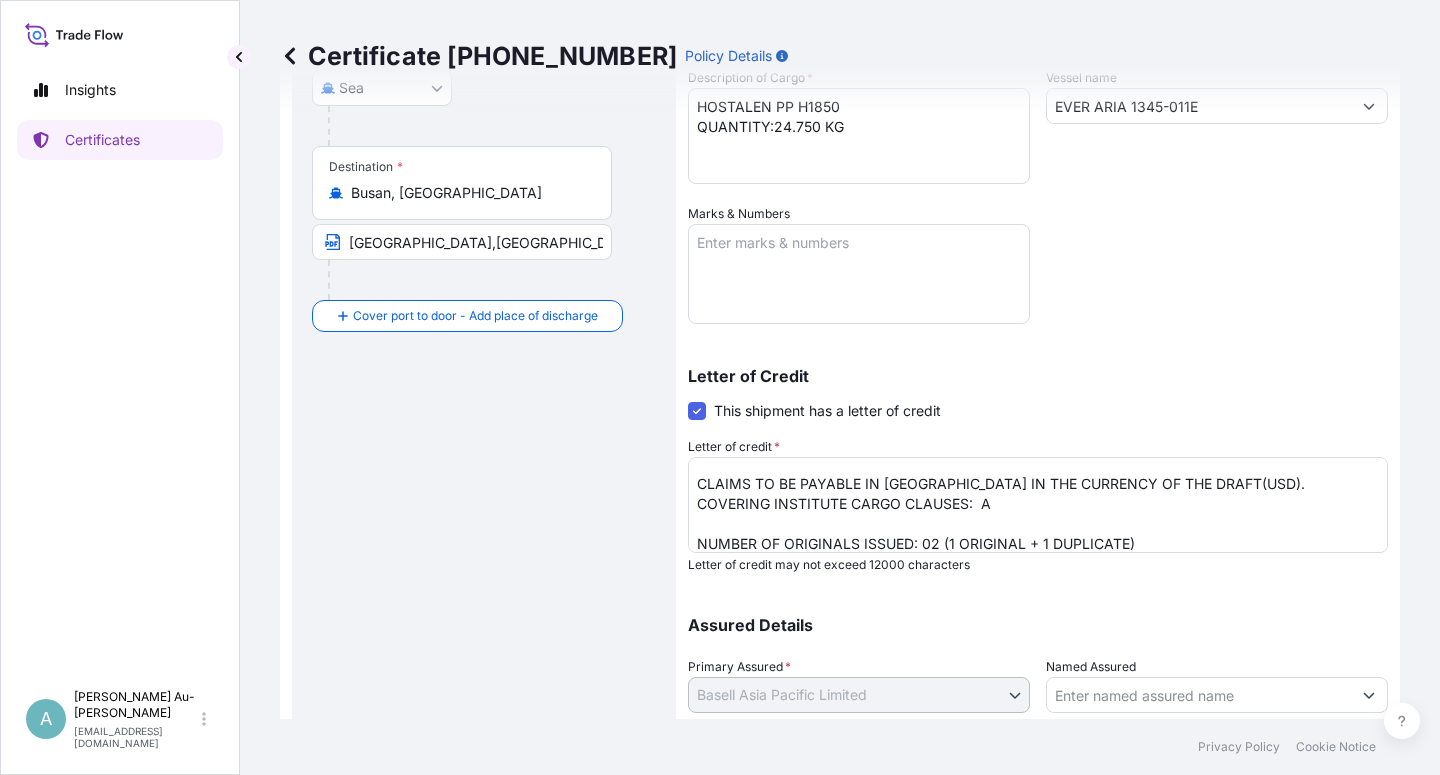 scroll, scrollTop: 42, scrollLeft: 0, axis: vertical 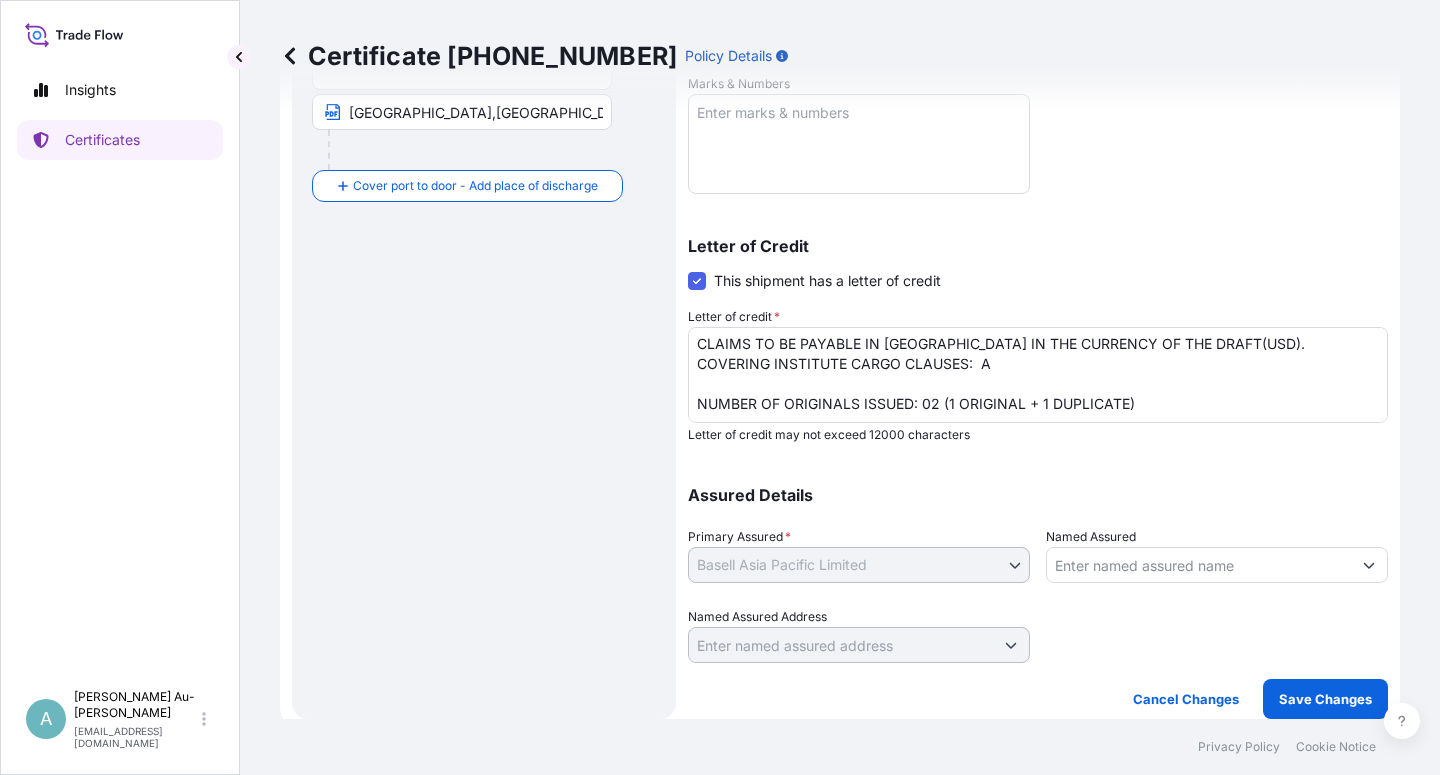 click on "LC NUMBER: M04MW2504ES00018
CLAIMS TO BEPAYABLE IN [GEOGRAPHIC_DATA] IN THE CURRENCY OF THE DRAFT(USD).
COVERING INSTITUTE CARGO CLAUSES:  A
NUMBER OF ORIGINALS ISSUED: 02 (1 ORIGINAL + 1 DUPLICATE)" at bounding box center (1038, 375) 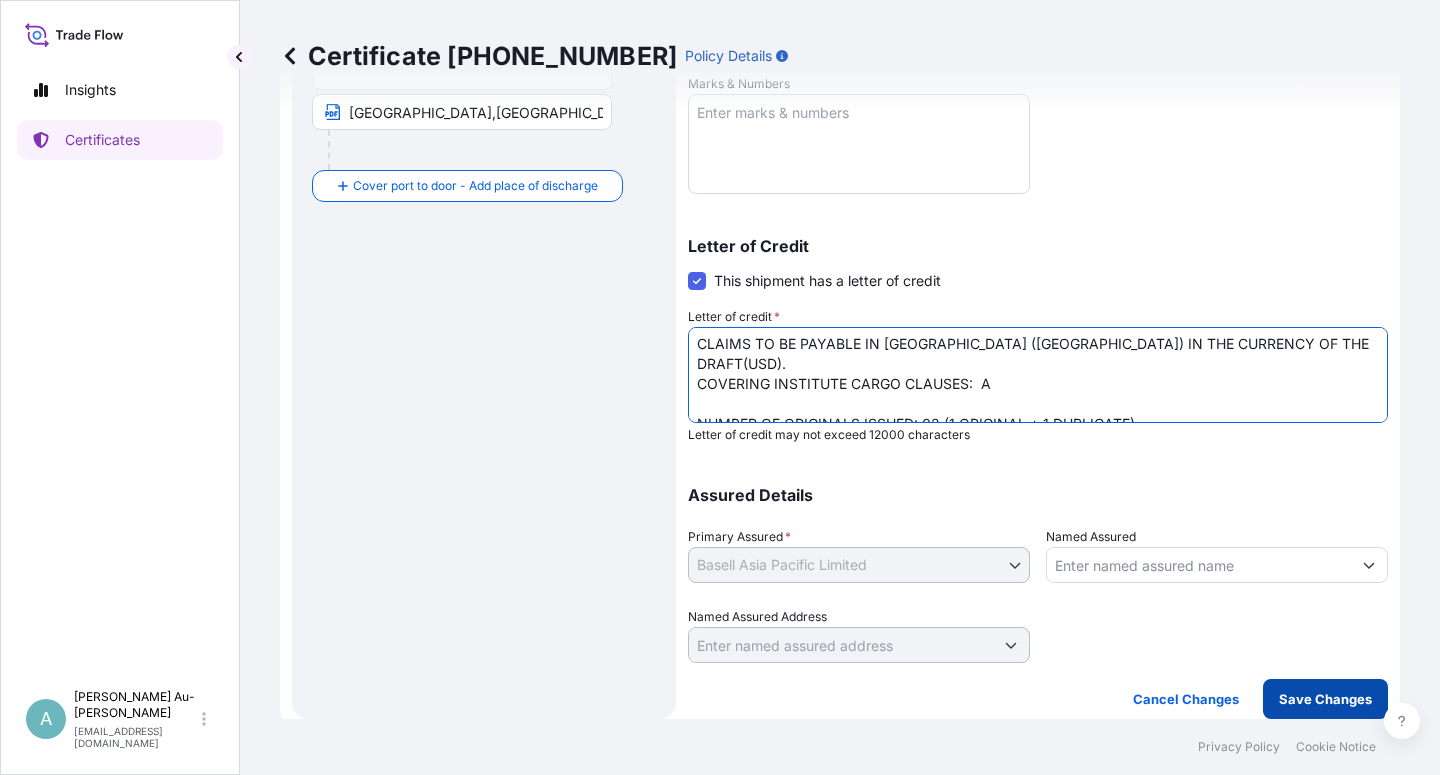 type on "LC NUMBER: M04MW2504ES00018
CLAIMS TO BE PAYABLE IN [GEOGRAPHIC_DATA] ([GEOGRAPHIC_DATA]) IN THE CURRENCY OF THE DRAFT(USD).
COVERING INSTITUTE CARGO CLAUSES:  A
NUMBER OF ORIGINALS ISSUED: 02 (1 ORIGINAL + 1 DUPLICATE)" 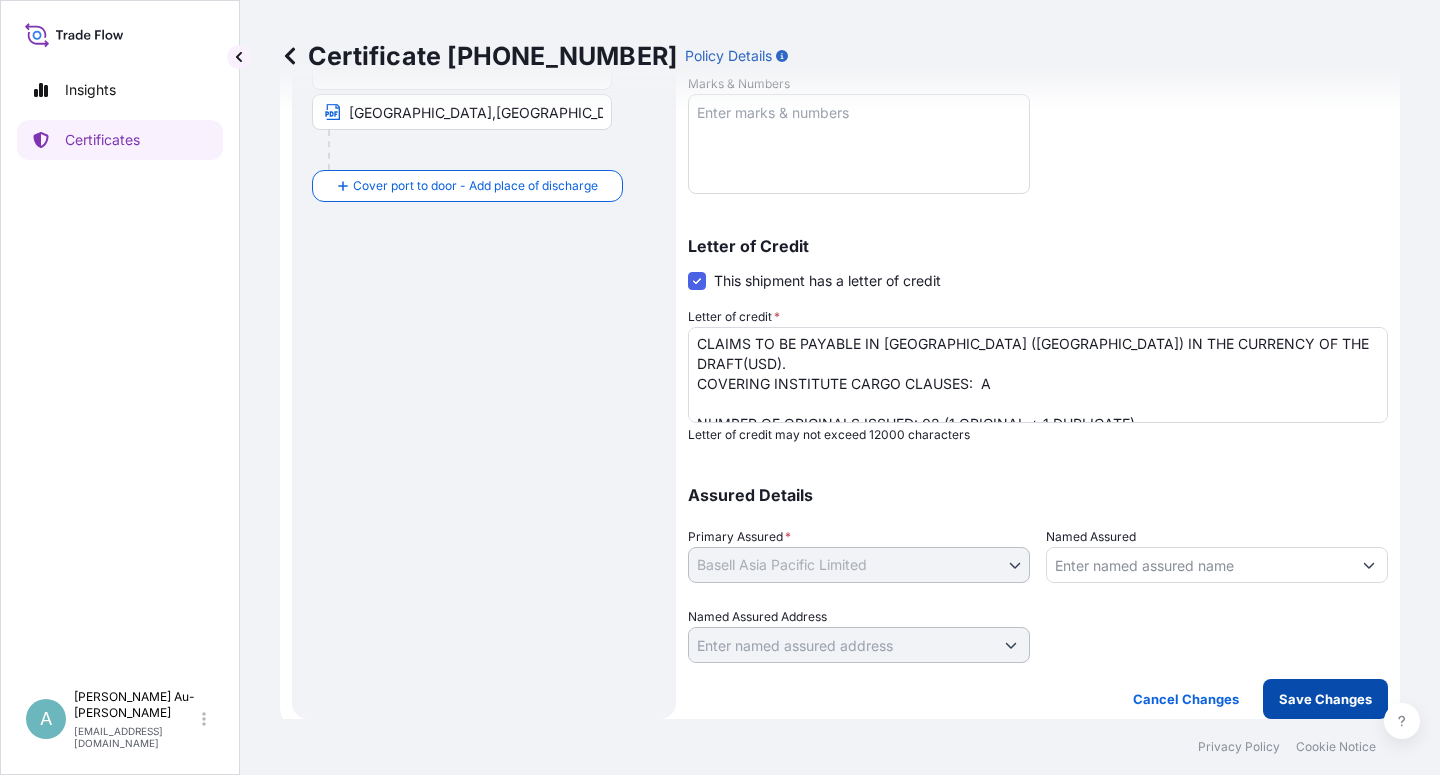 click on "Save Changes" at bounding box center (1325, 699) 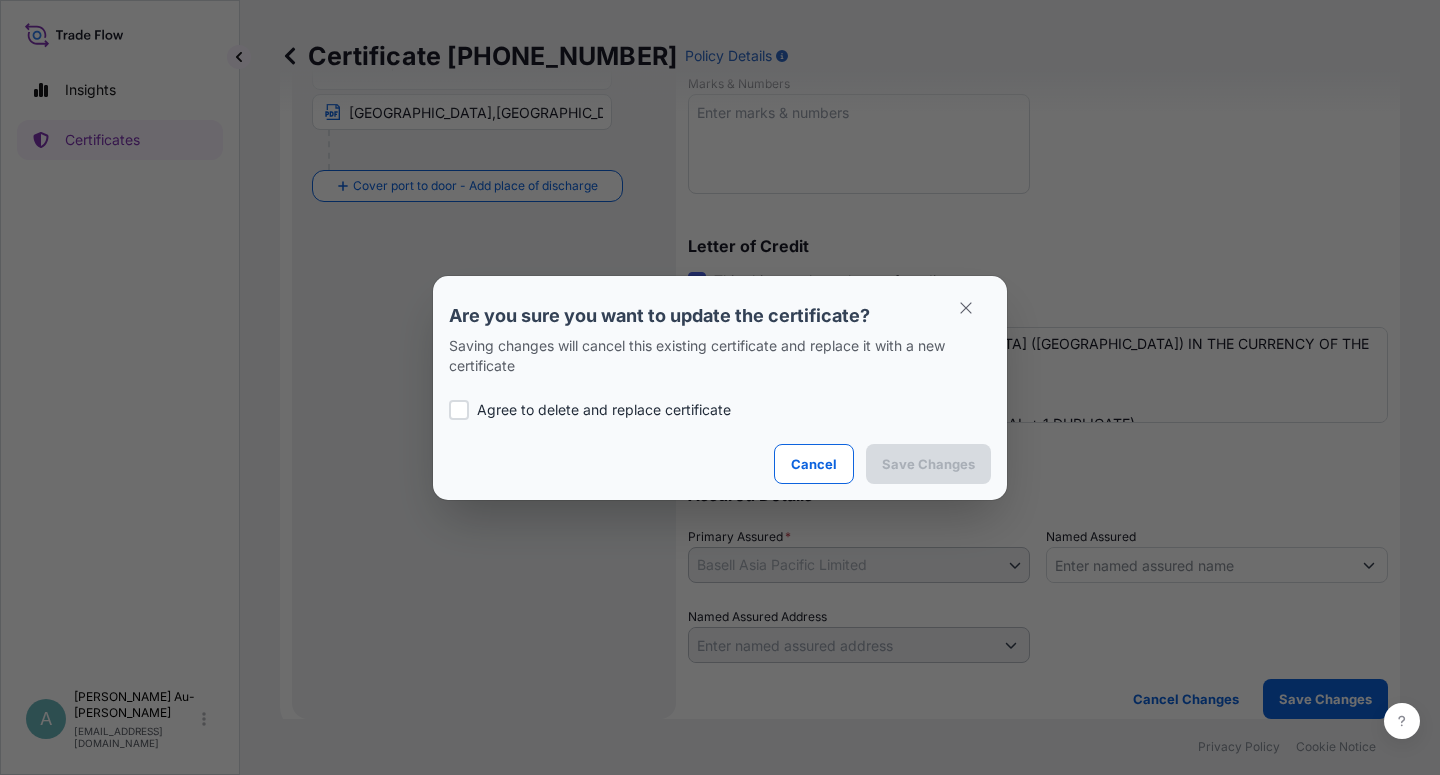 click on "Agree to delete and replace certificate" at bounding box center (604, 410) 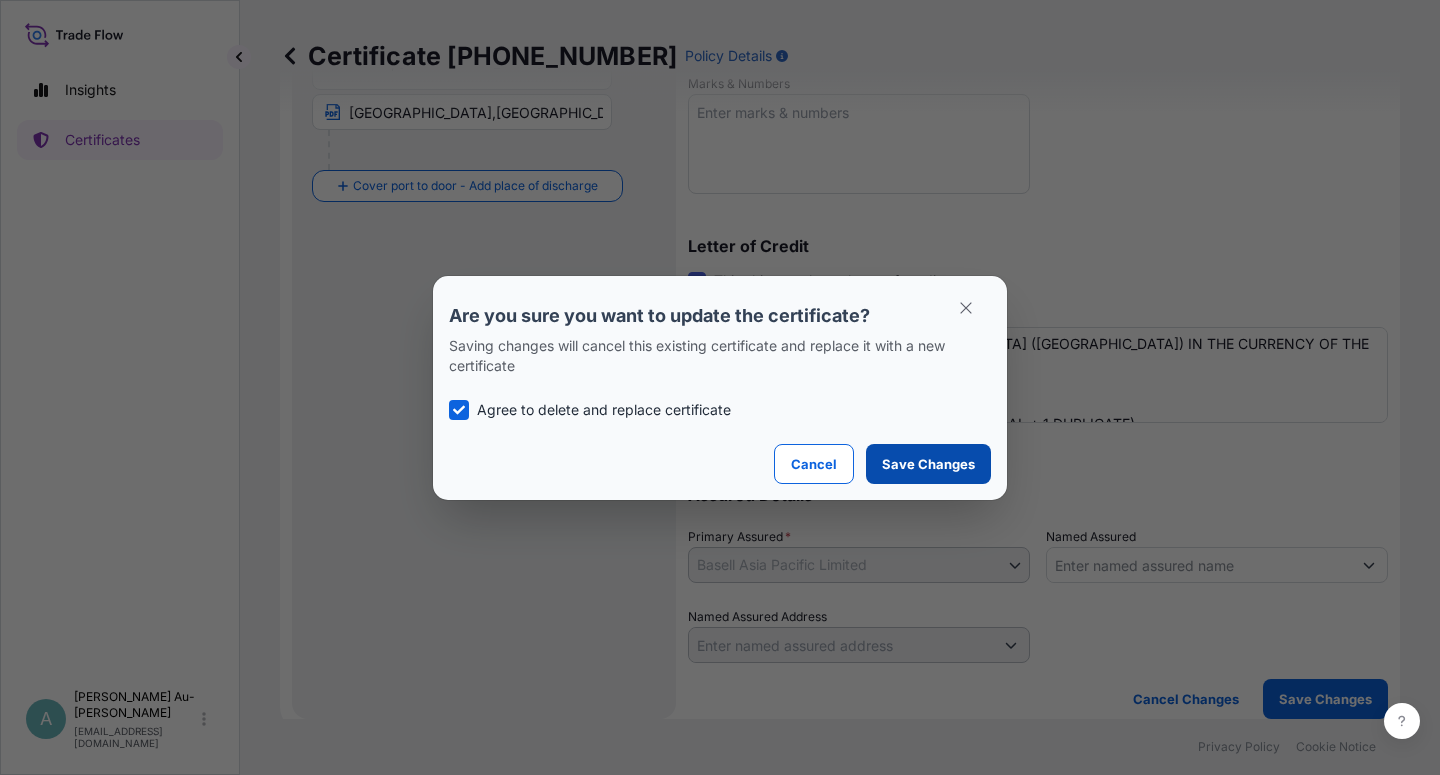 click on "Save Changes" at bounding box center [928, 464] 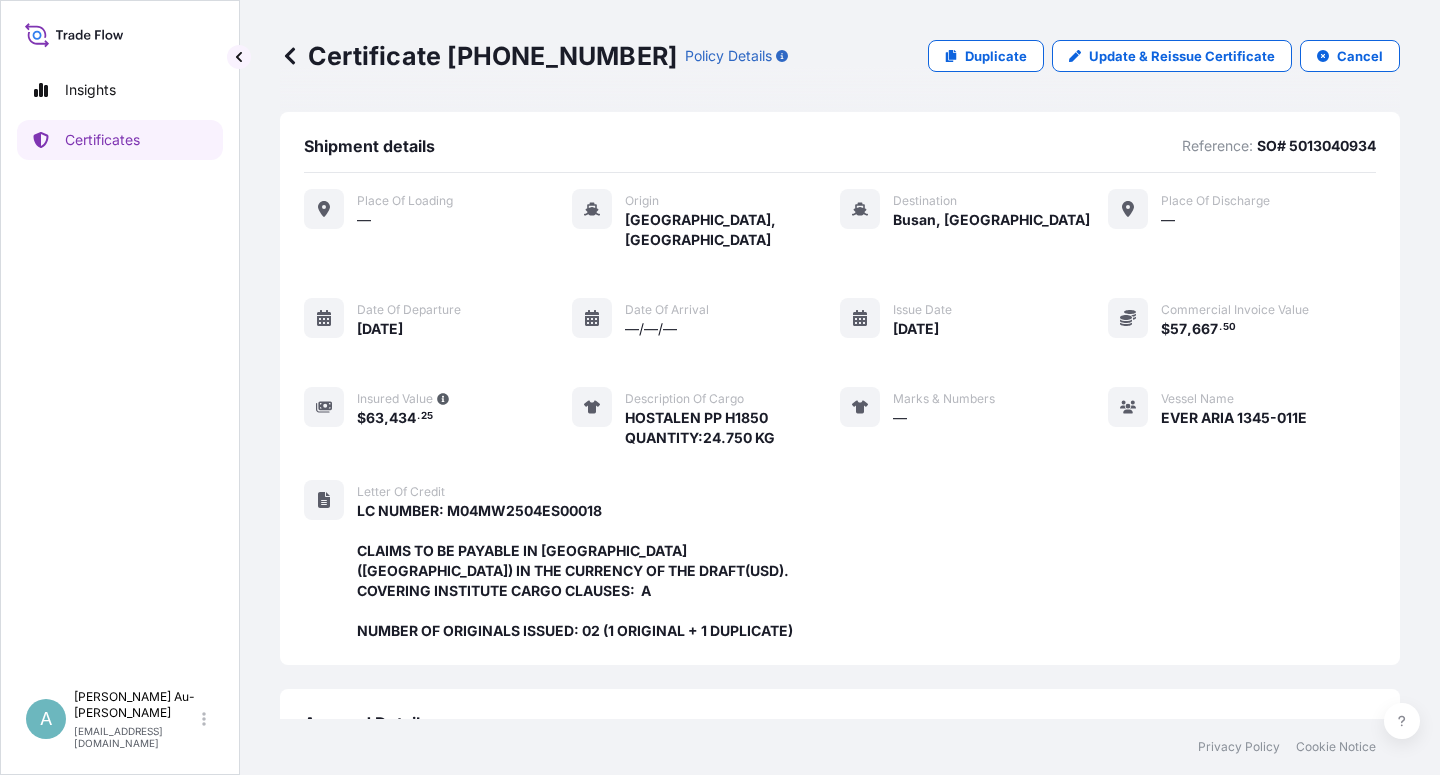 scroll, scrollTop: 534, scrollLeft: 0, axis: vertical 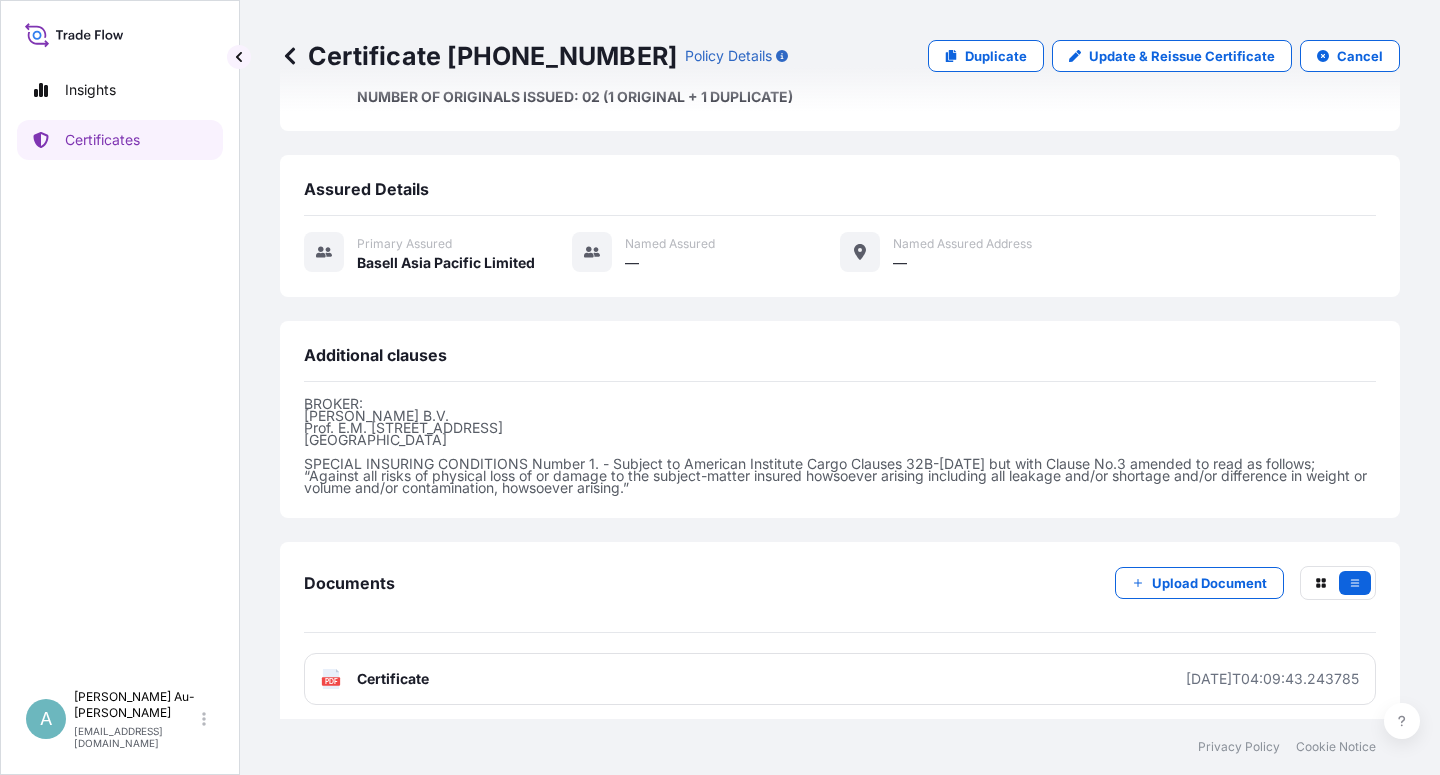 click on "Certificate" at bounding box center (393, 679) 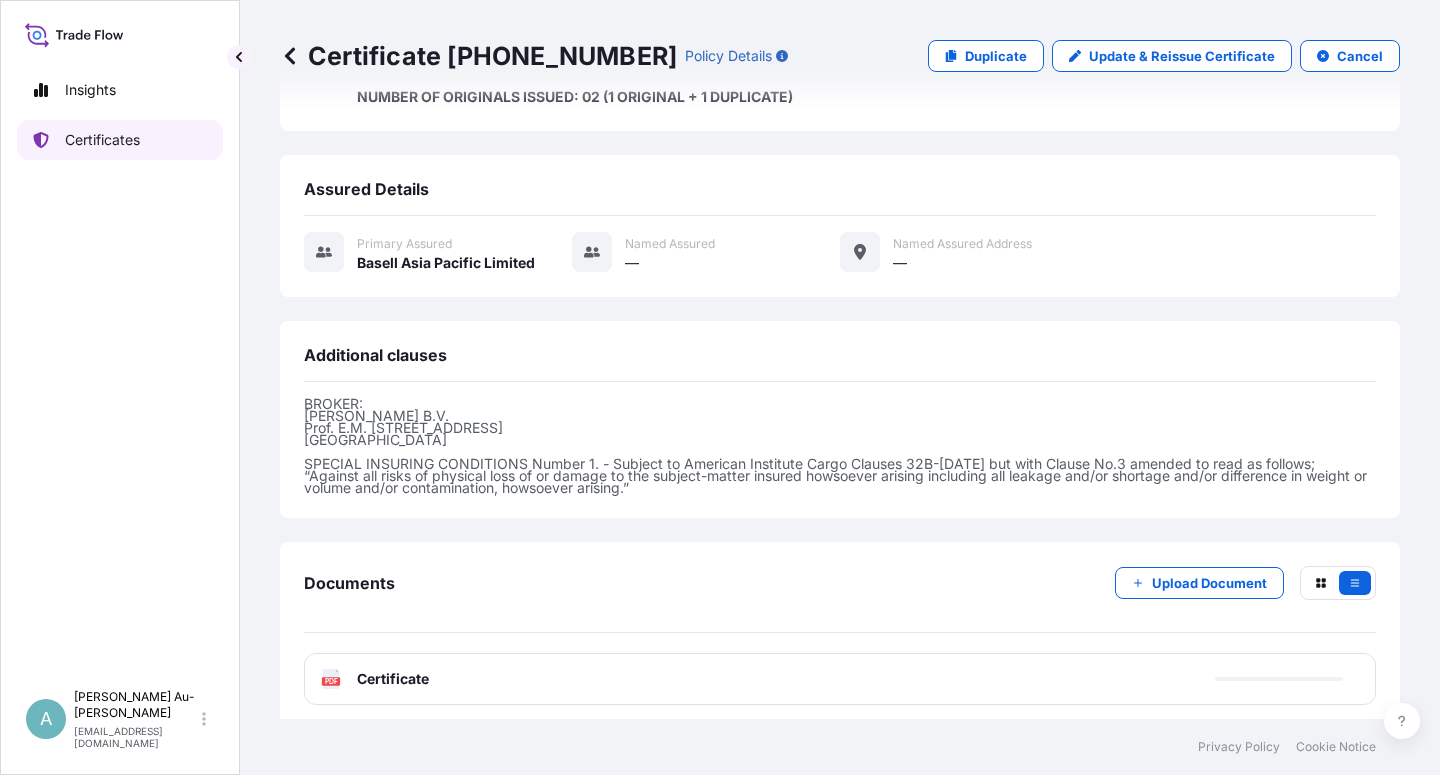 click on "Certificates" at bounding box center [120, 140] 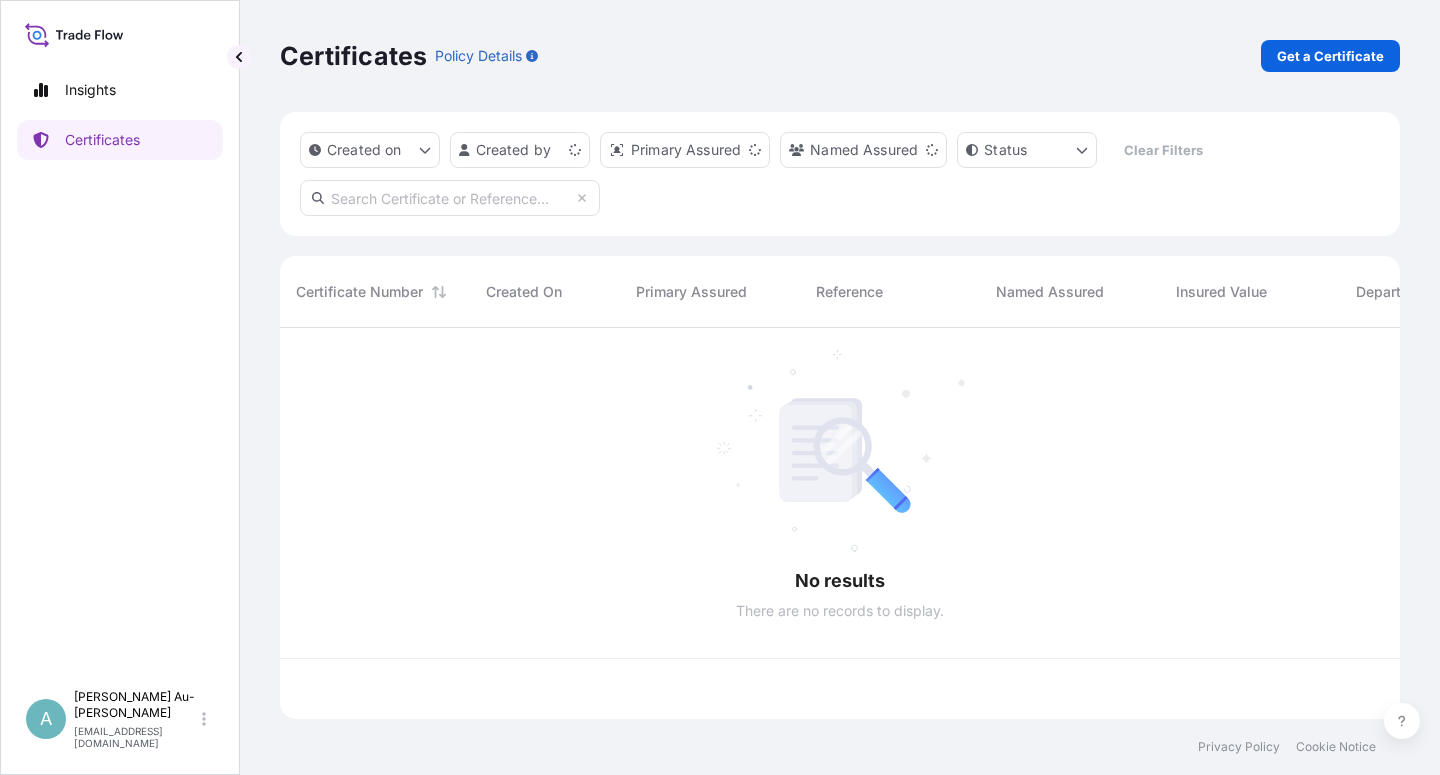 scroll, scrollTop: 0, scrollLeft: 0, axis: both 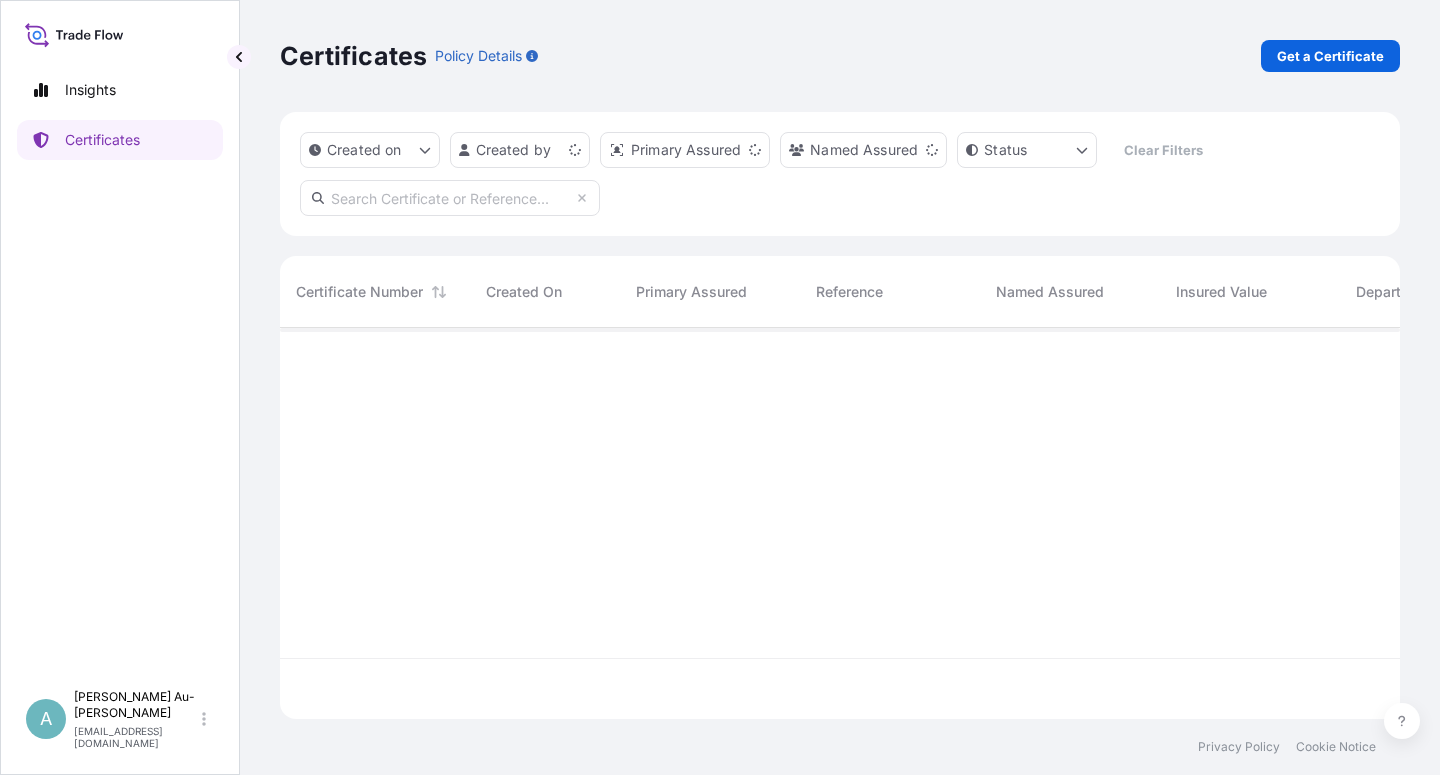 click at bounding box center (450, 198) 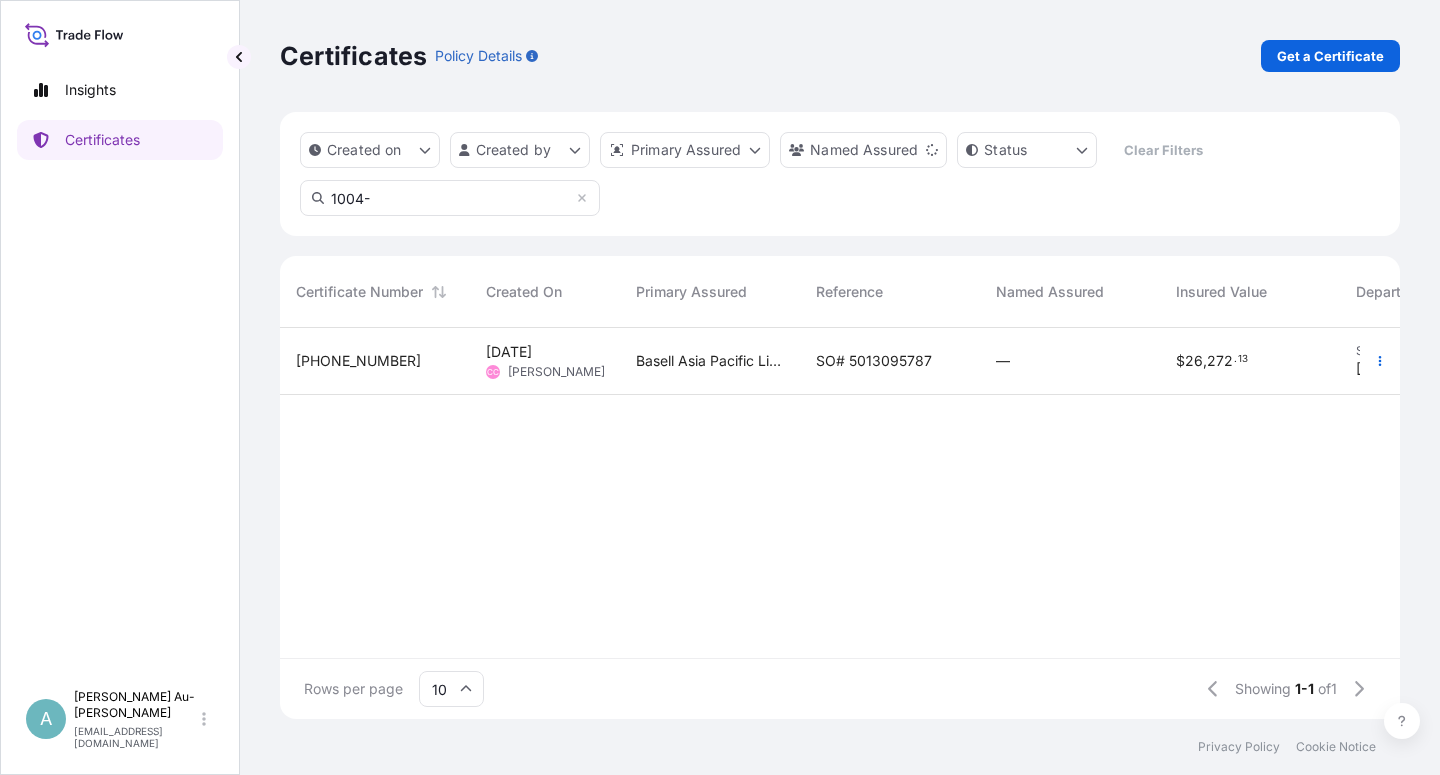 type on "1004-" 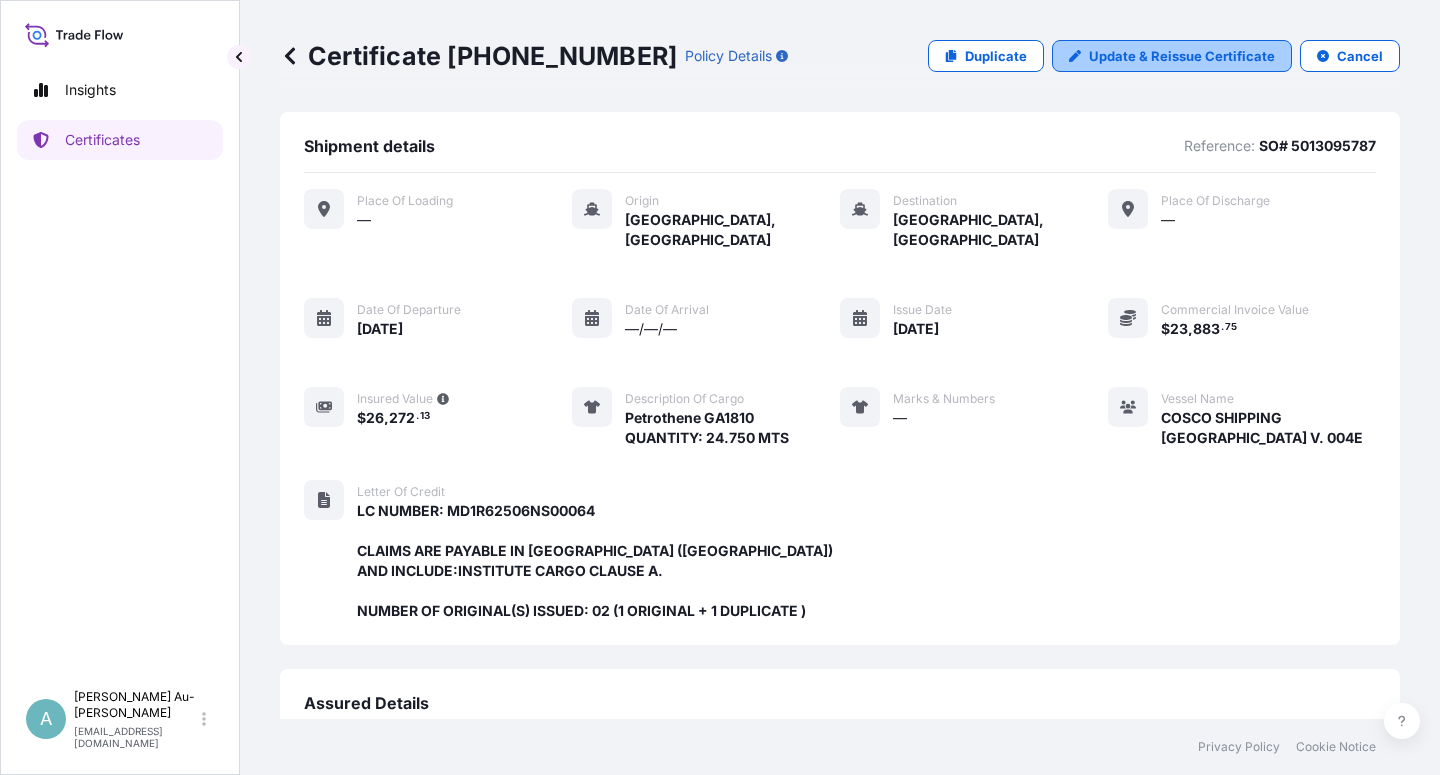 click on "Update & Reissue Certificate" at bounding box center [1182, 56] 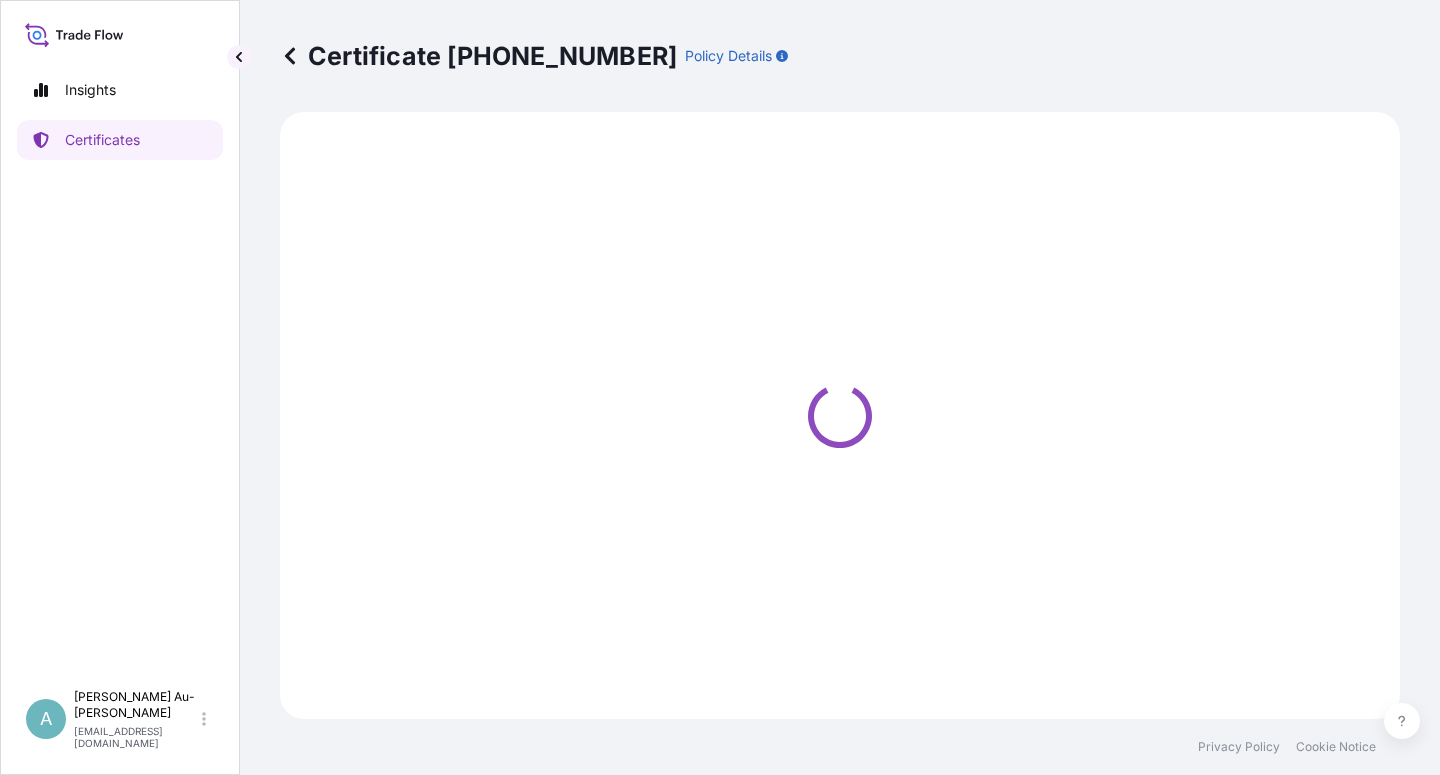 select on "Sea" 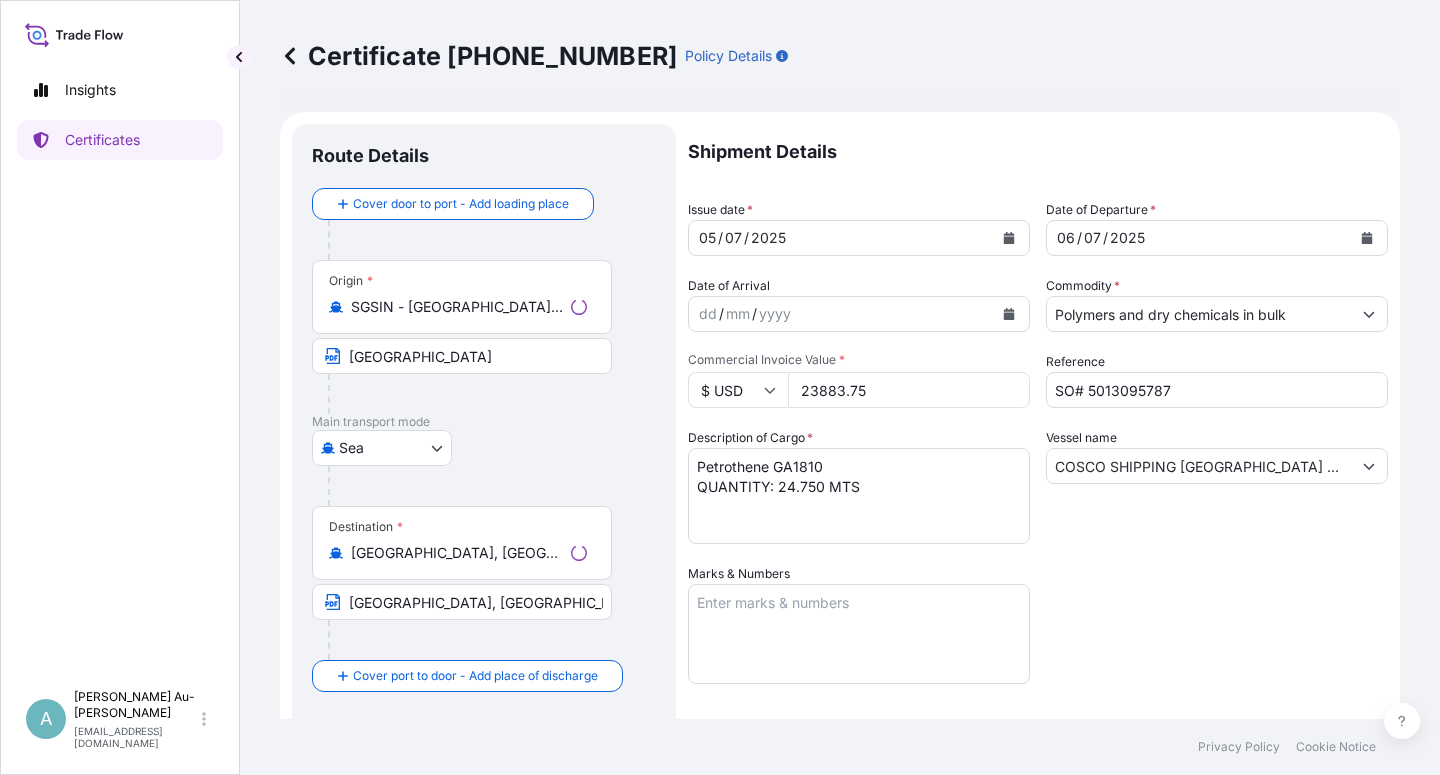 select on "32034" 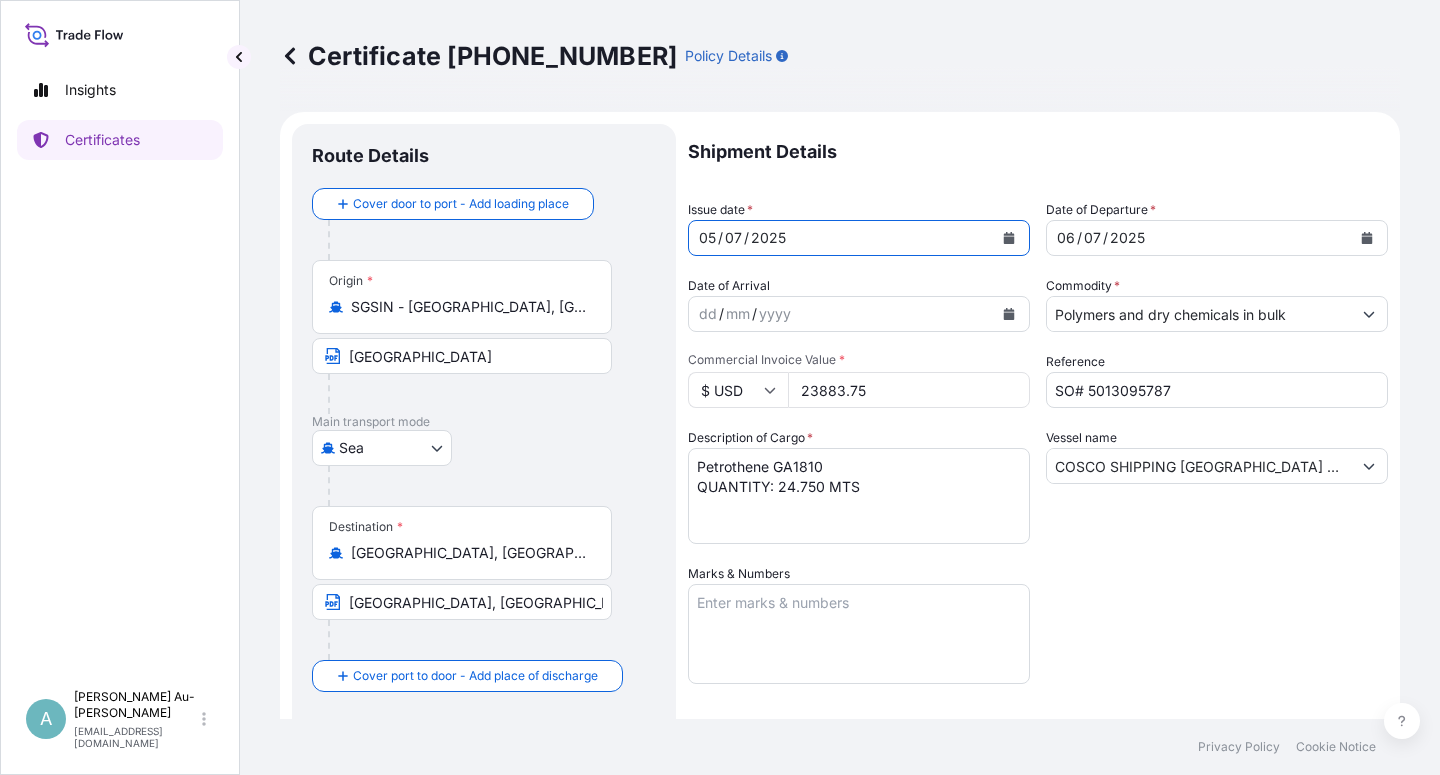 click 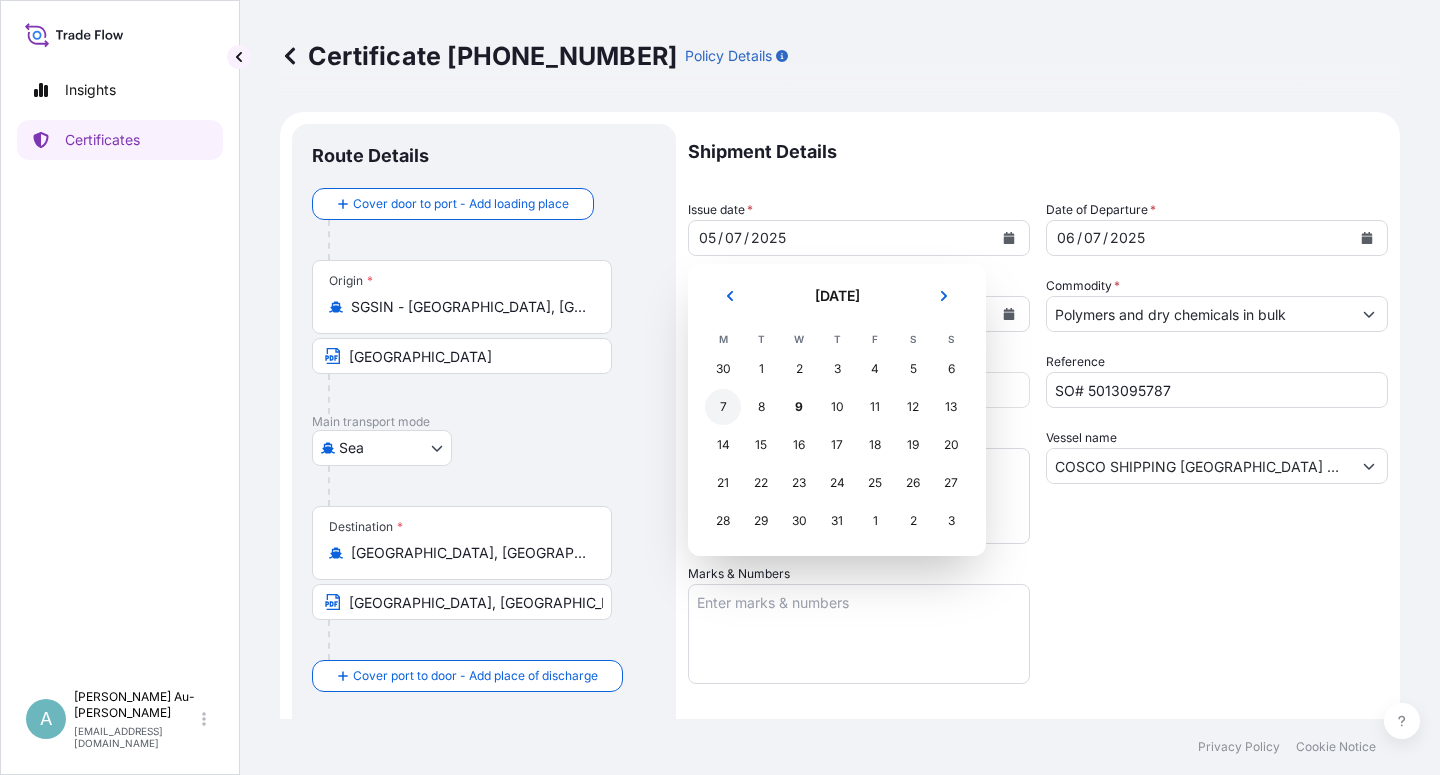 click on "7" at bounding box center (723, 407) 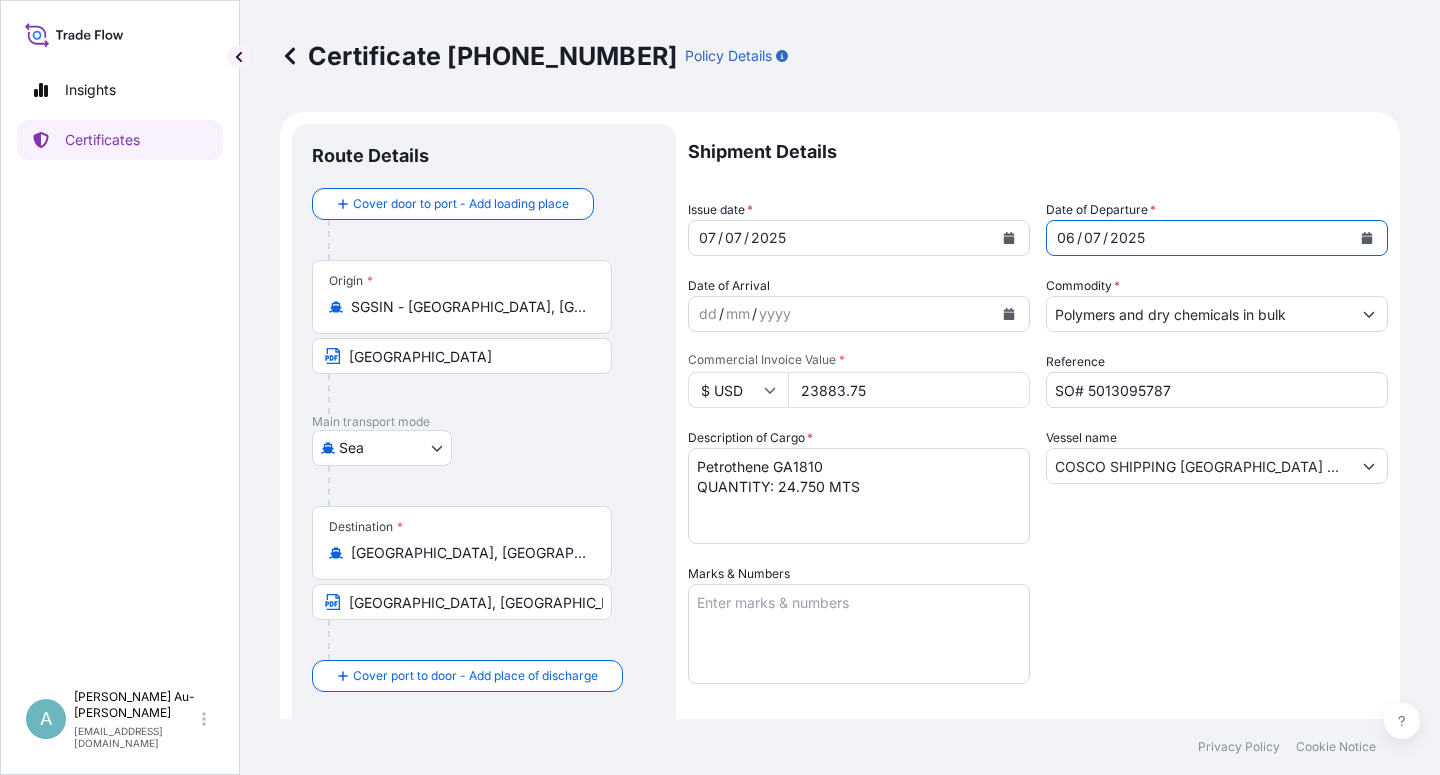 click at bounding box center (1367, 238) 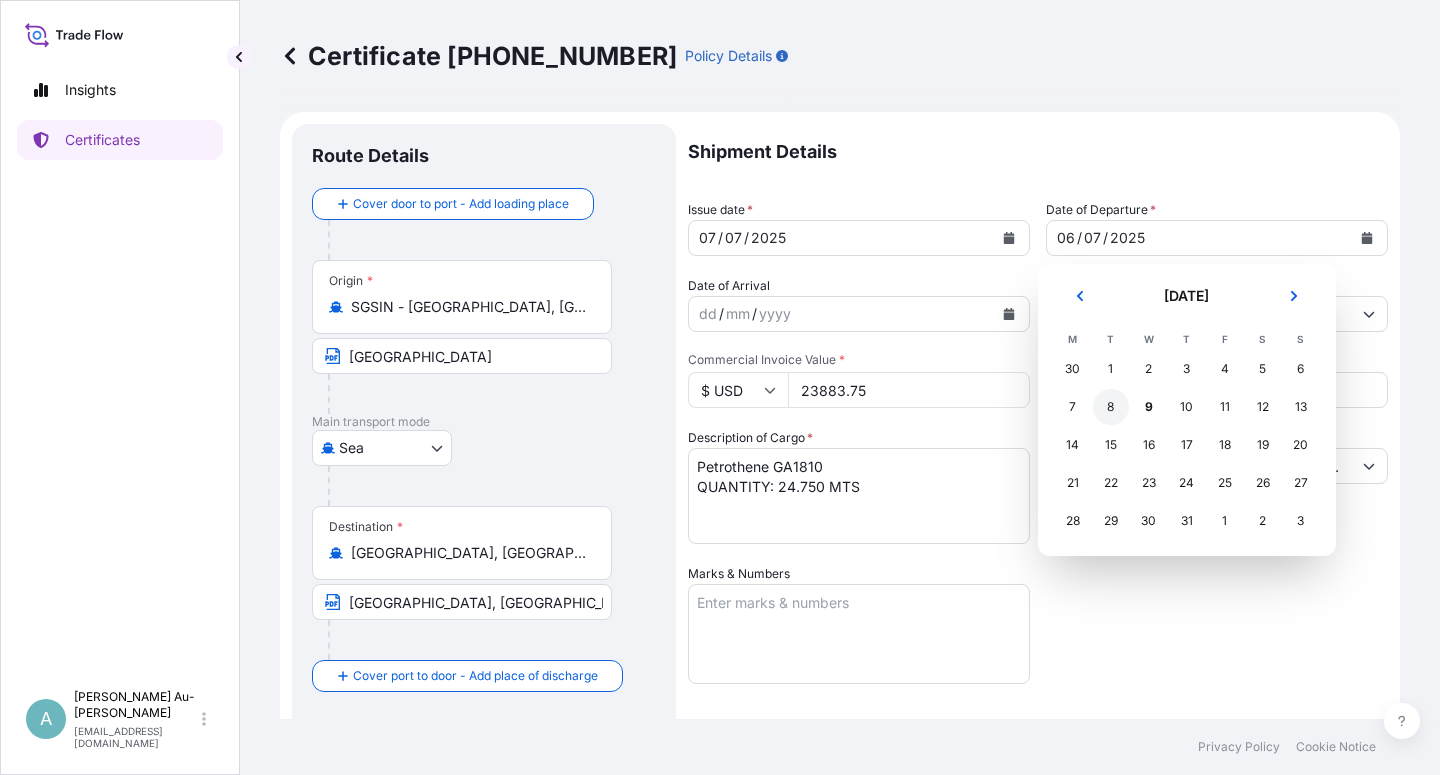 click on "8" at bounding box center (1111, 407) 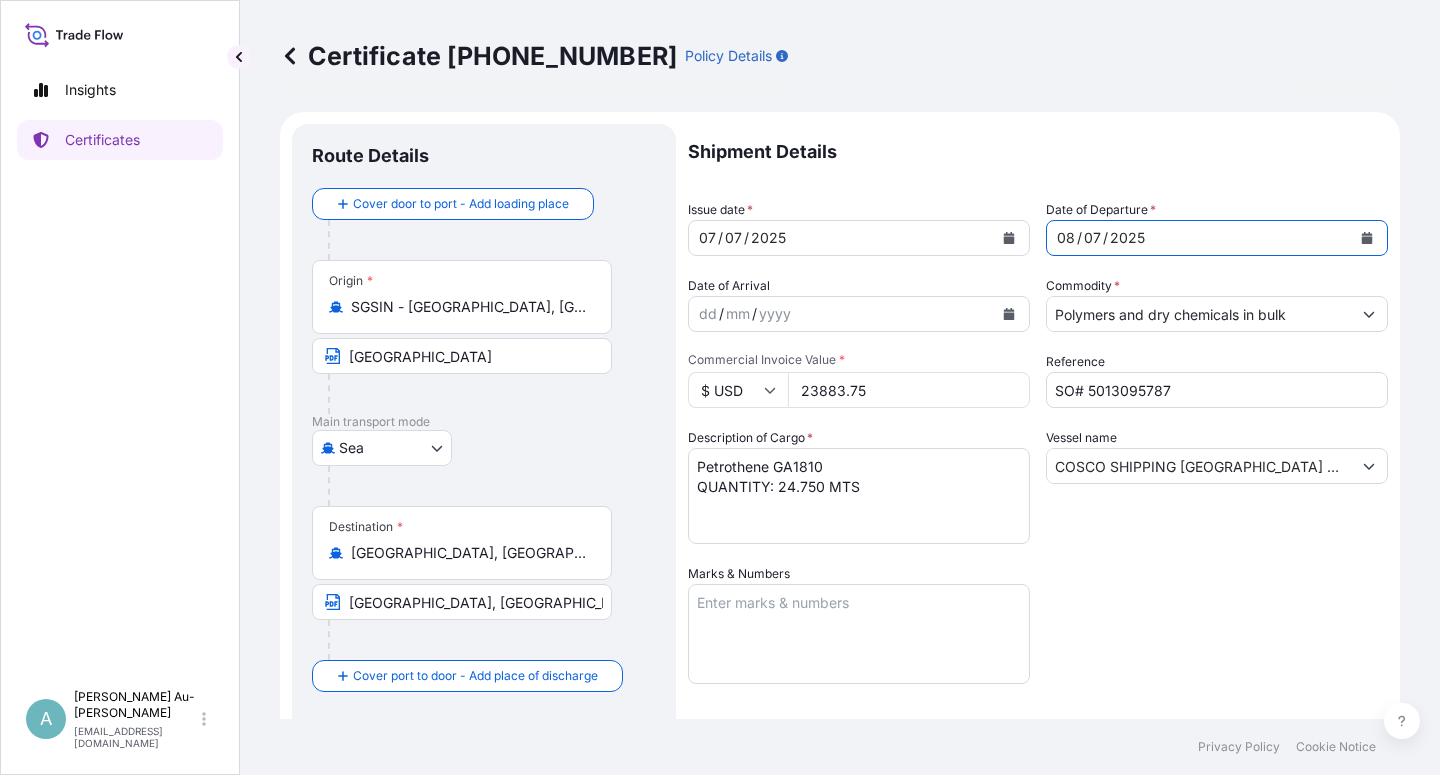 drag, startPoint x: 1127, startPoint y: 607, endPoint x: 1144, endPoint y: 603, distance: 17.464249 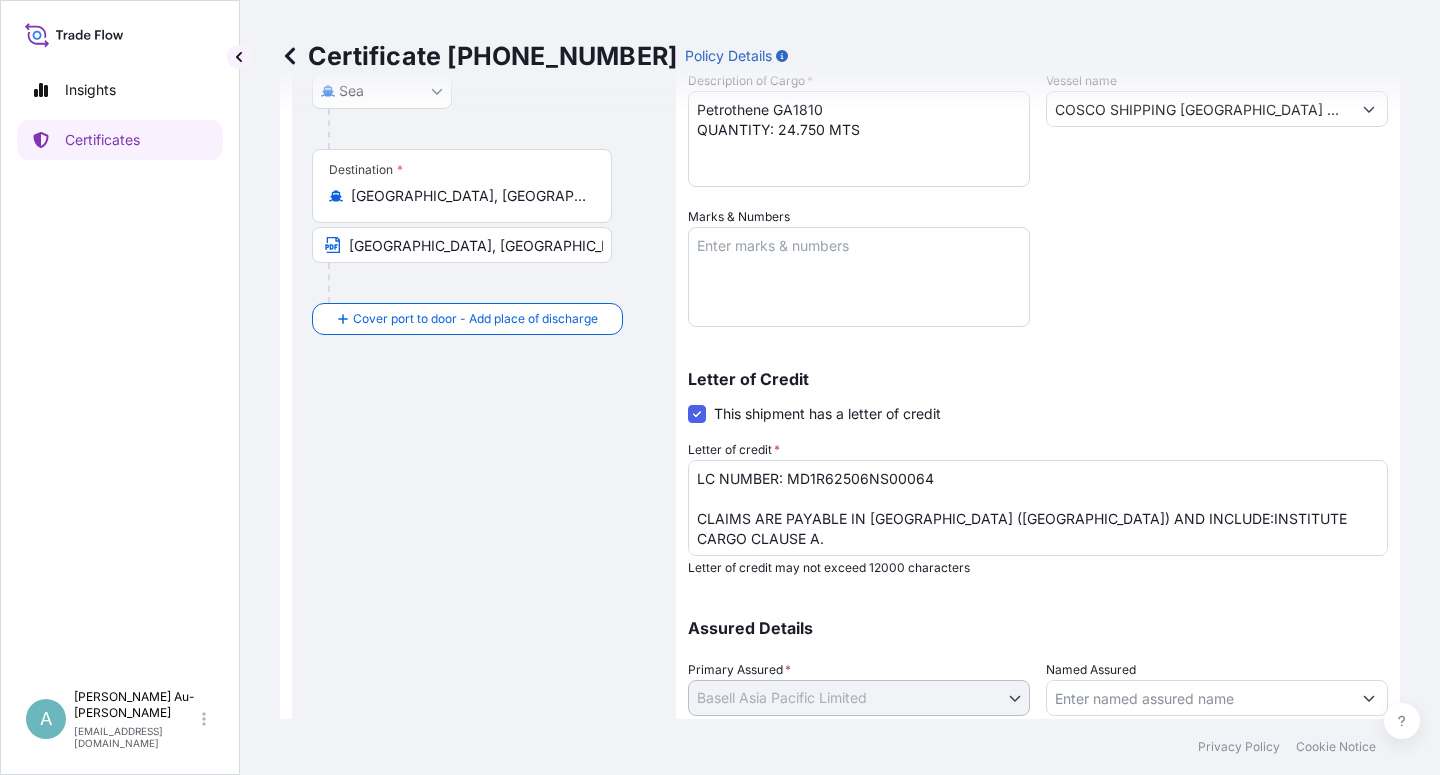 scroll, scrollTop: 360, scrollLeft: 0, axis: vertical 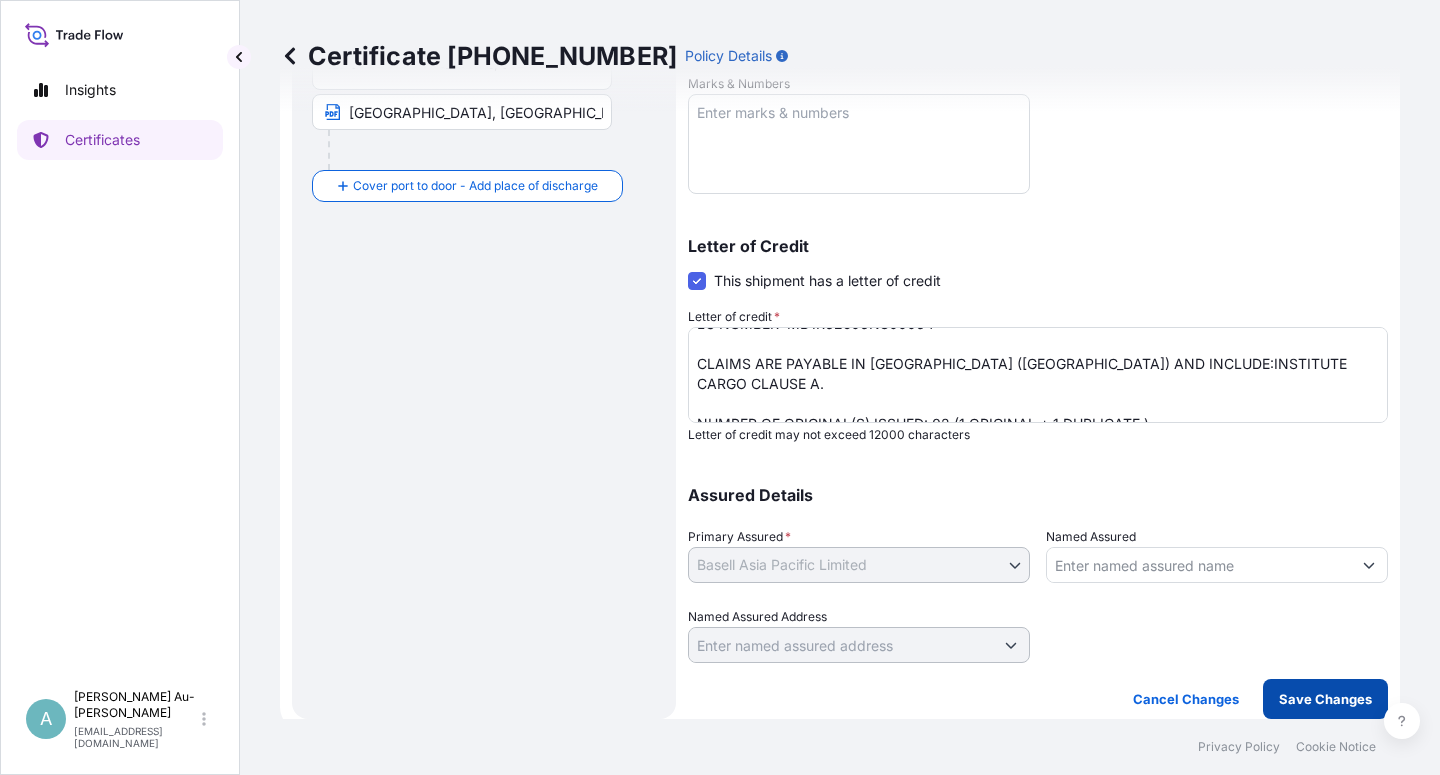 click on "Save Changes" at bounding box center (1325, 699) 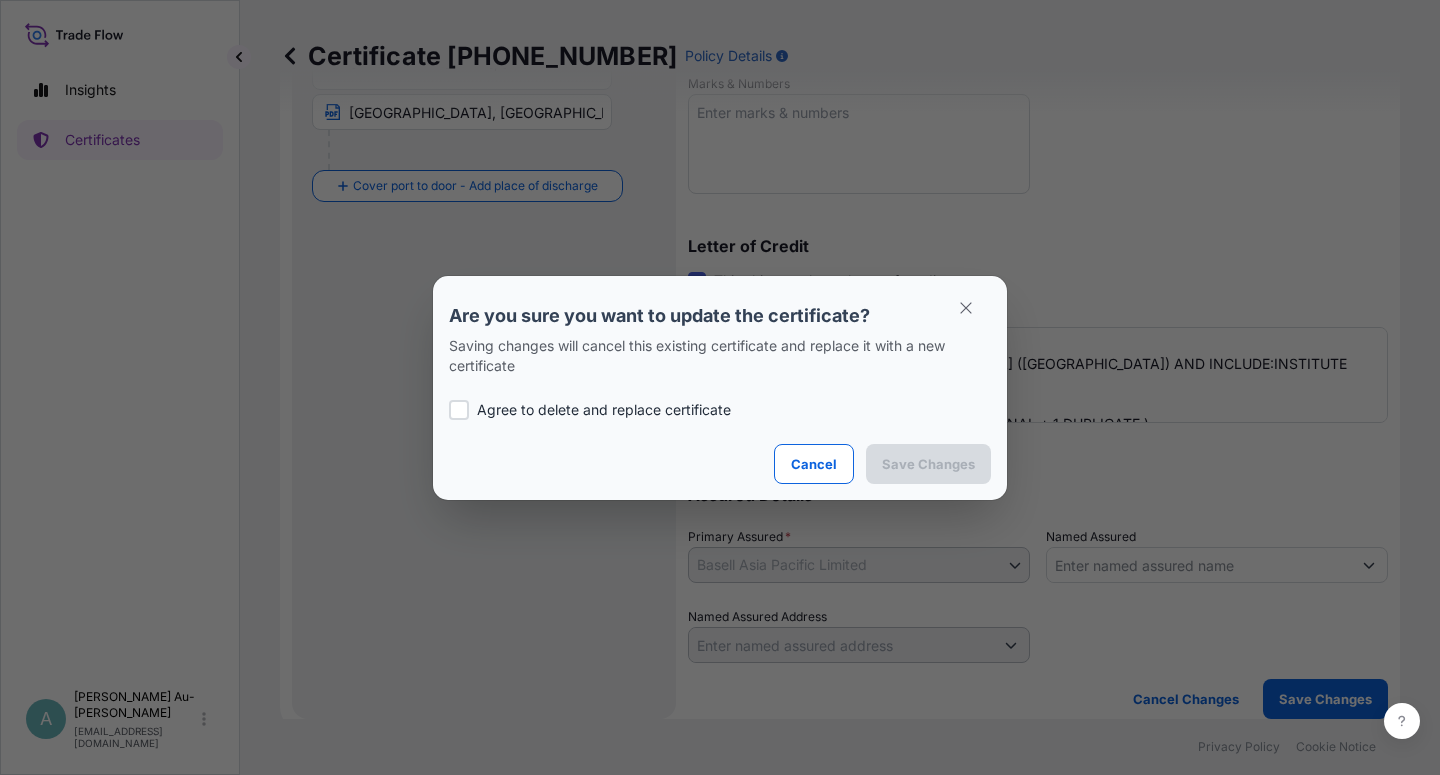 click on "Agree to delete and replace certificate" at bounding box center [604, 410] 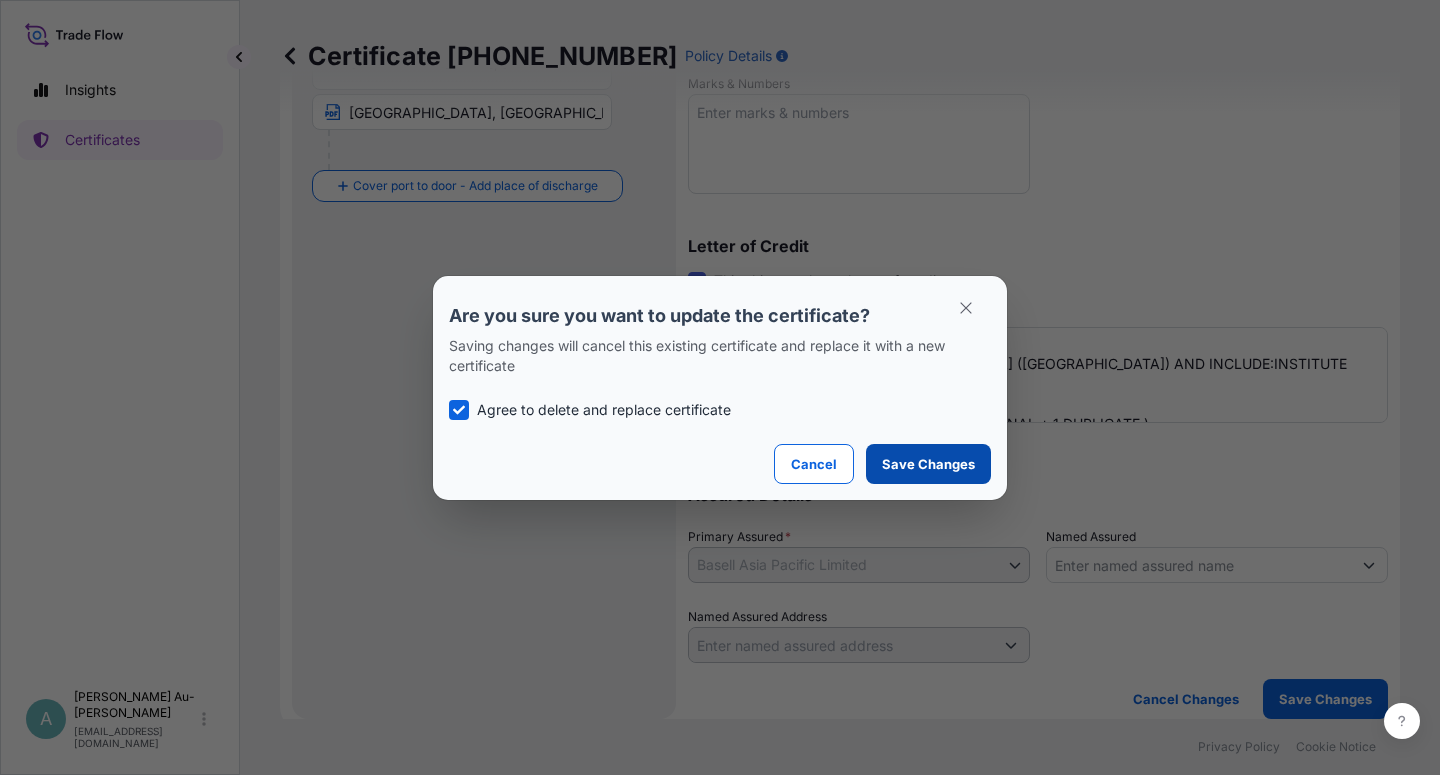 click on "Save Changes" at bounding box center [928, 464] 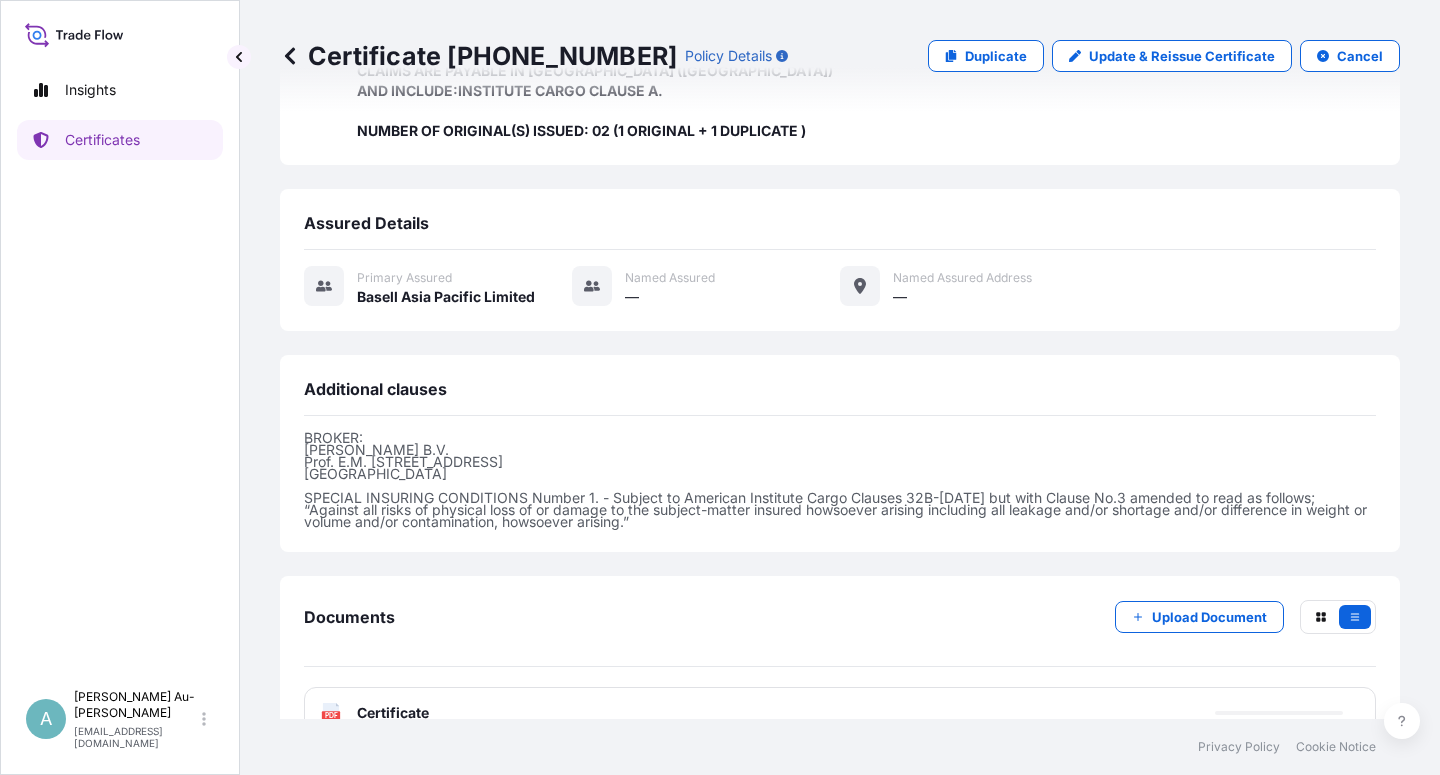 scroll, scrollTop: 514, scrollLeft: 0, axis: vertical 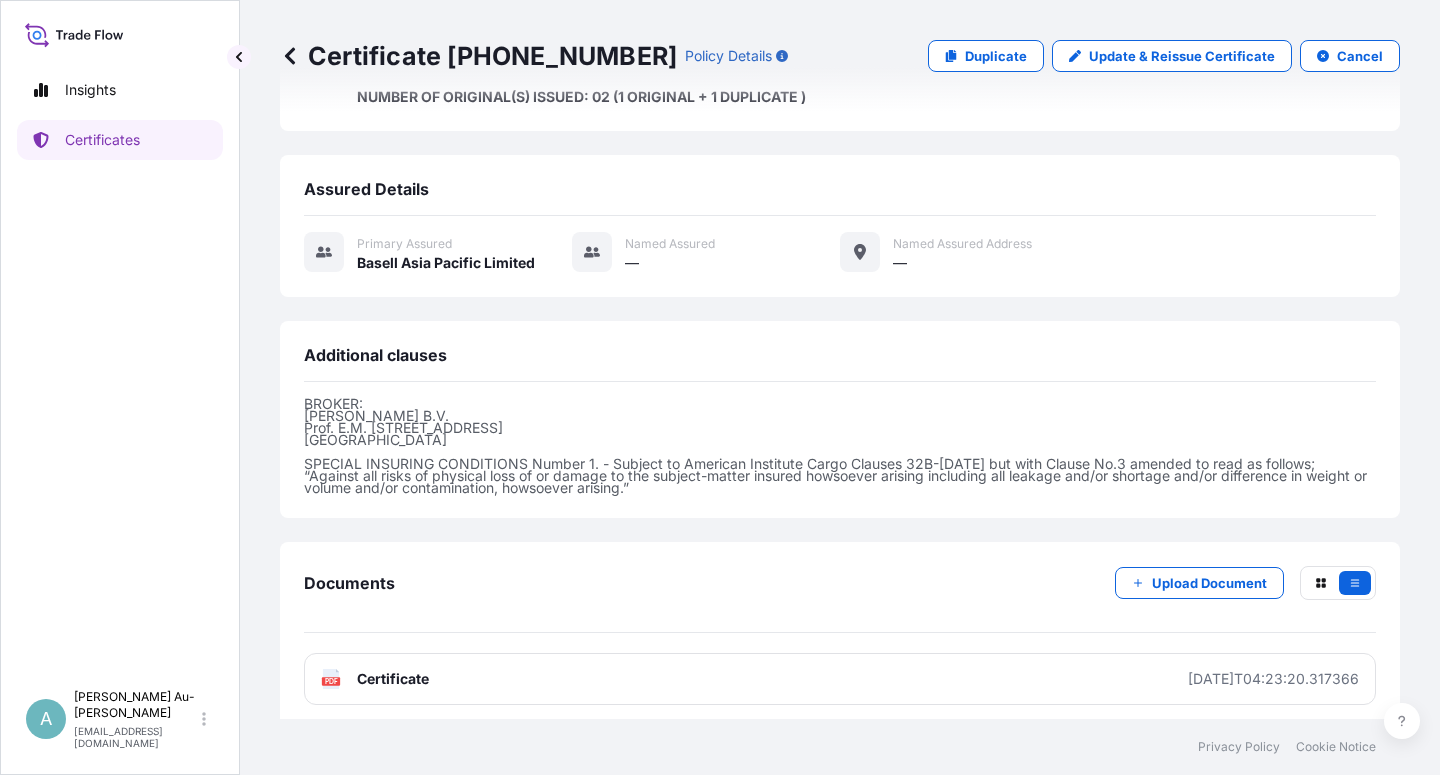 click on "Certificate" at bounding box center (393, 679) 